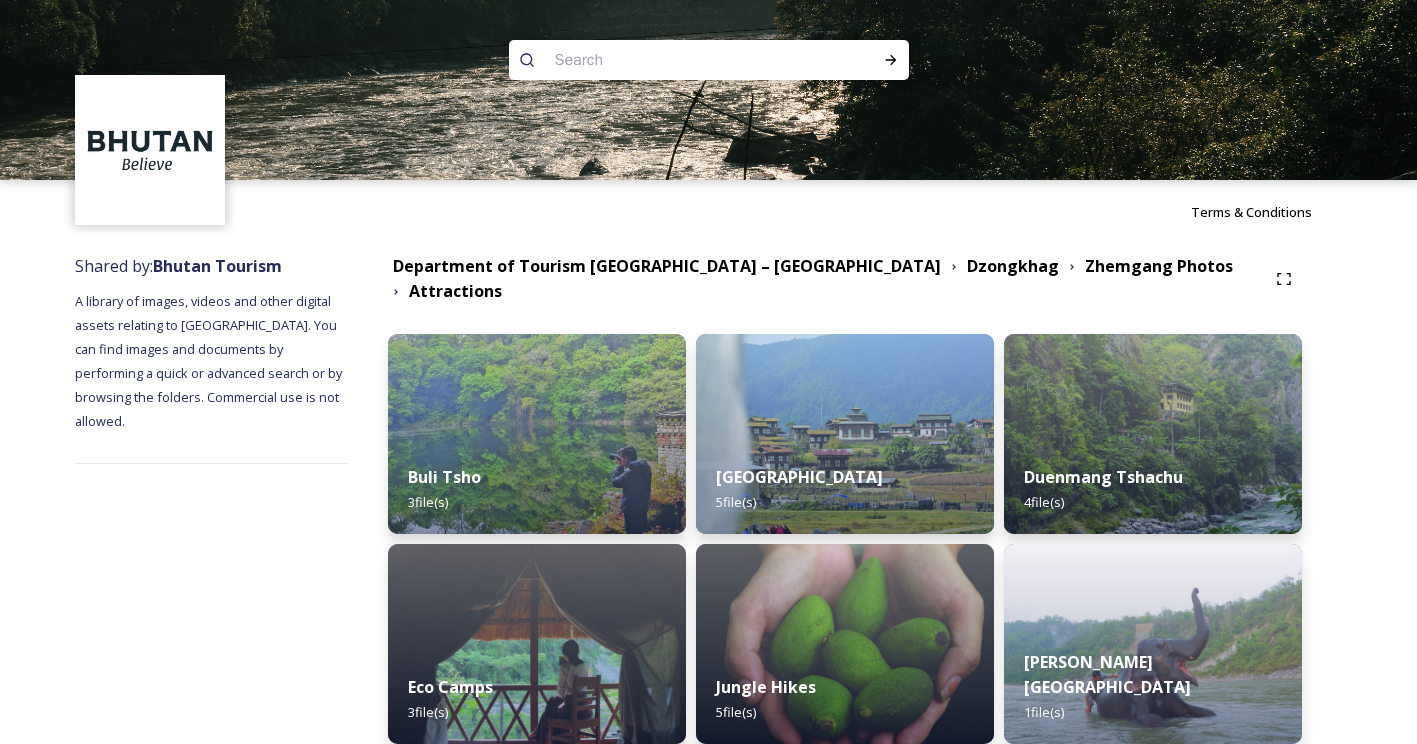 scroll, scrollTop: 0, scrollLeft: 0, axis: both 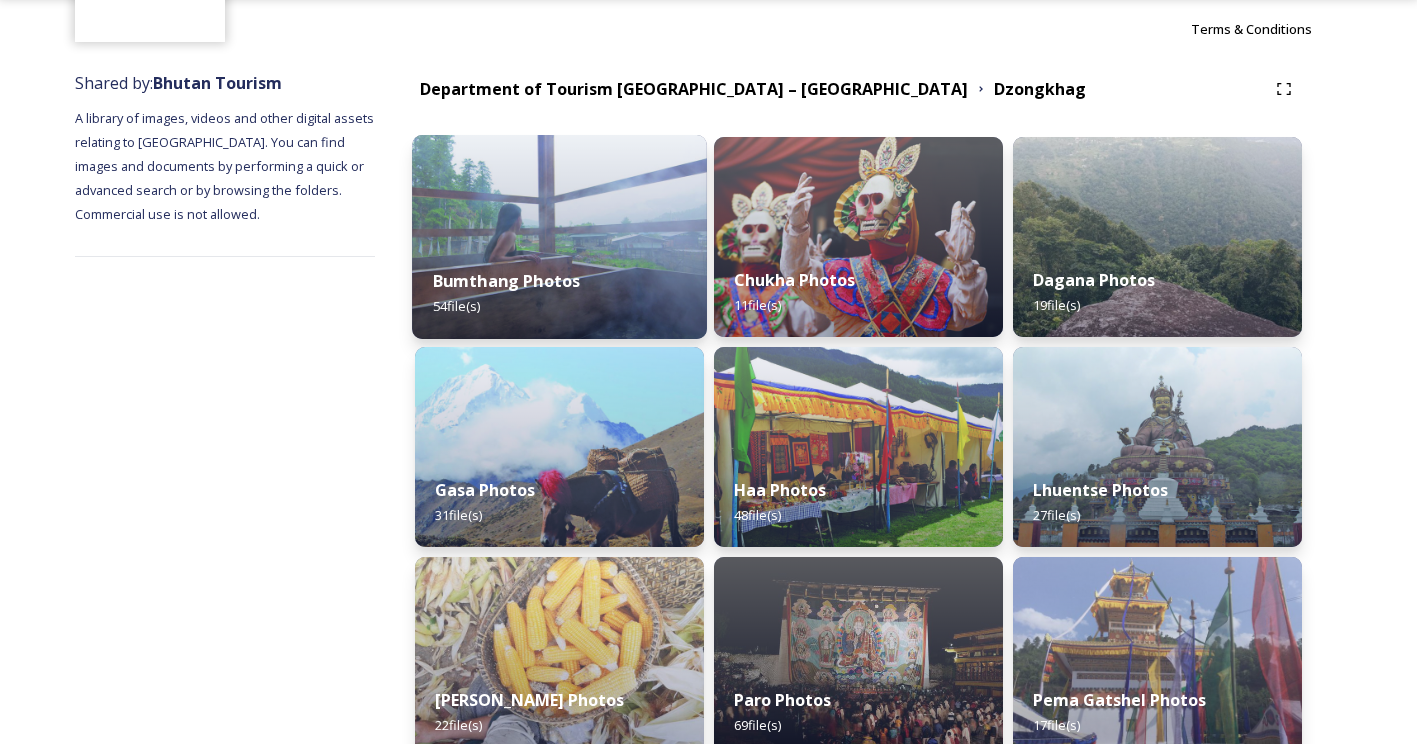 click on "Bumthang Photos 54  file(s)" at bounding box center [559, 293] 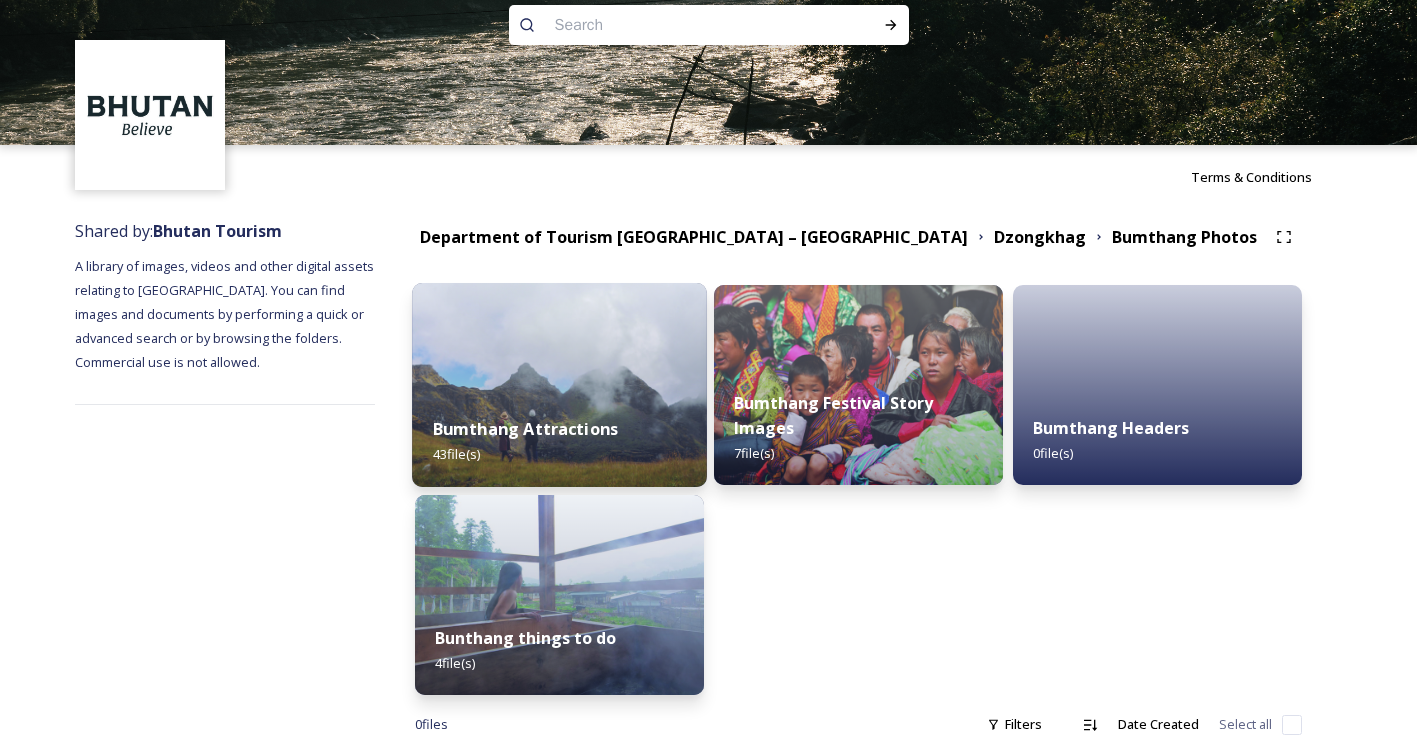 scroll, scrollTop: 38, scrollLeft: 0, axis: vertical 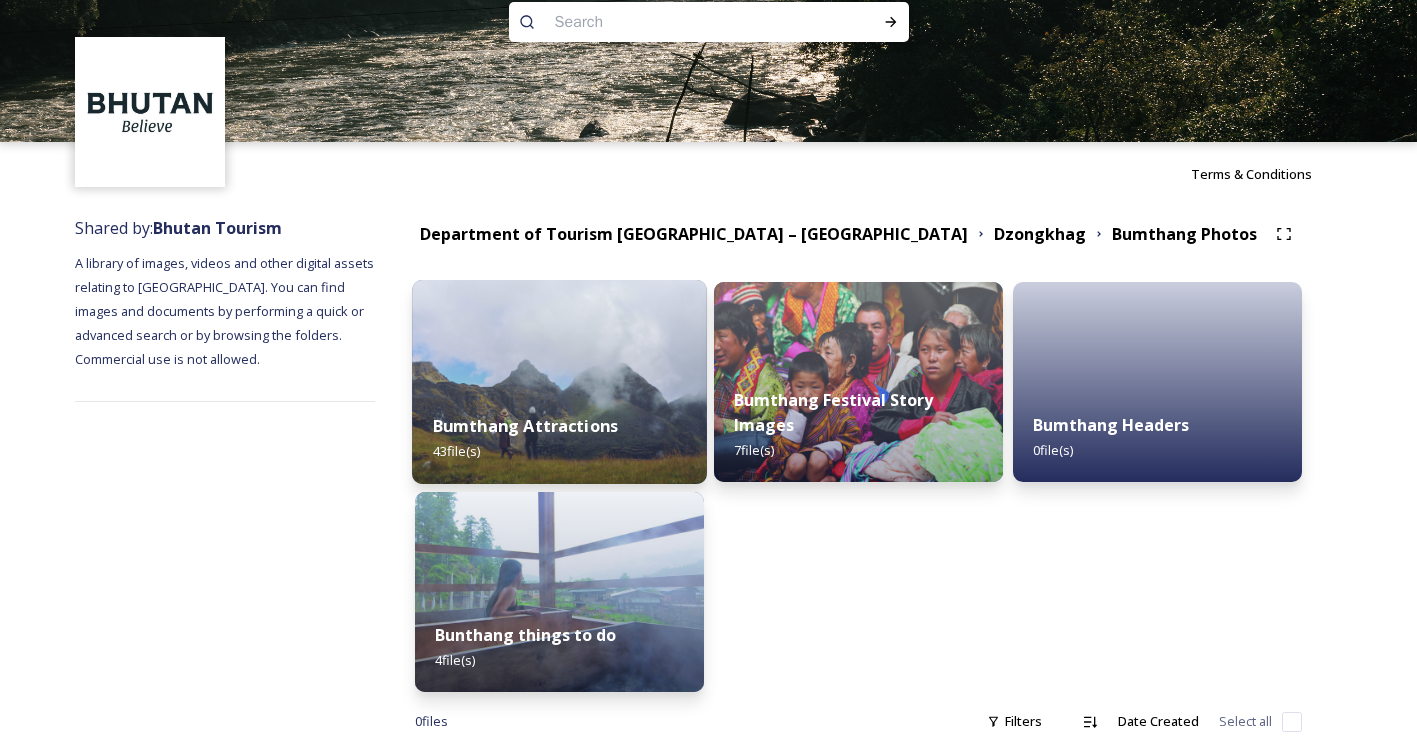 click on "Bumthang Attractions" at bounding box center [526, 426] 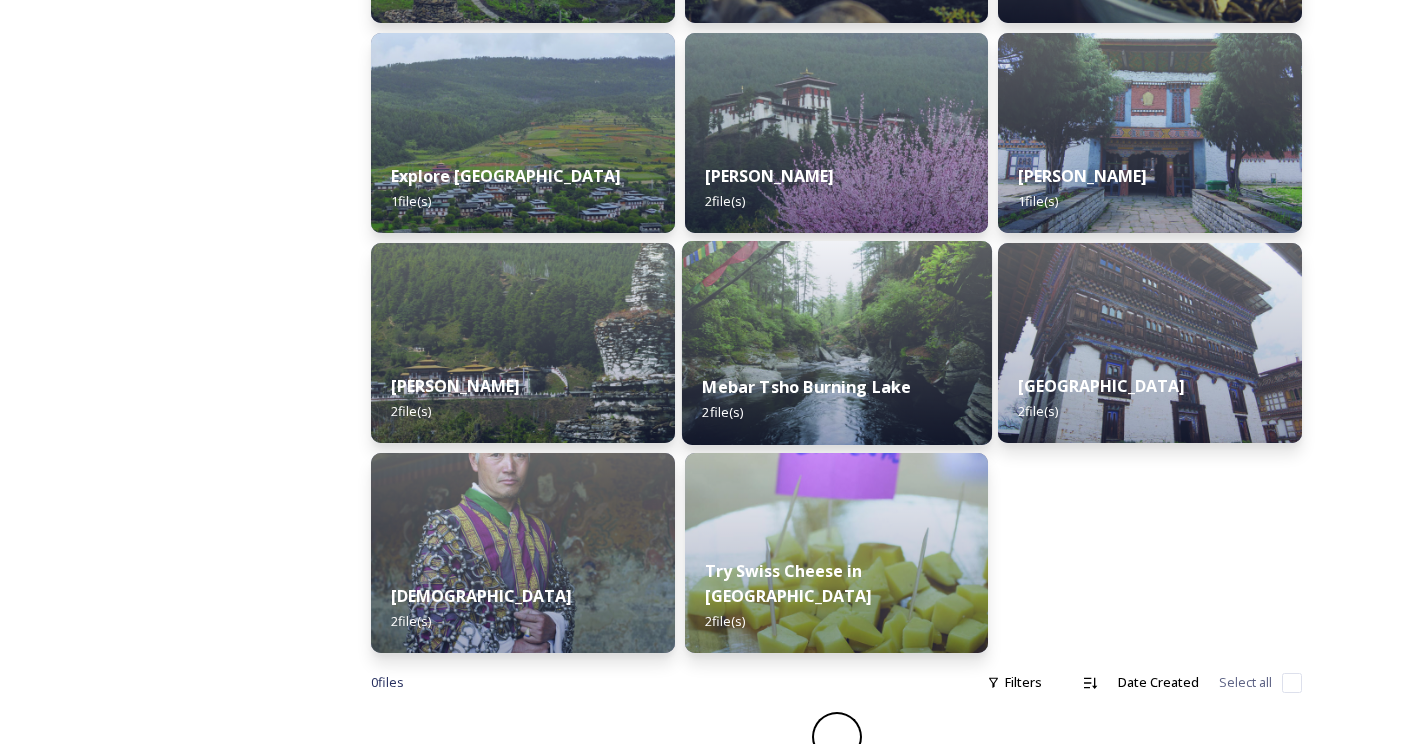 scroll, scrollTop: 513, scrollLeft: 0, axis: vertical 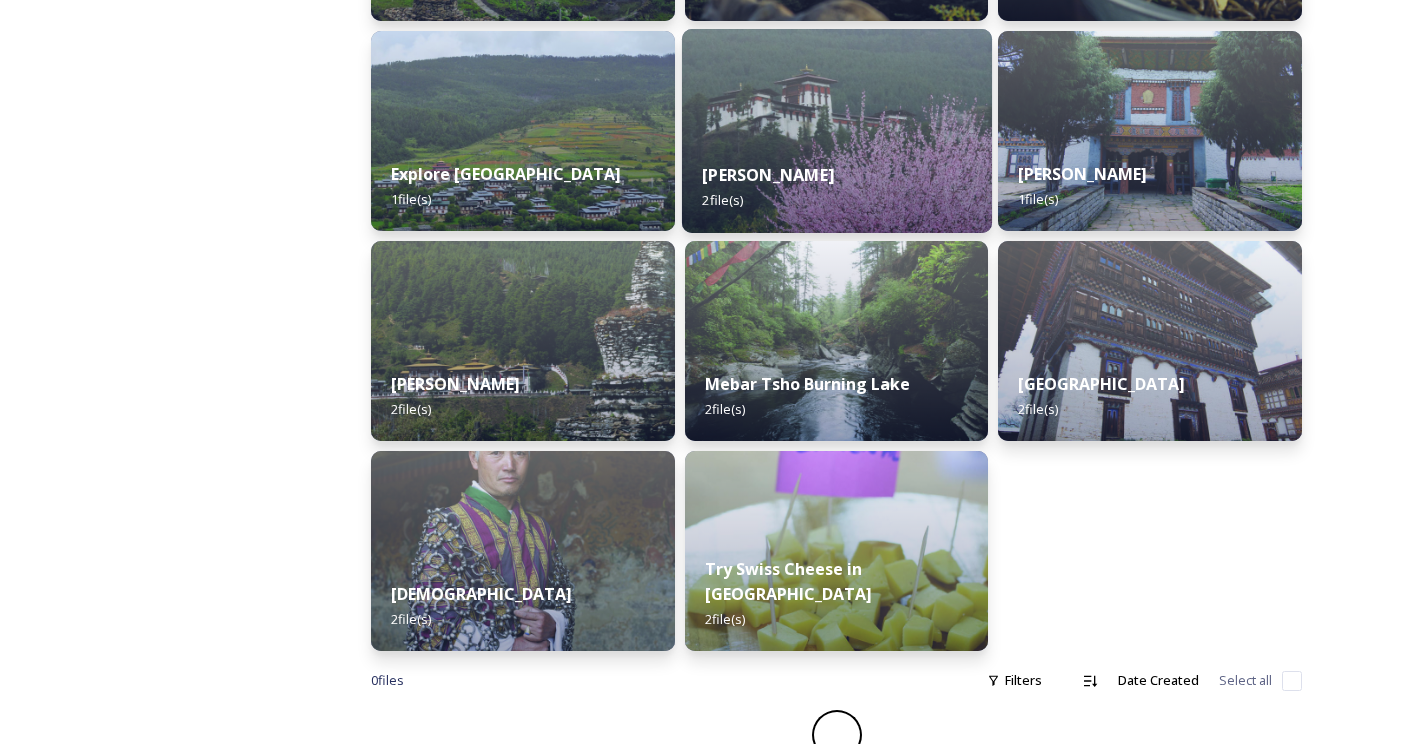 click on "[PERSON_NAME]" at bounding box center [768, 175] 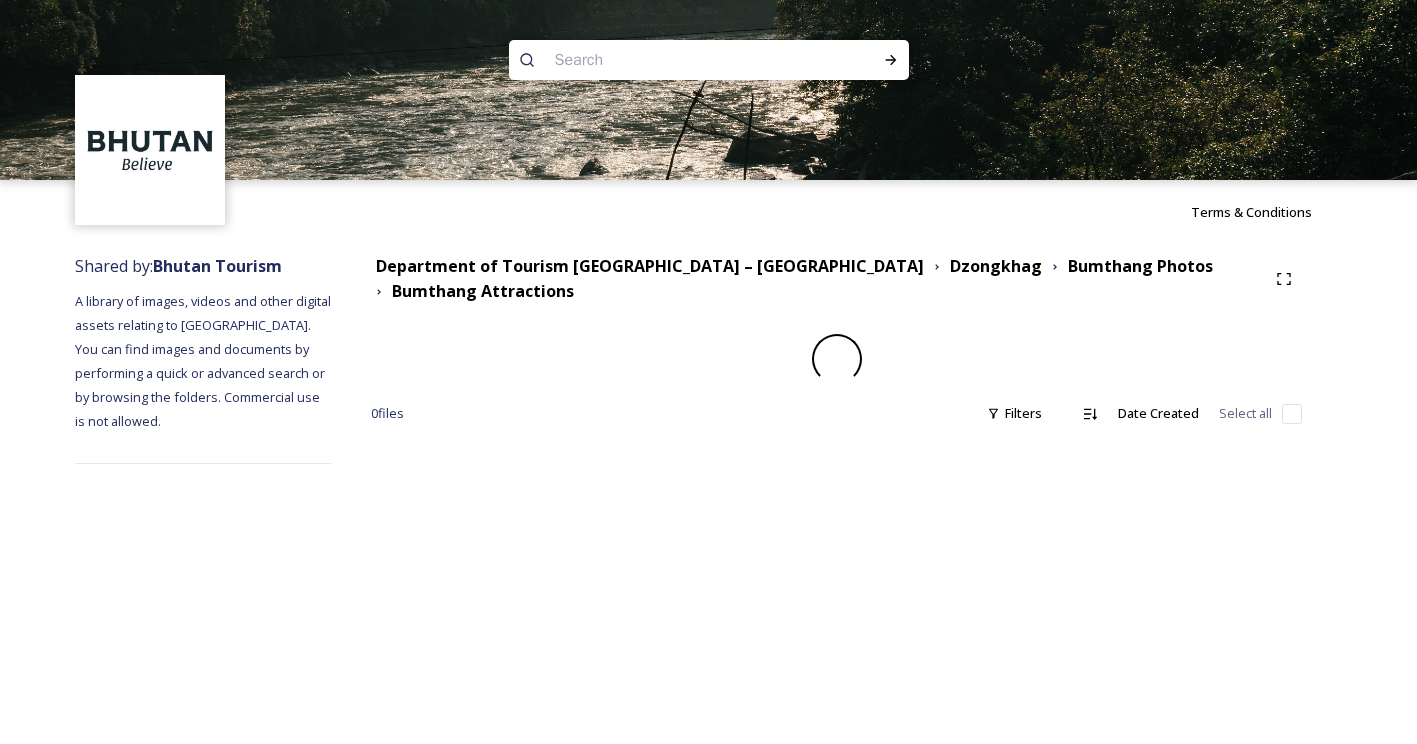 scroll, scrollTop: 0, scrollLeft: 0, axis: both 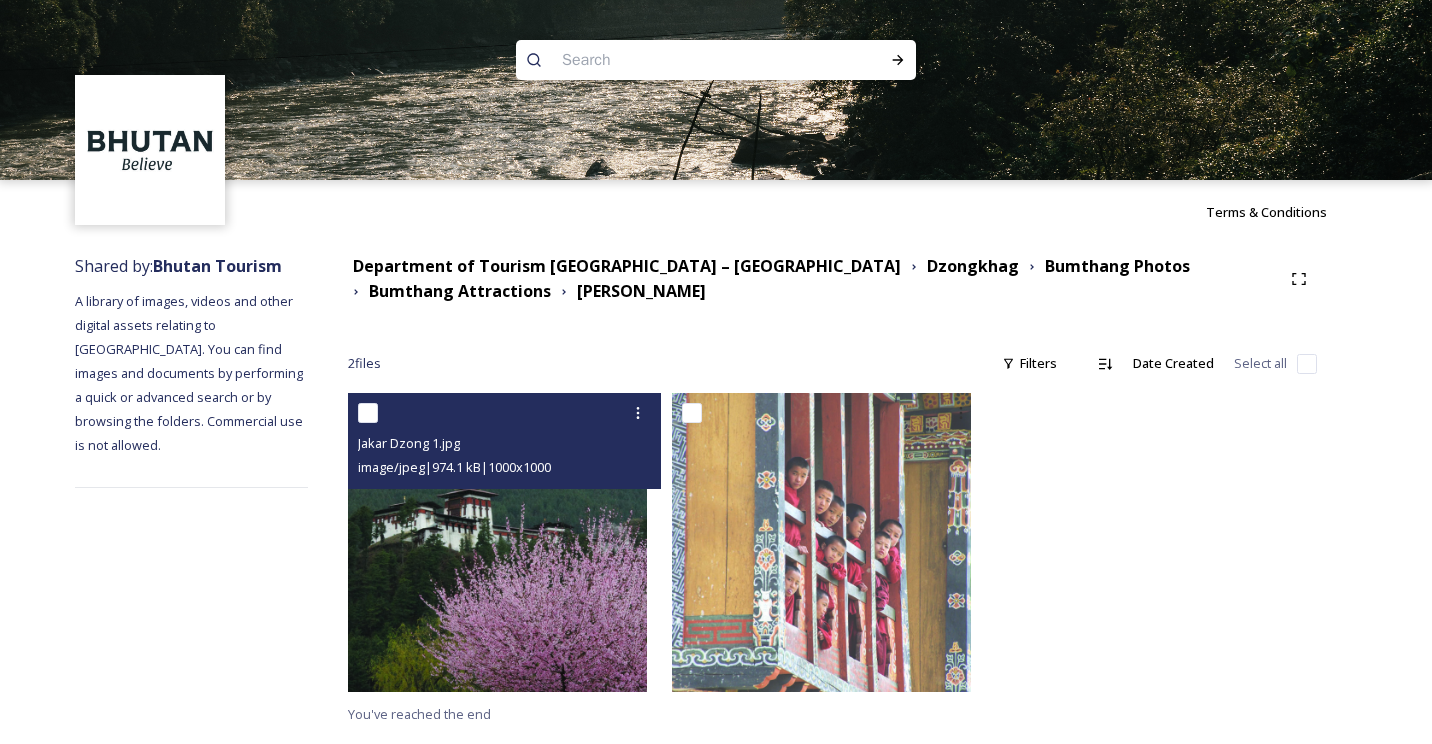 click at bounding box center [497, 542] 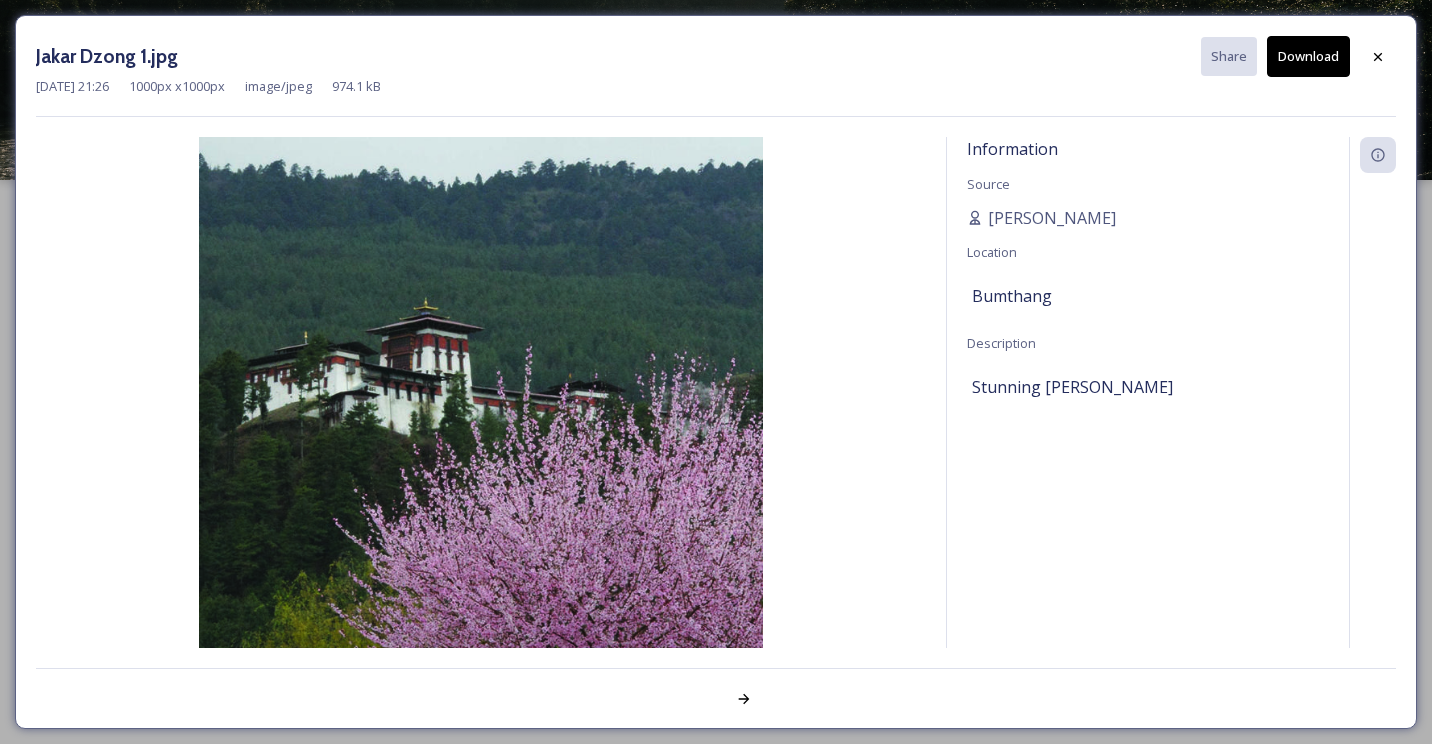 click at bounding box center (481, 419) 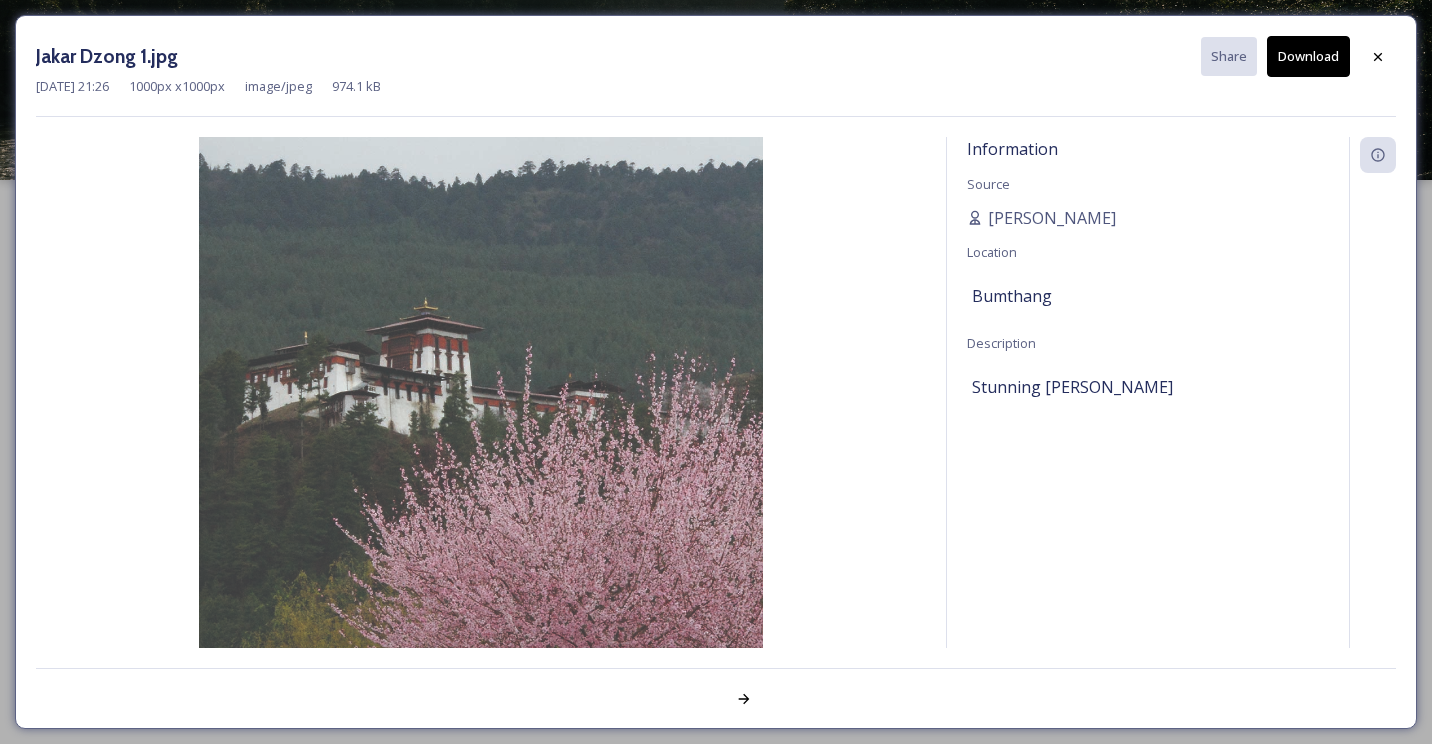 click on "Download" at bounding box center (1308, 56) 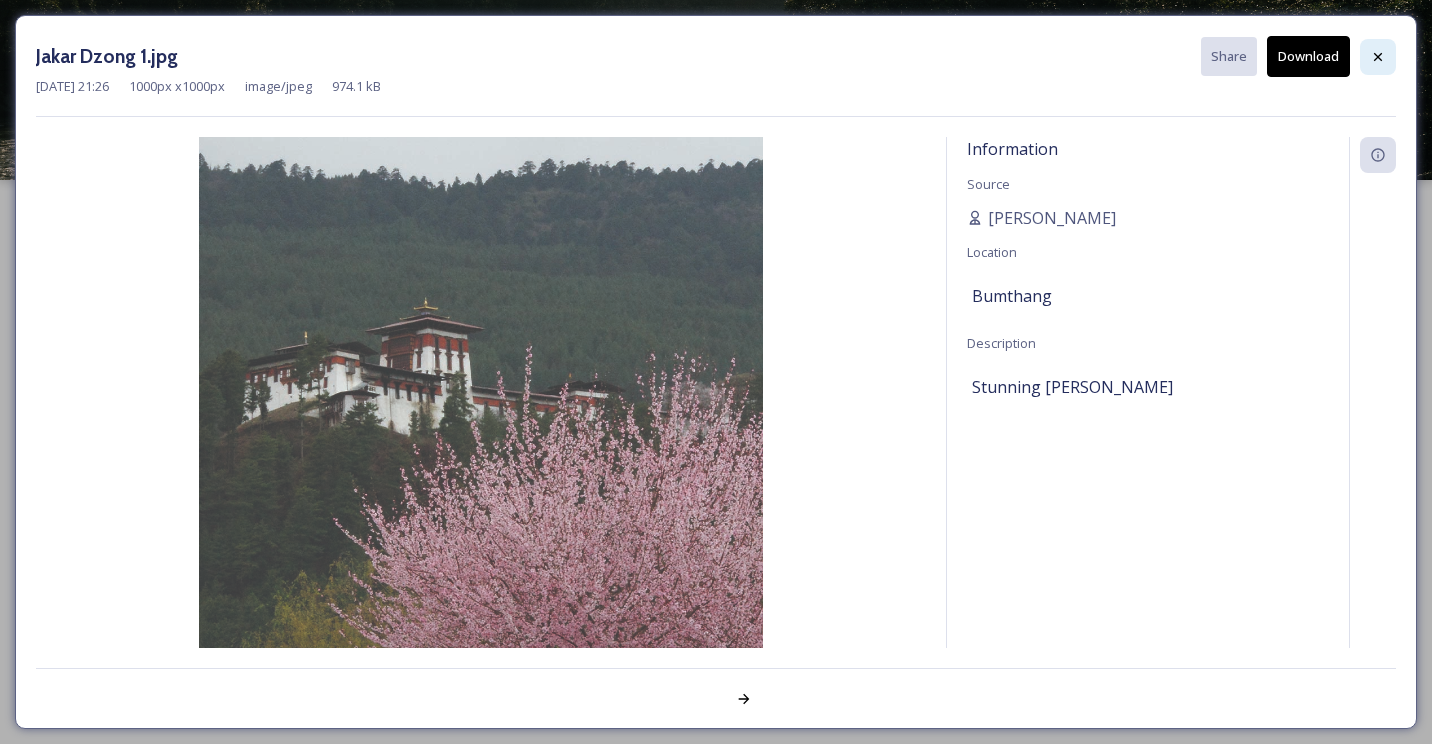 click 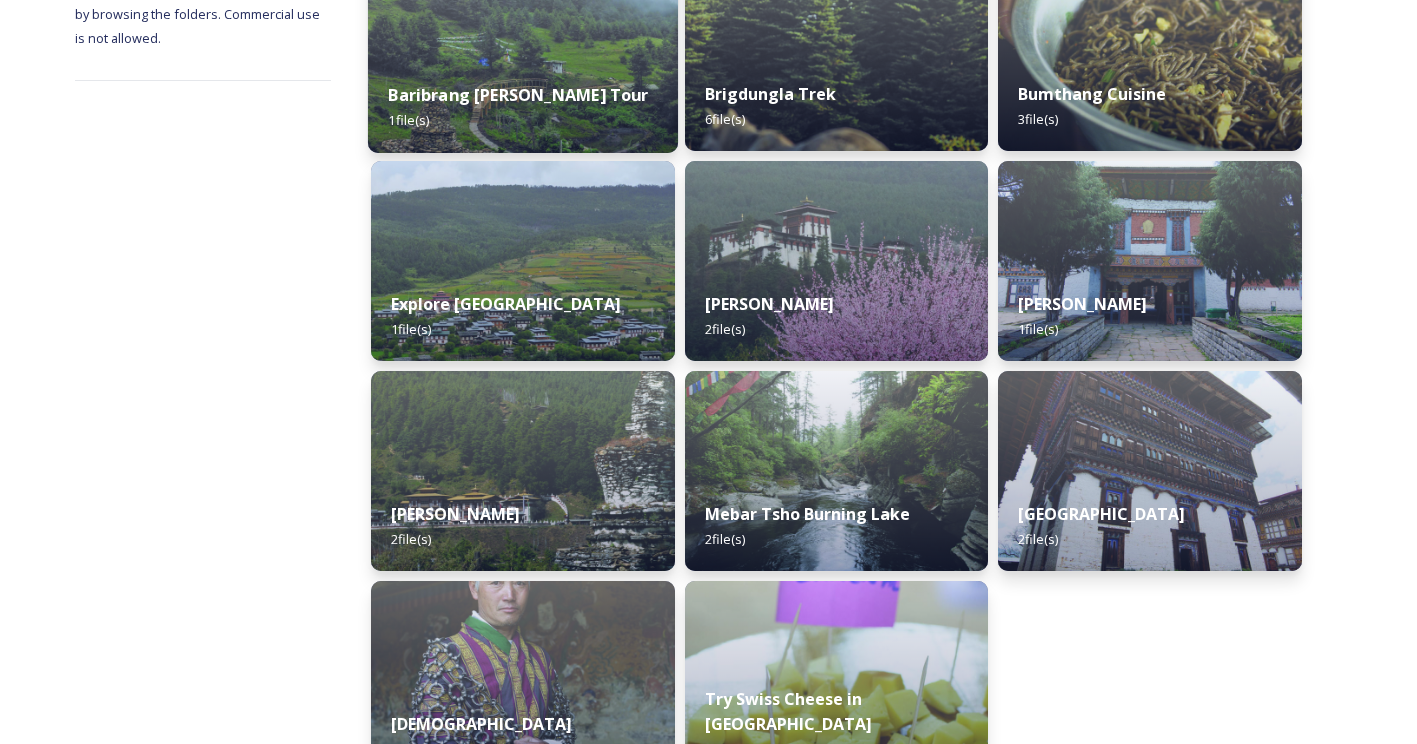 scroll, scrollTop: 395, scrollLeft: 0, axis: vertical 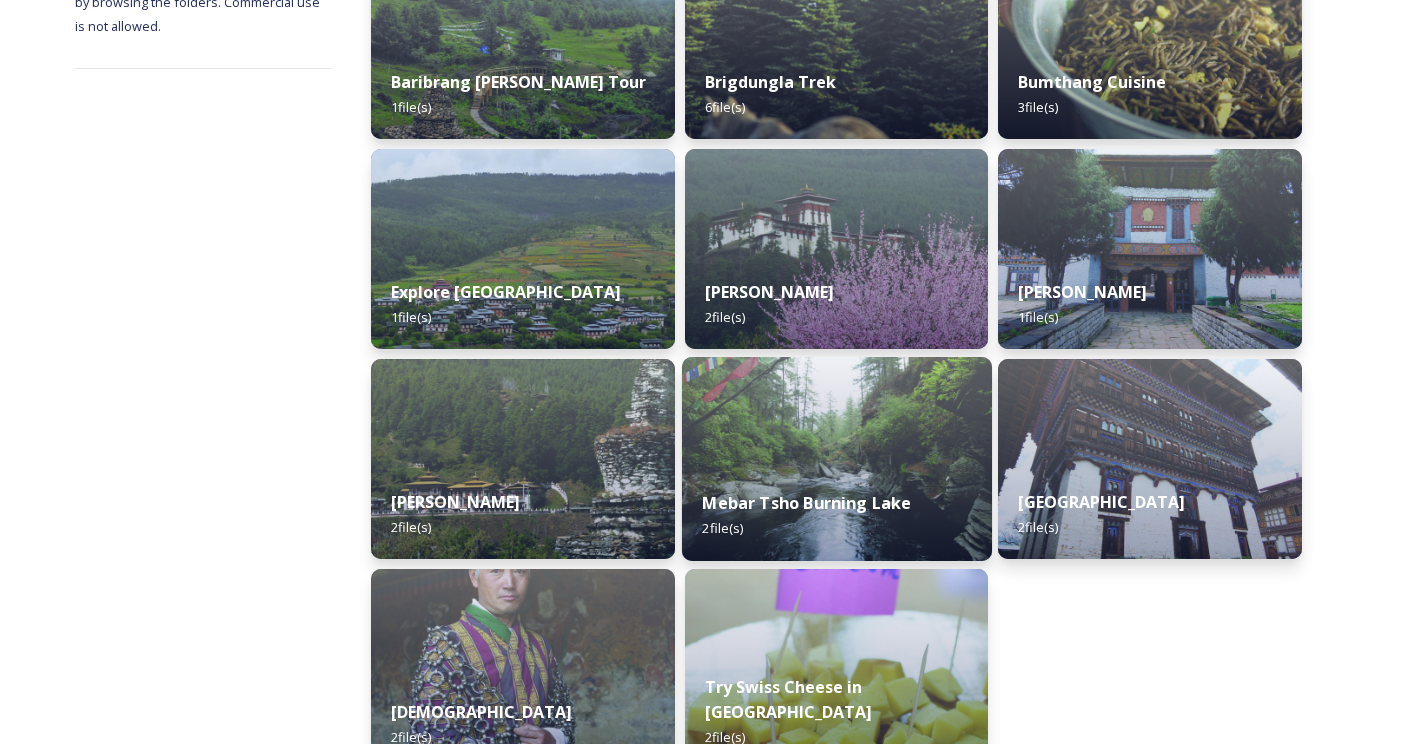 click at bounding box center [837, 459] 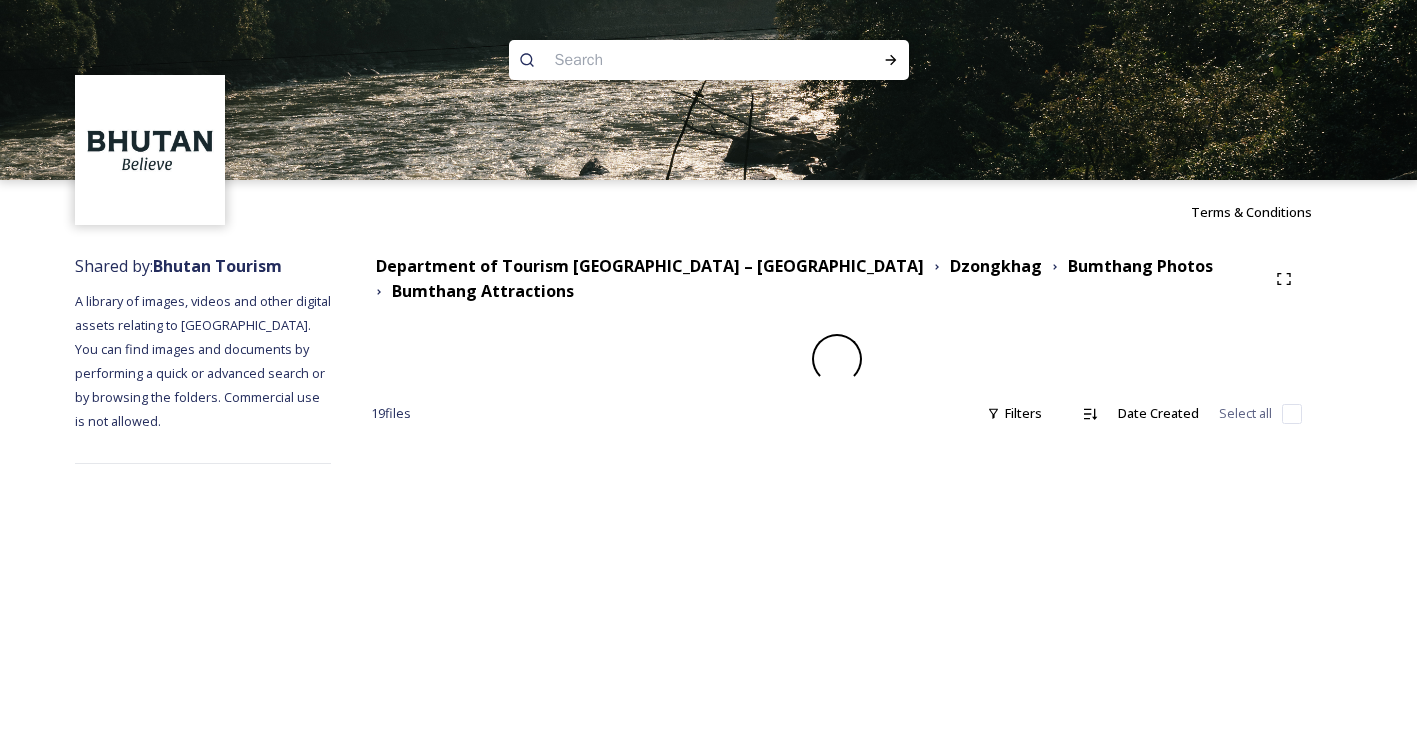 scroll, scrollTop: 0, scrollLeft: 0, axis: both 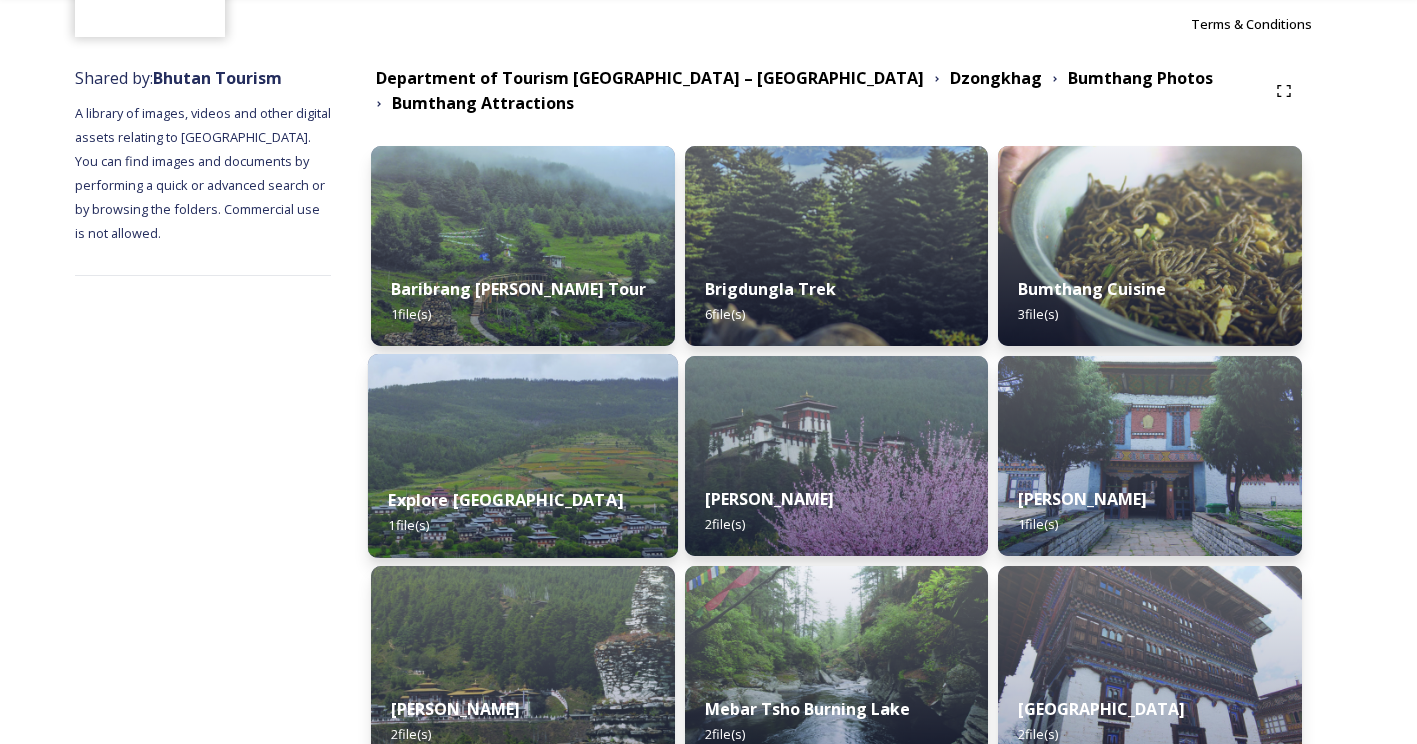 click at bounding box center (523, 456) 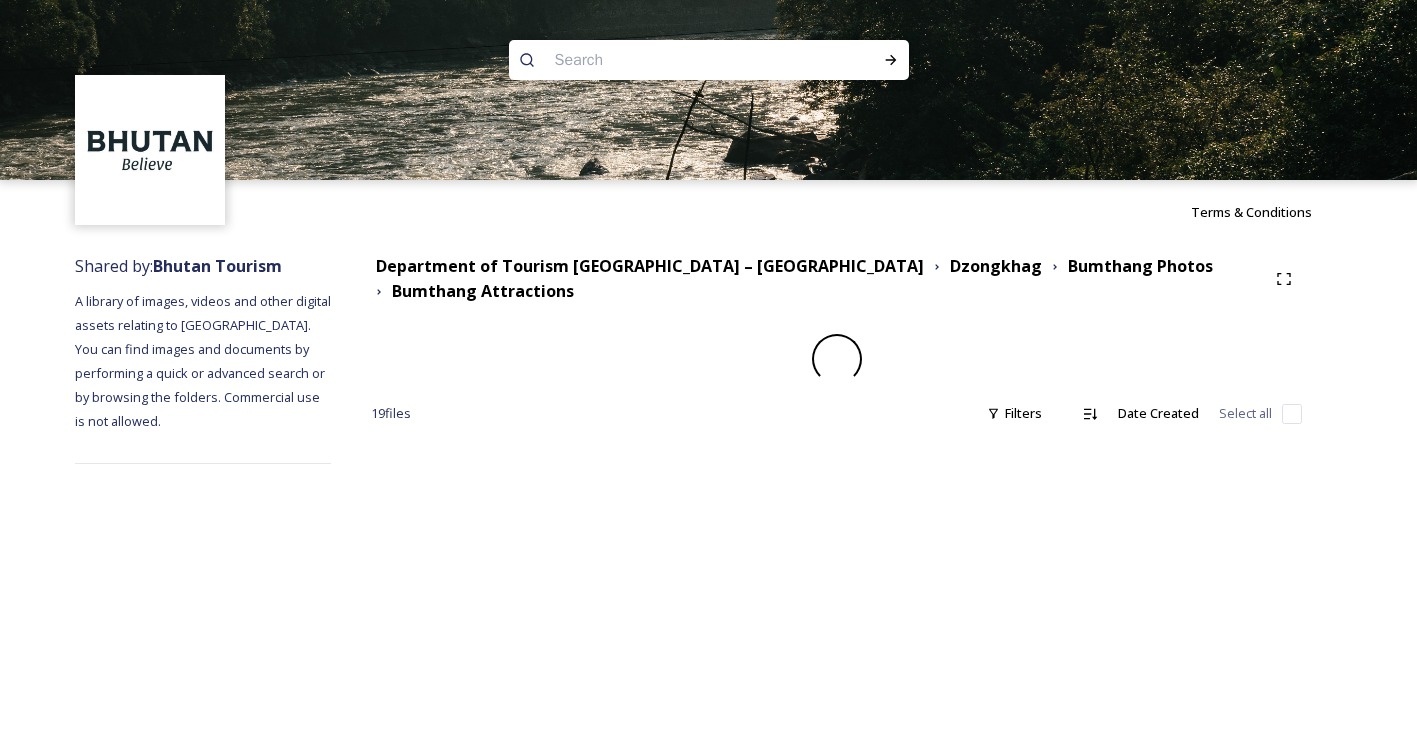 scroll, scrollTop: 0, scrollLeft: 0, axis: both 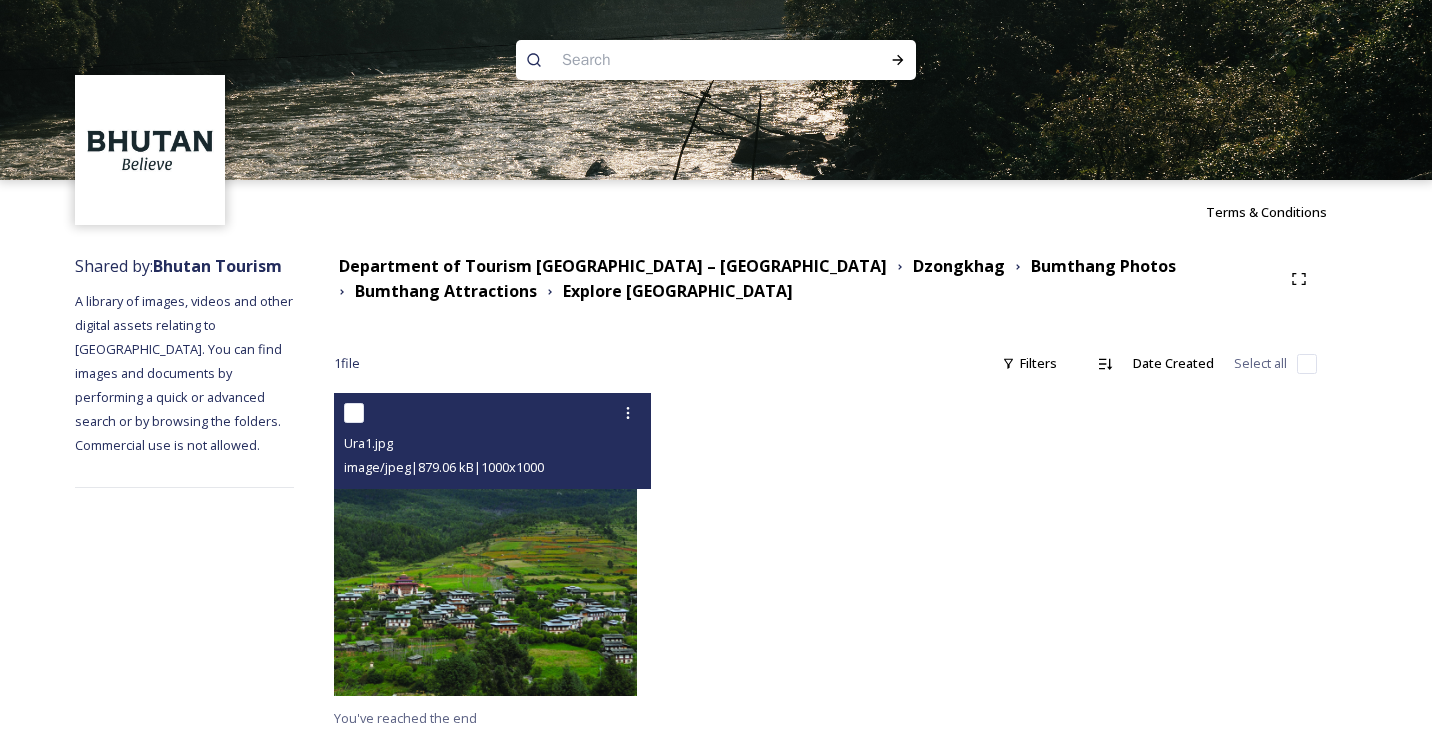 click at bounding box center [485, 544] 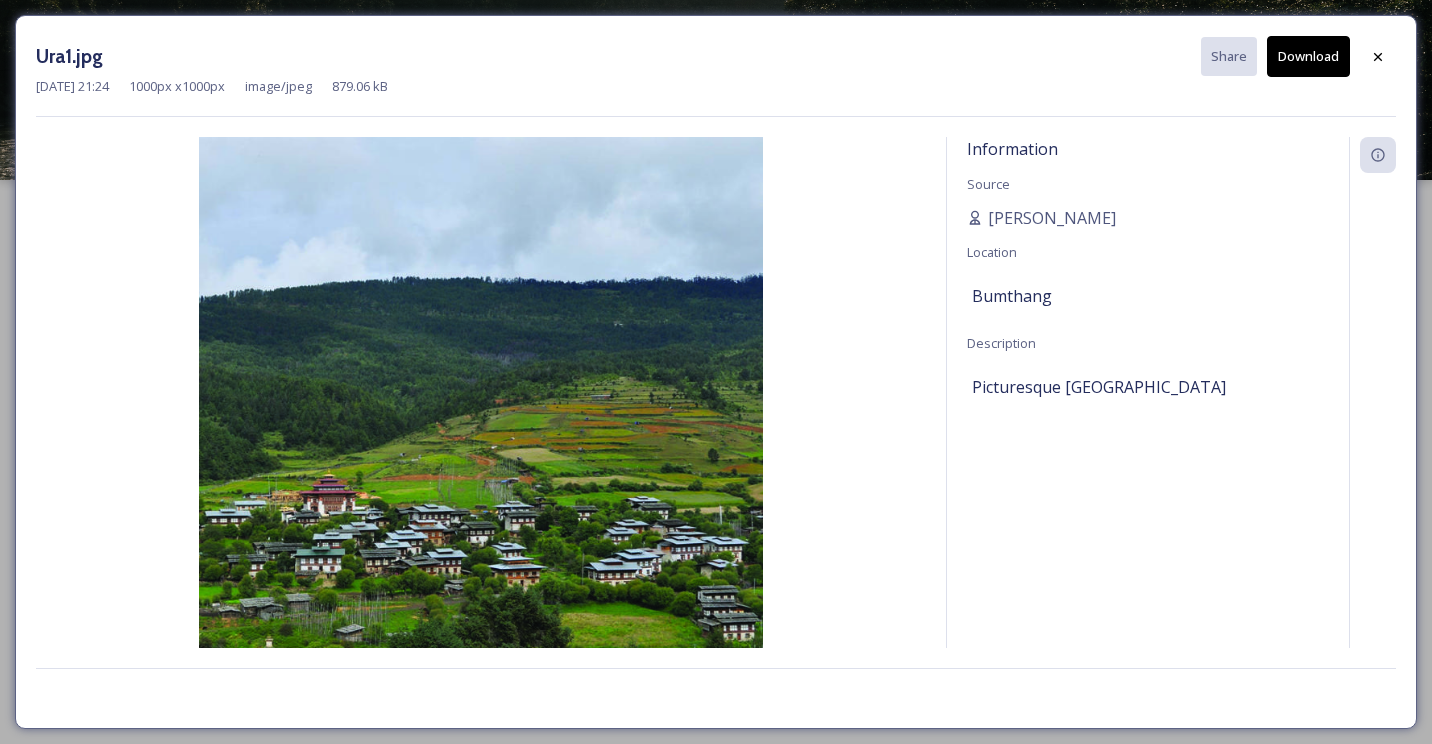 click at bounding box center (481, 419) 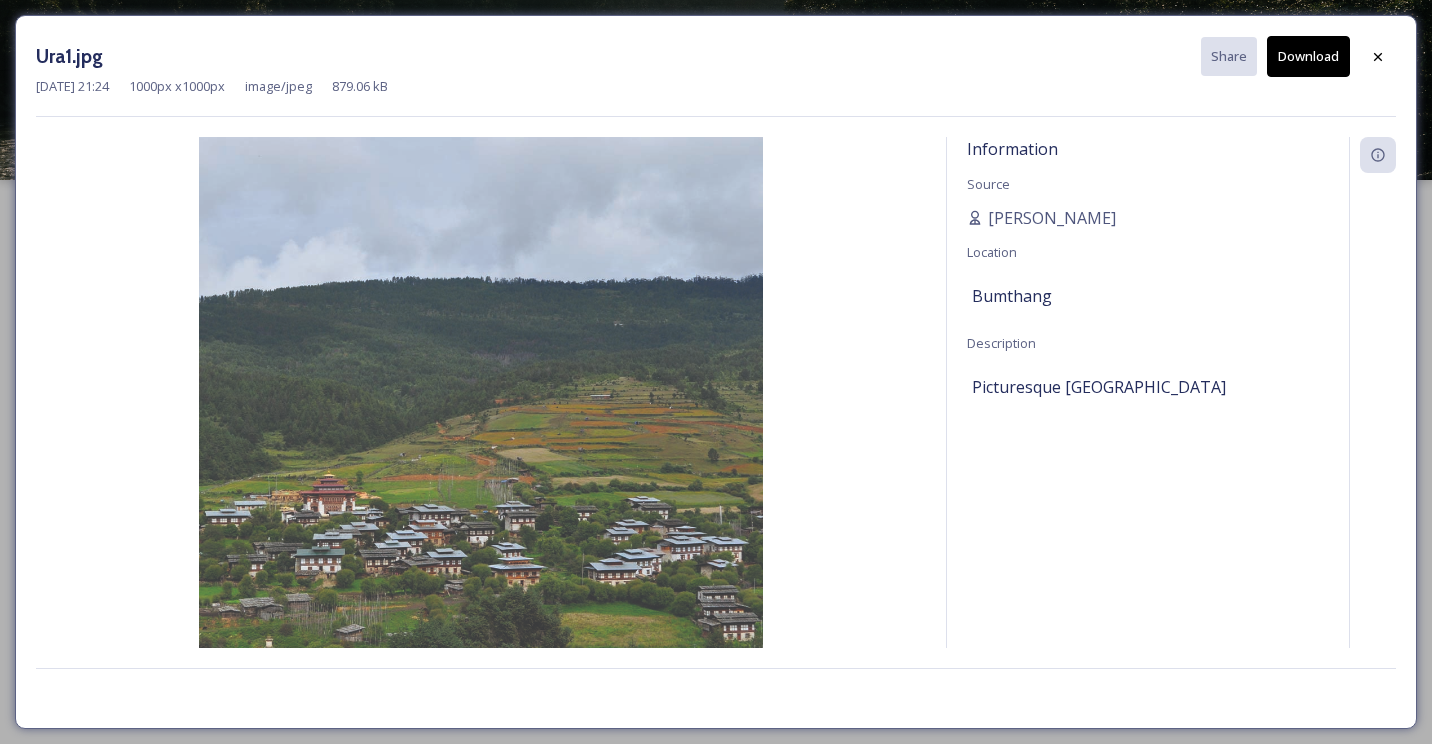 click on "Download" at bounding box center (1308, 56) 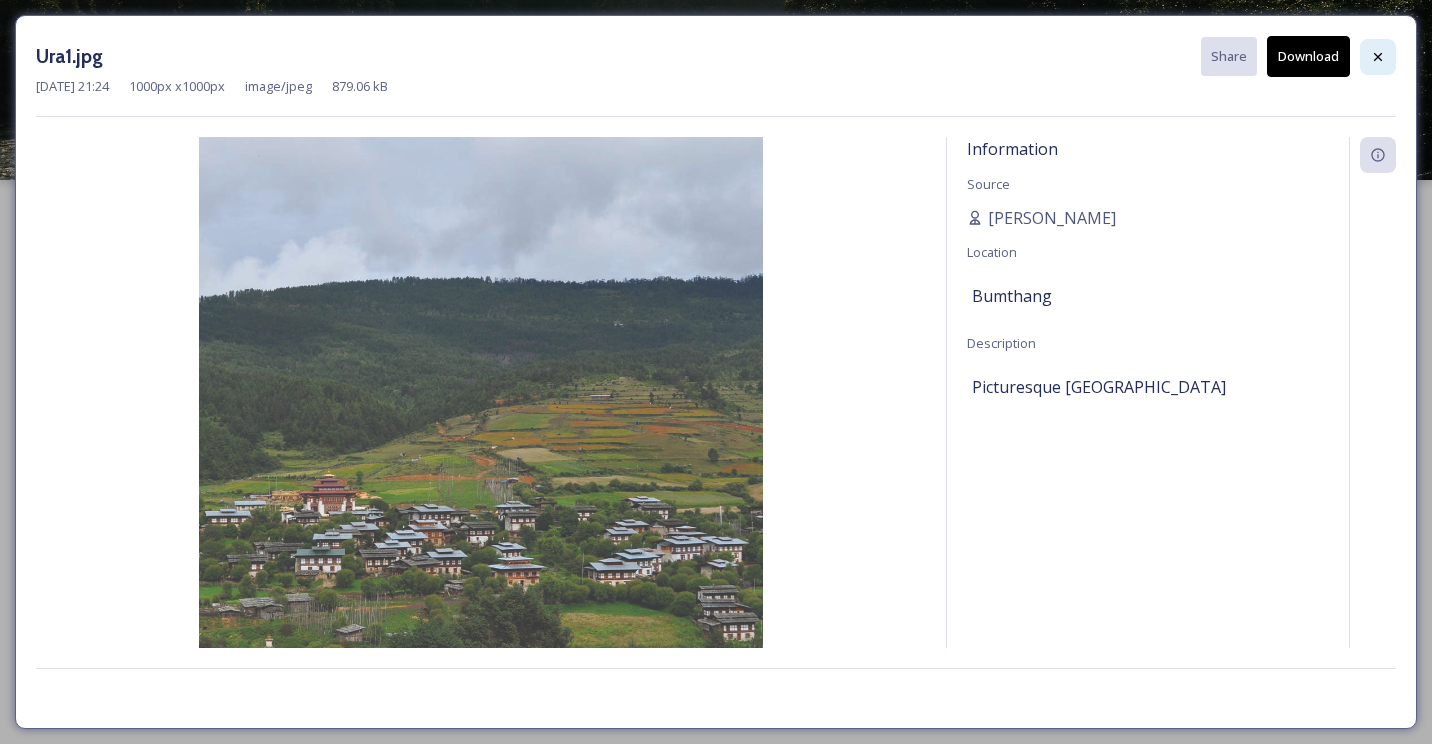 click at bounding box center (1378, 57) 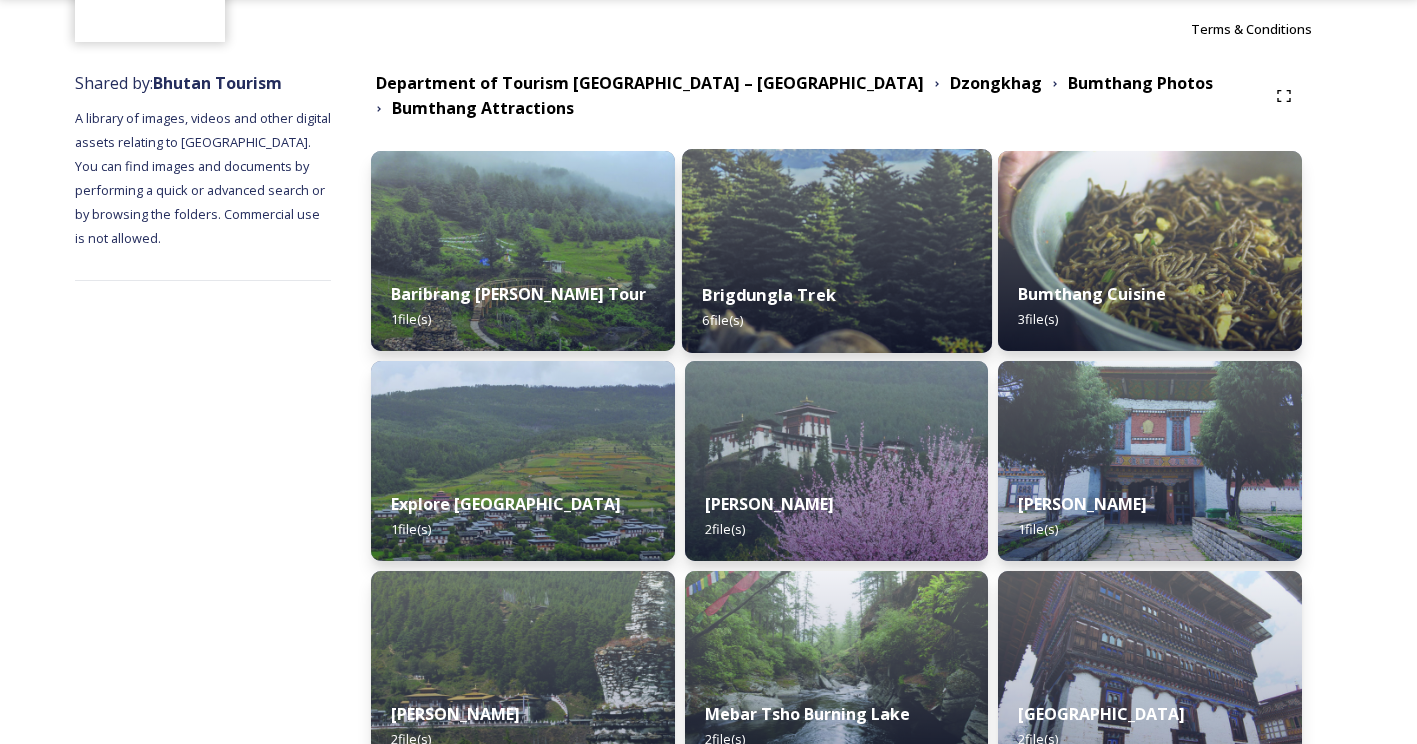 scroll, scrollTop: 194, scrollLeft: 0, axis: vertical 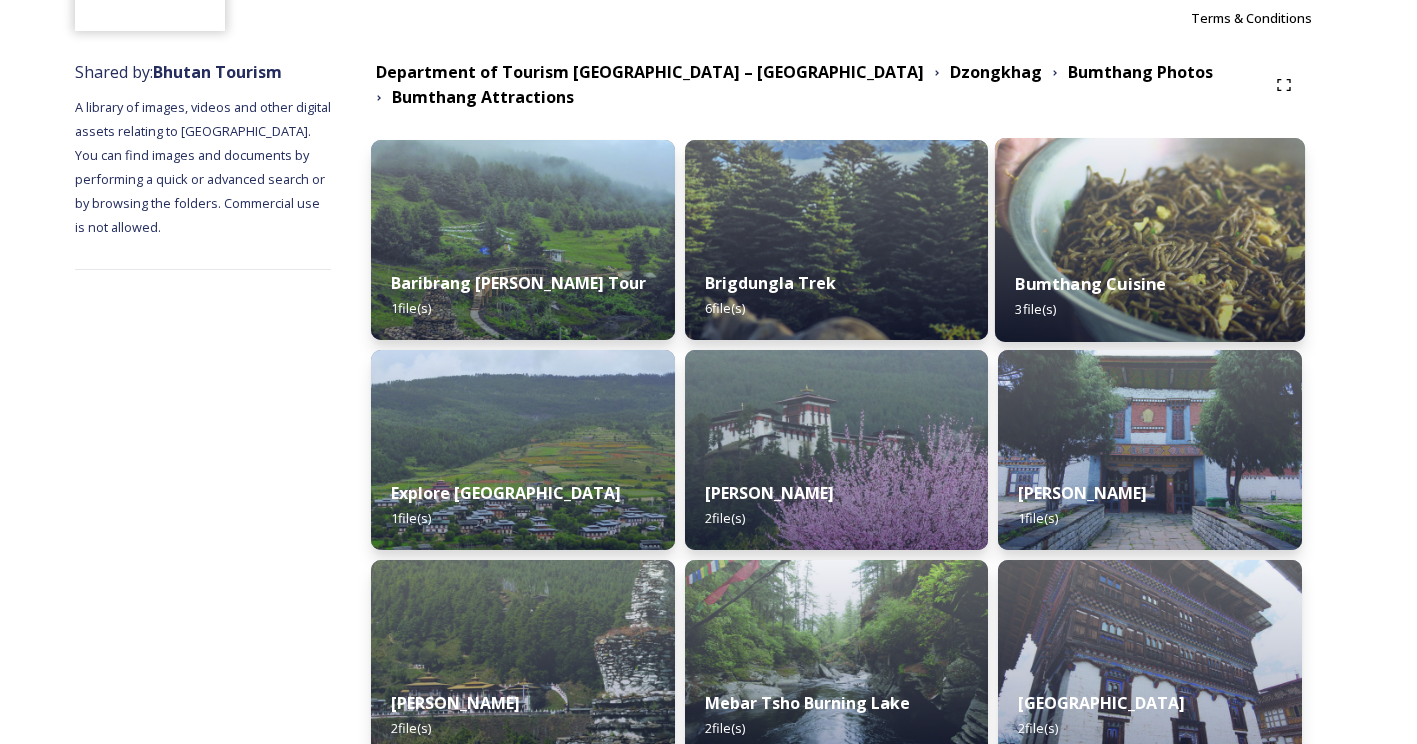 click at bounding box center (1150, 240) 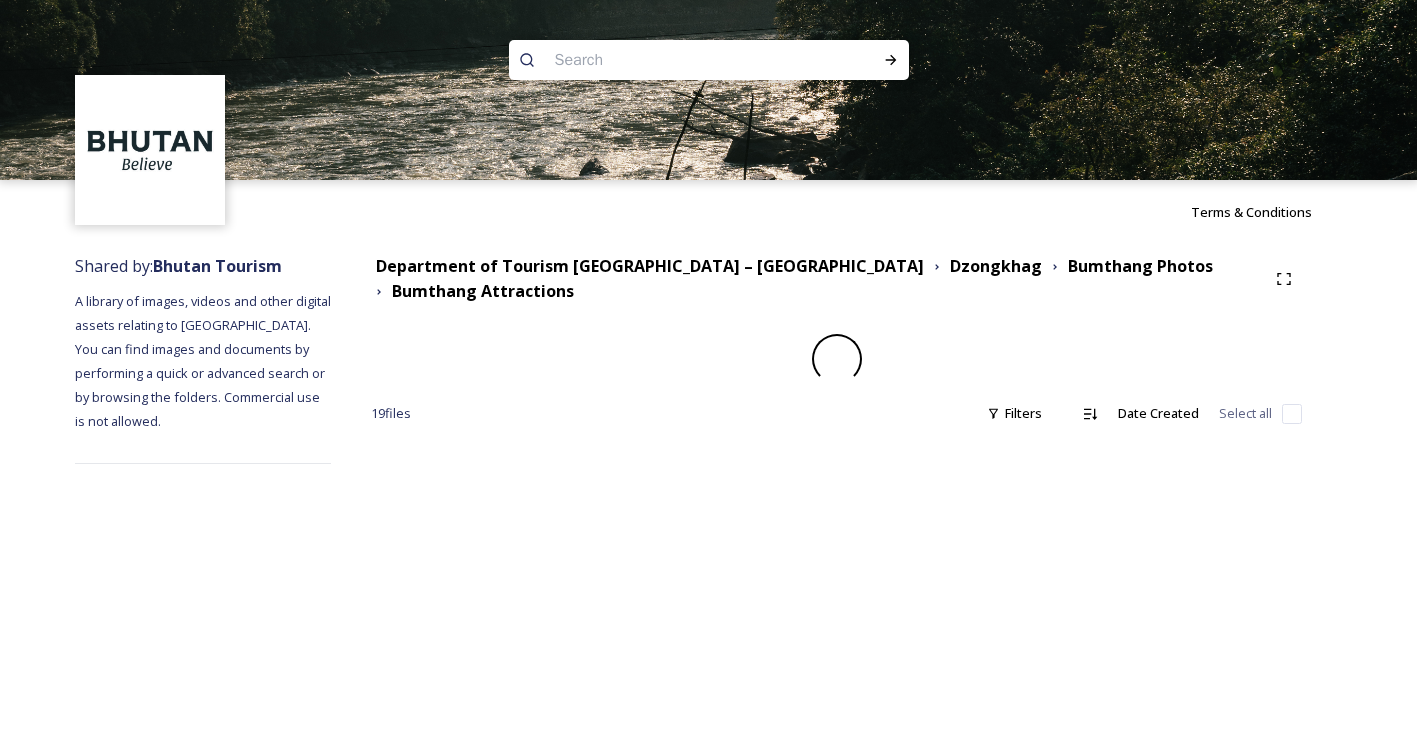 scroll, scrollTop: 0, scrollLeft: 0, axis: both 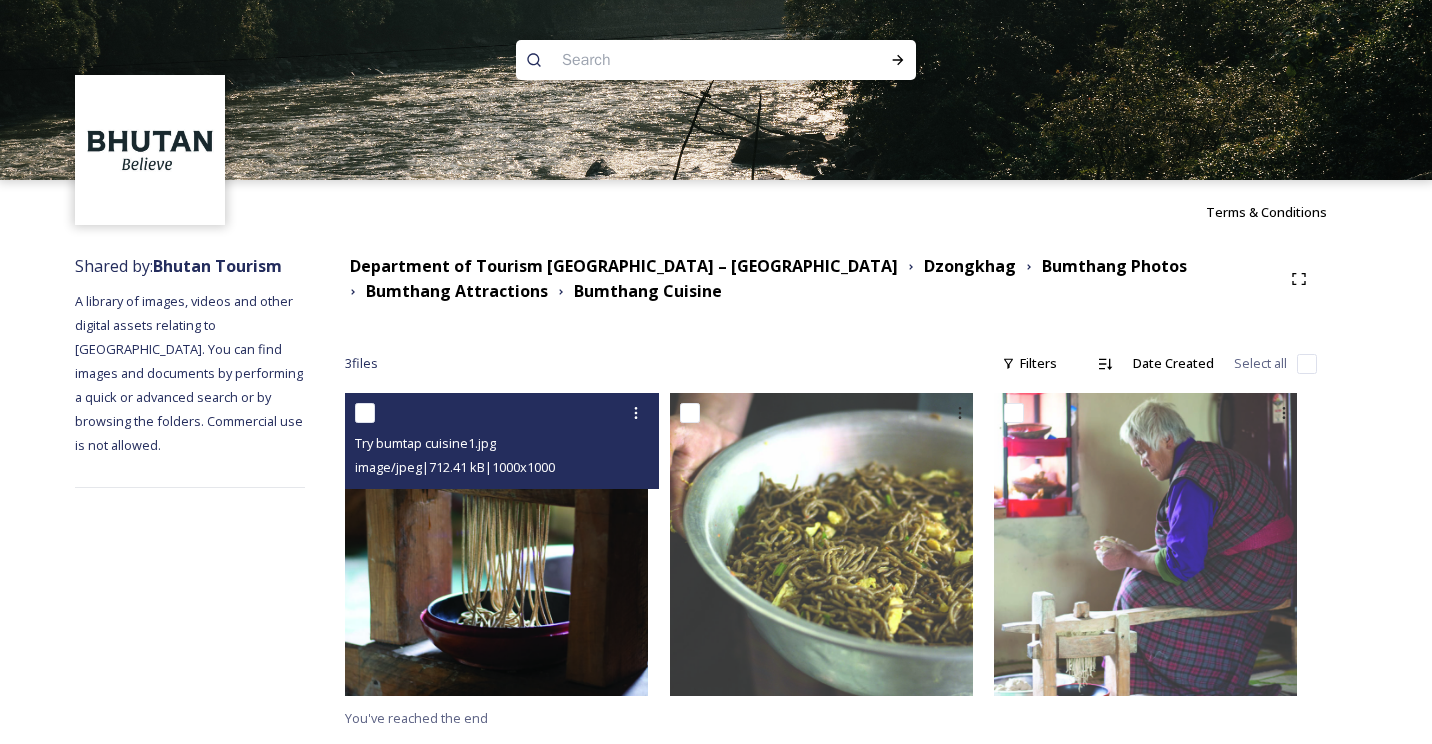 click at bounding box center [496, 544] 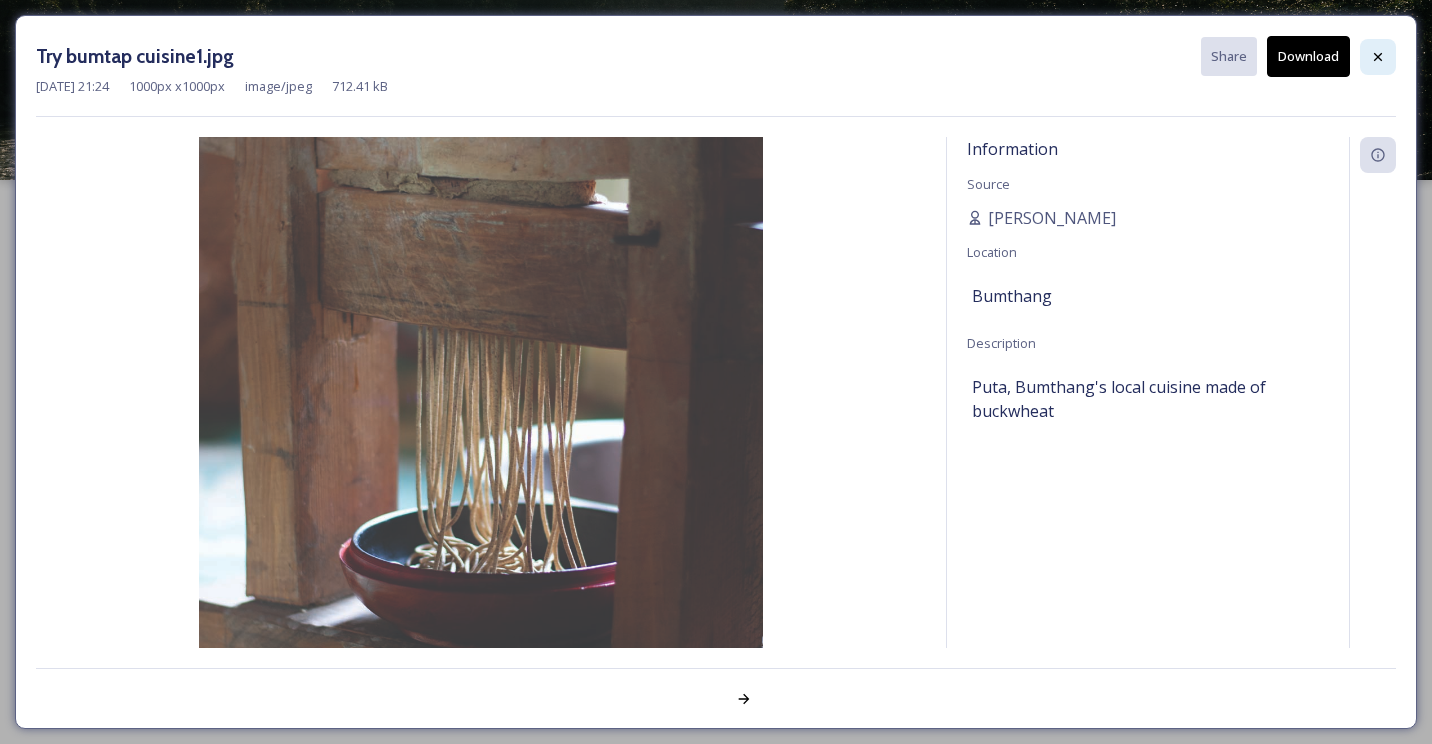 click at bounding box center [1378, 57] 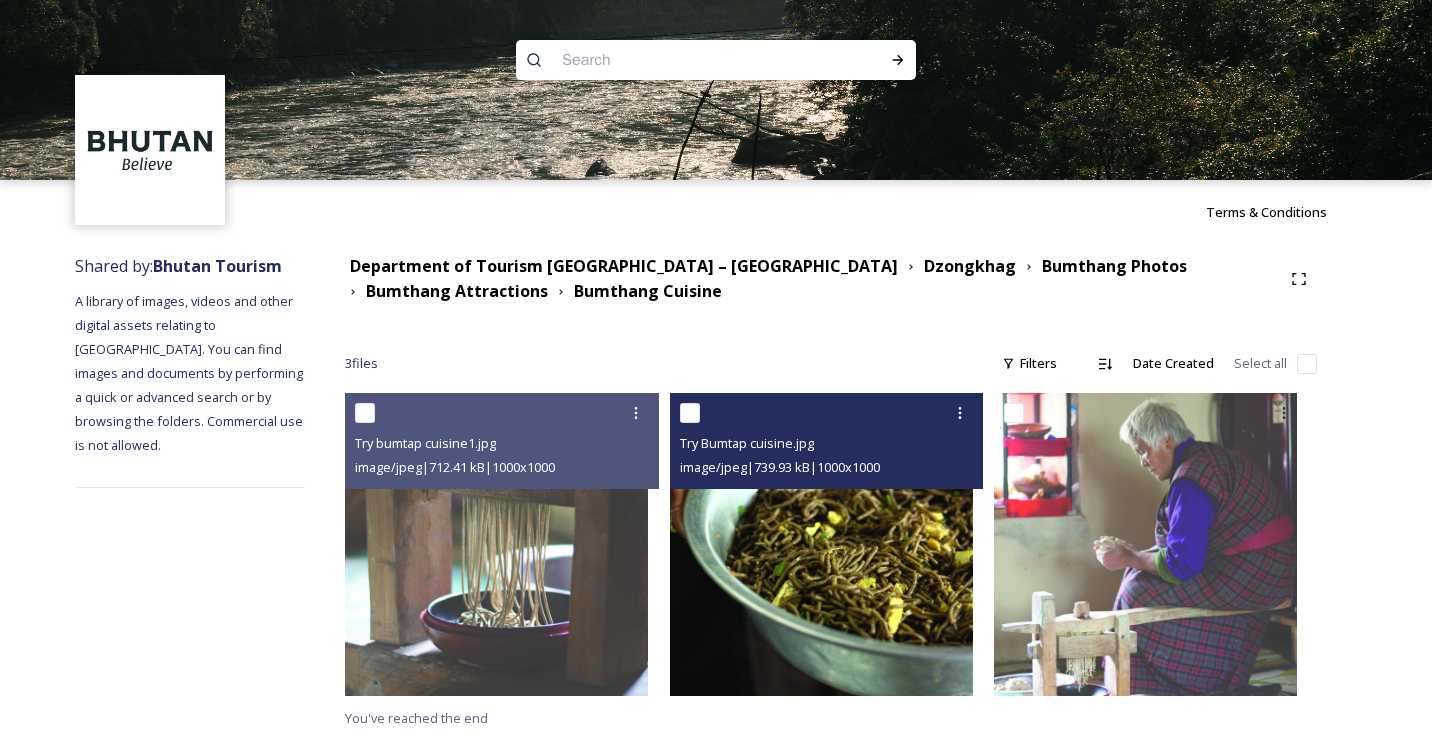click at bounding box center [821, 544] 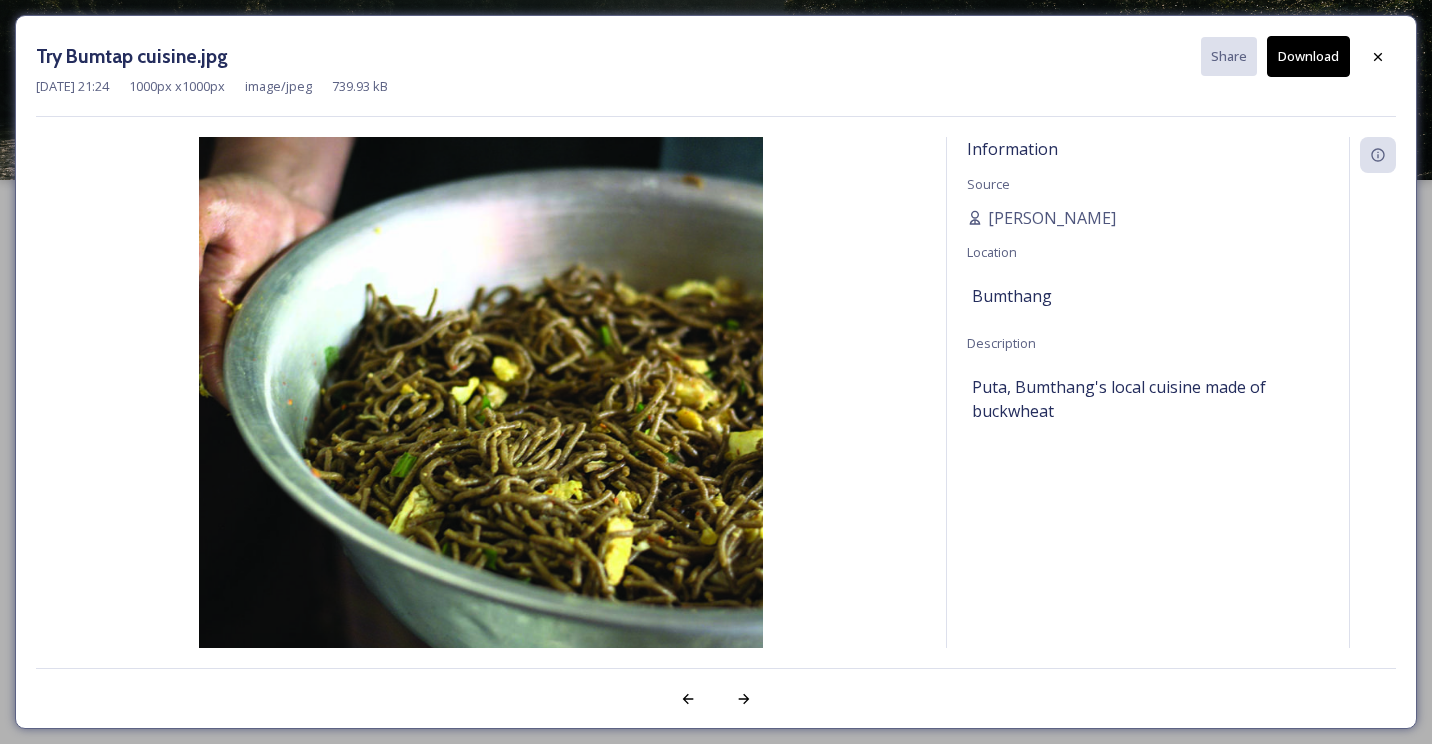 click at bounding box center [481, 419] 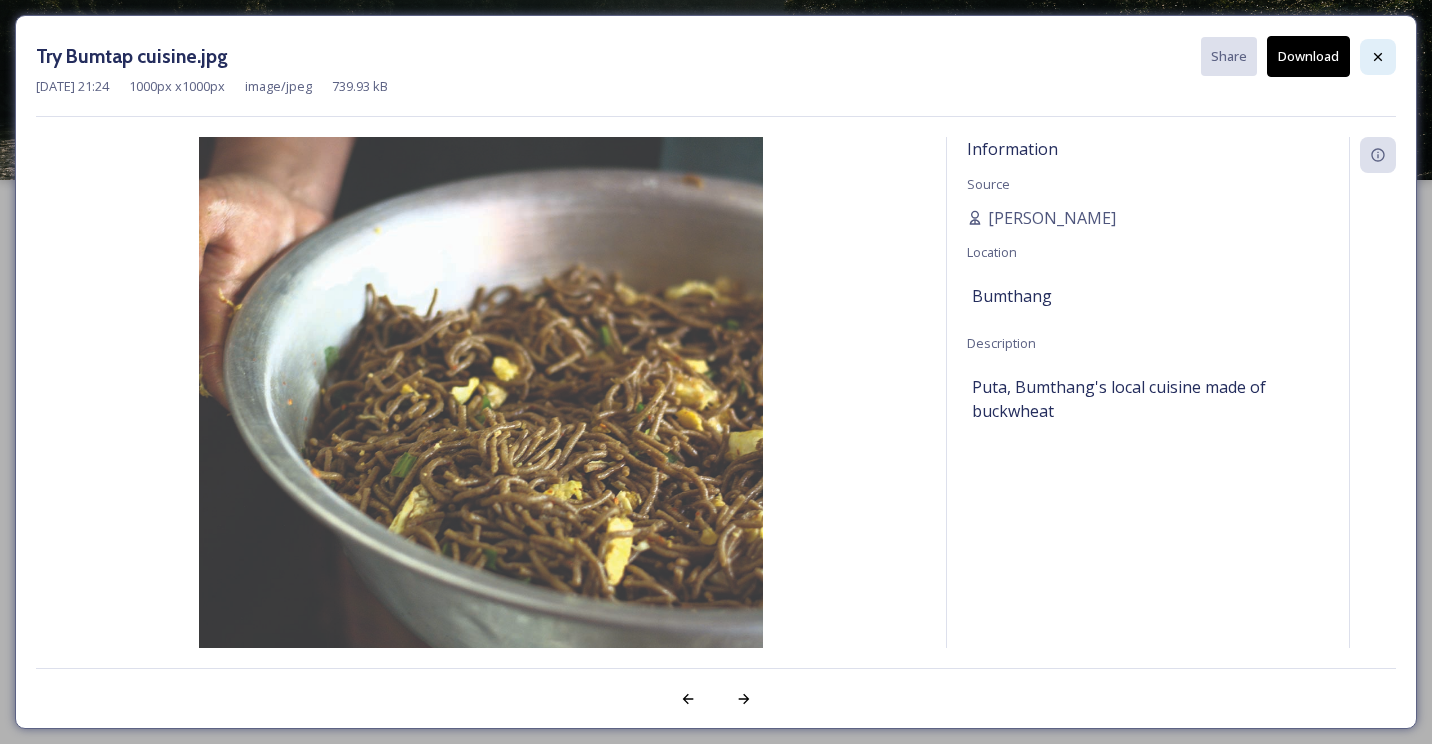 click 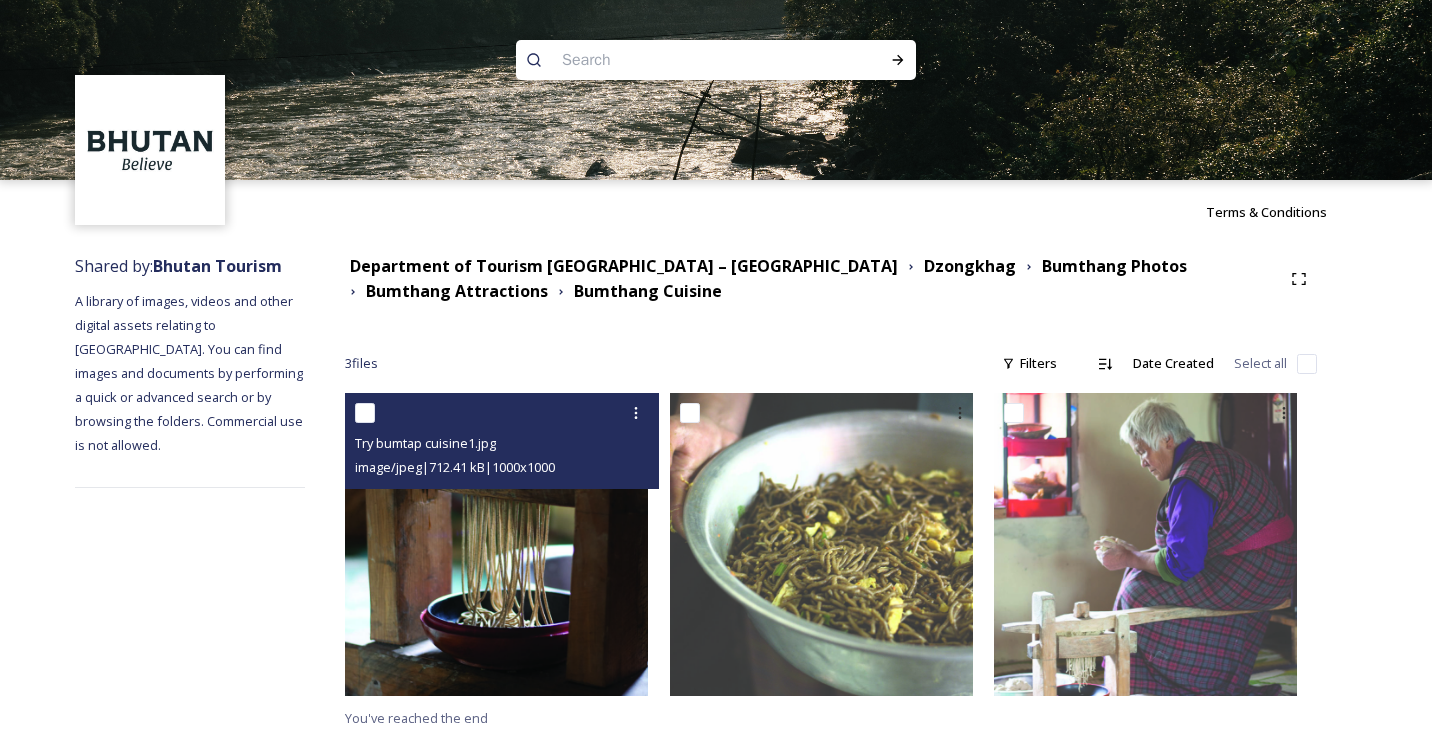 click at bounding box center (496, 544) 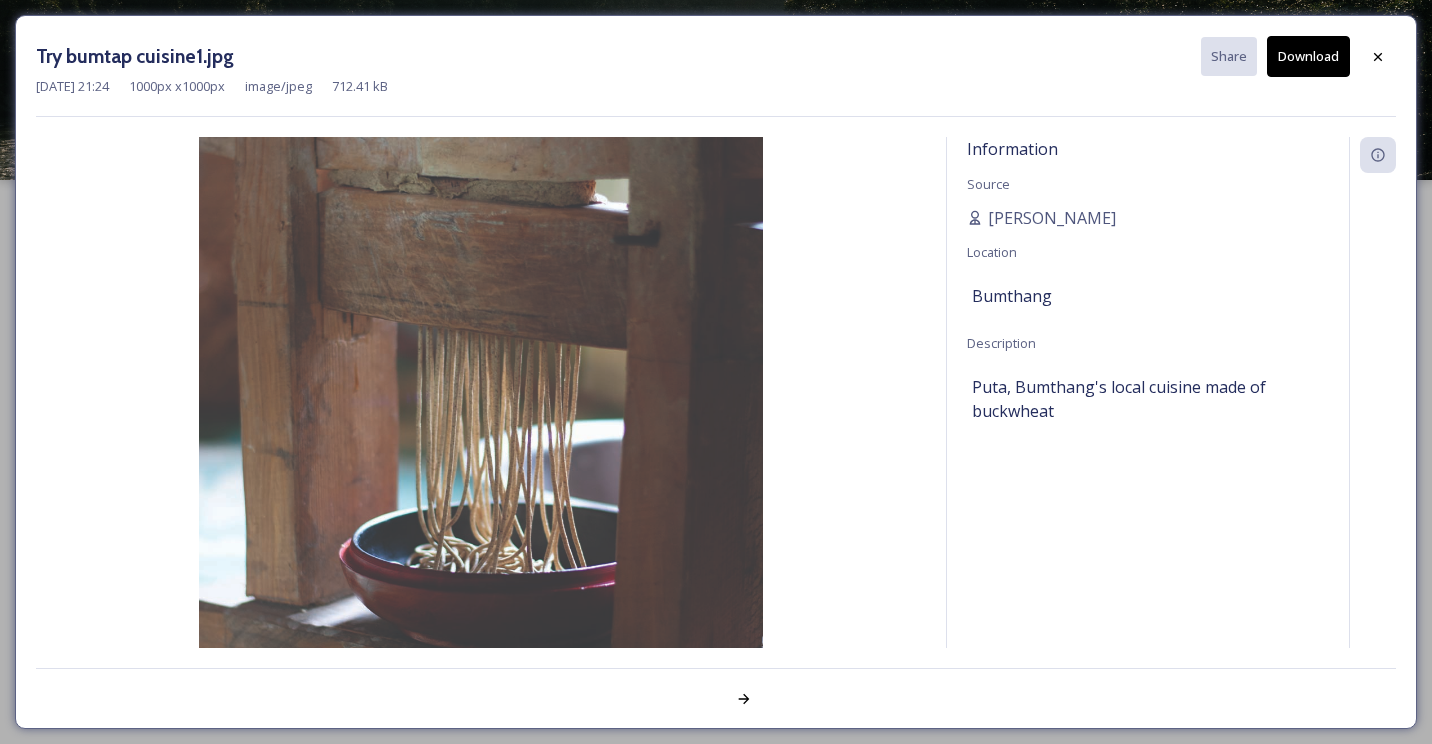 click at bounding box center (481, 419) 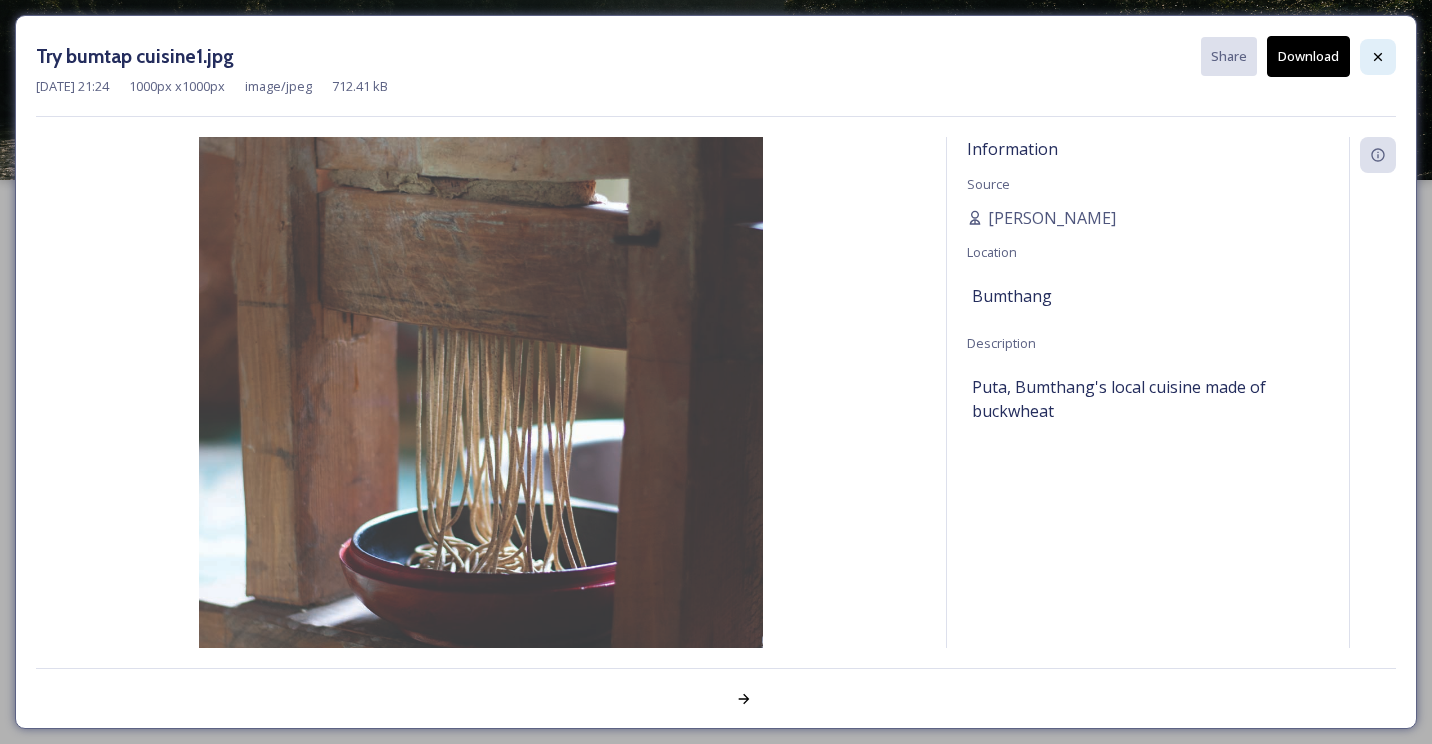 click 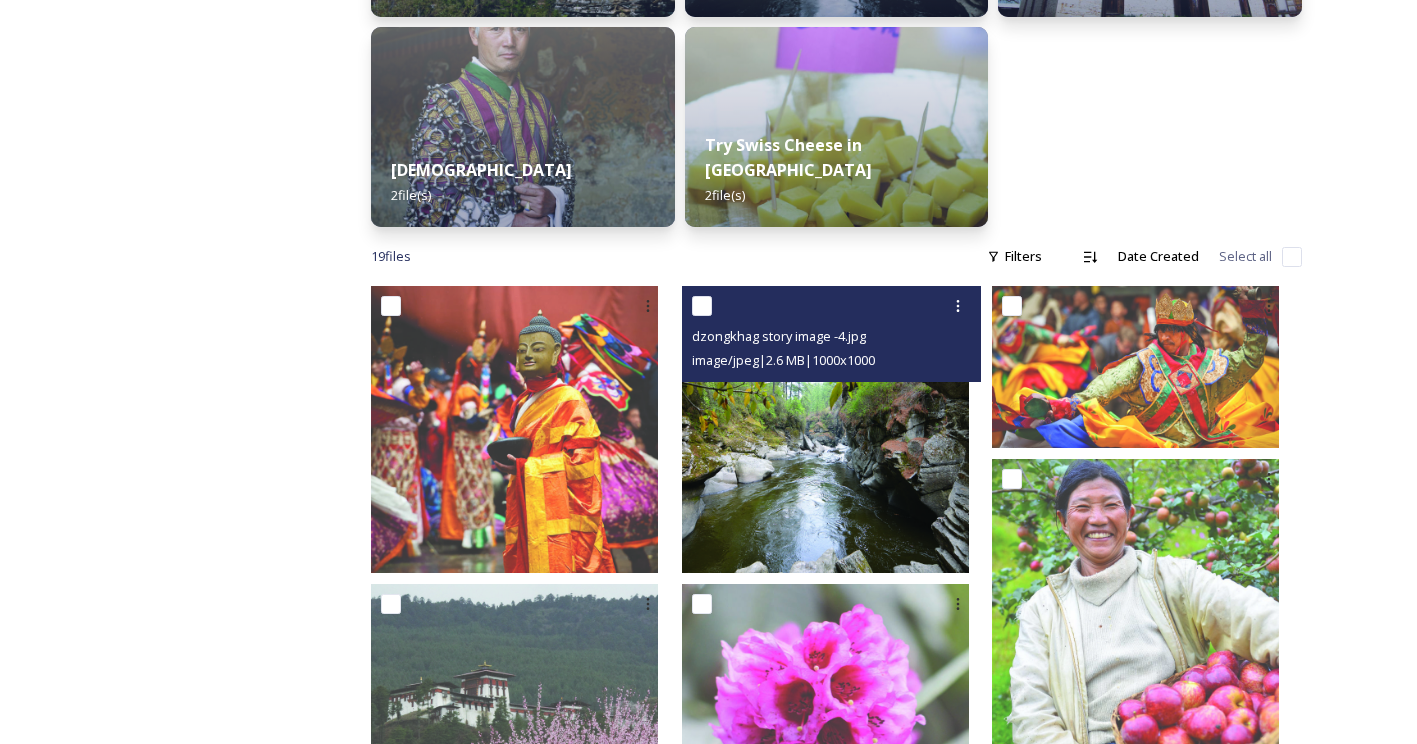 scroll, scrollTop: 891, scrollLeft: 0, axis: vertical 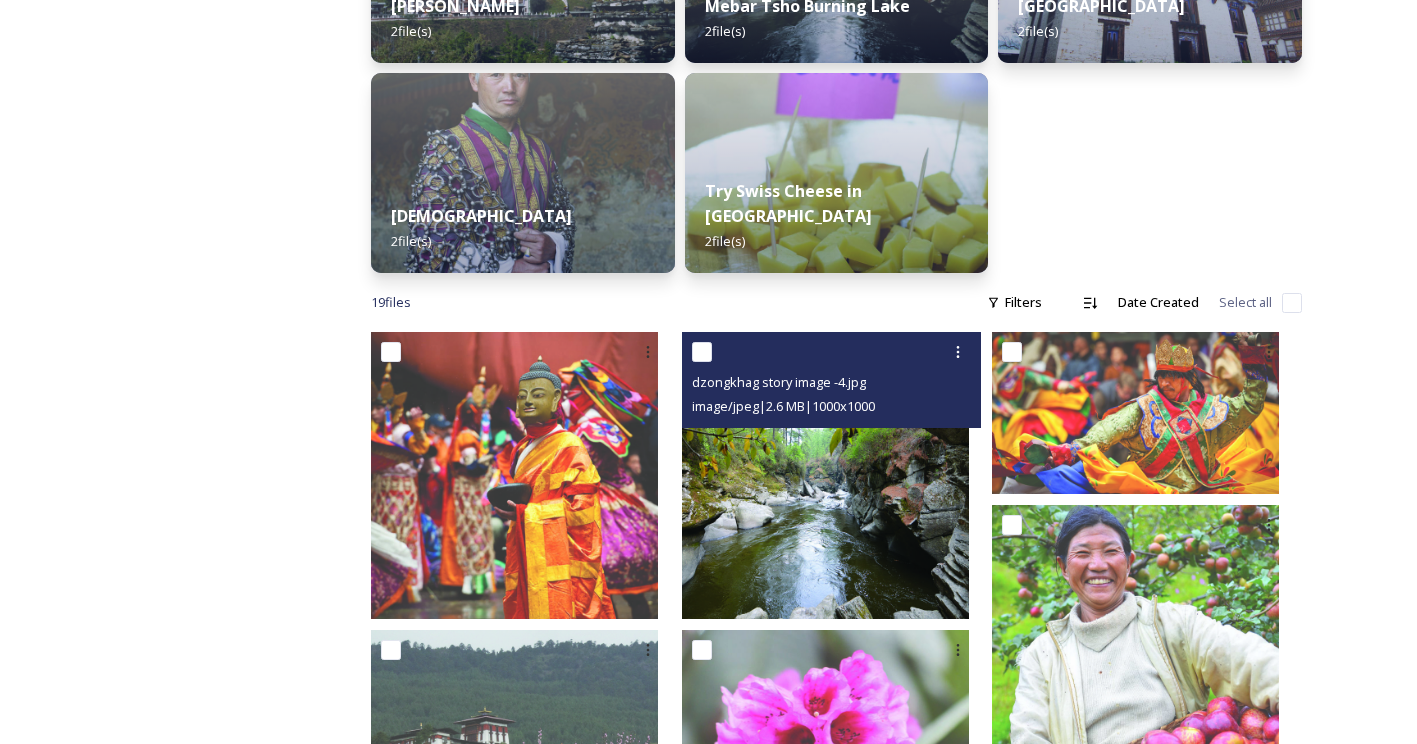 click at bounding box center (825, 475) 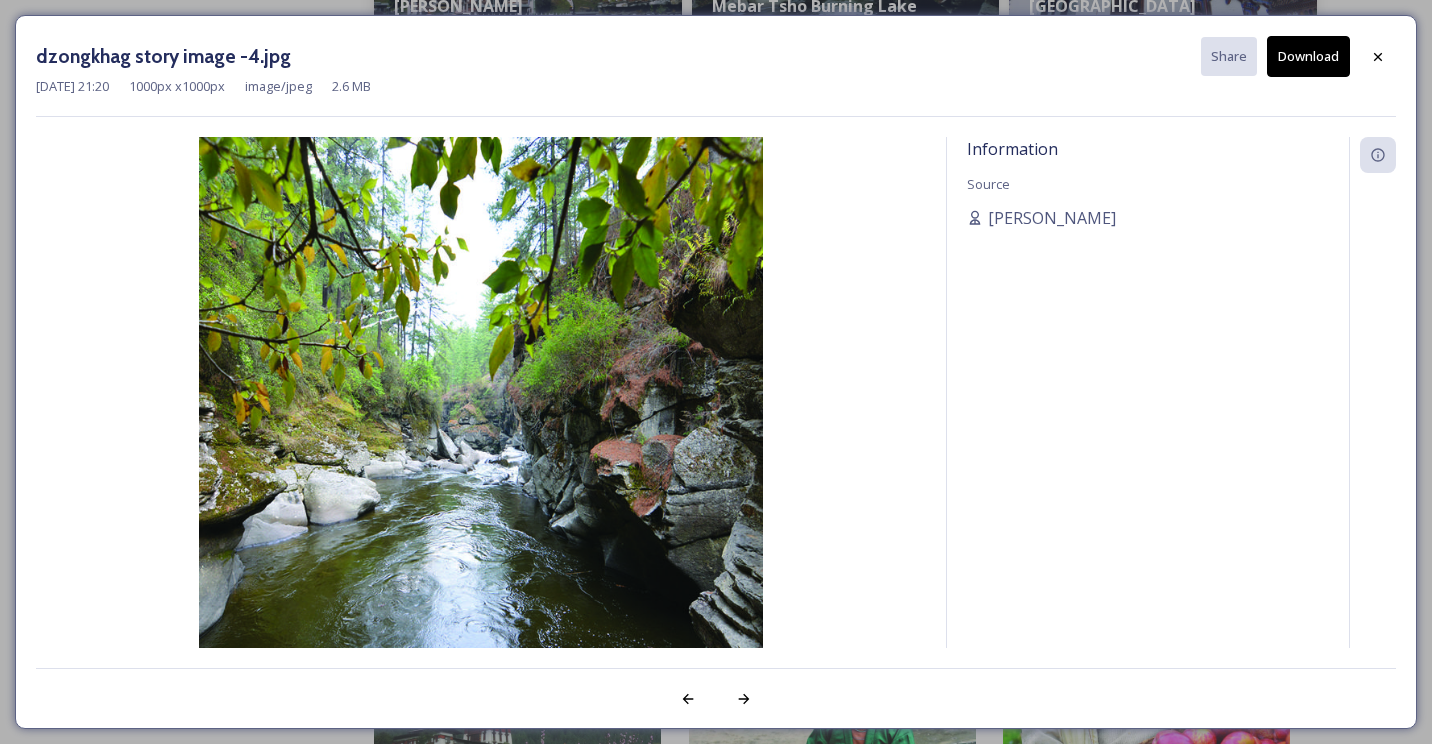 click at bounding box center (481, 419) 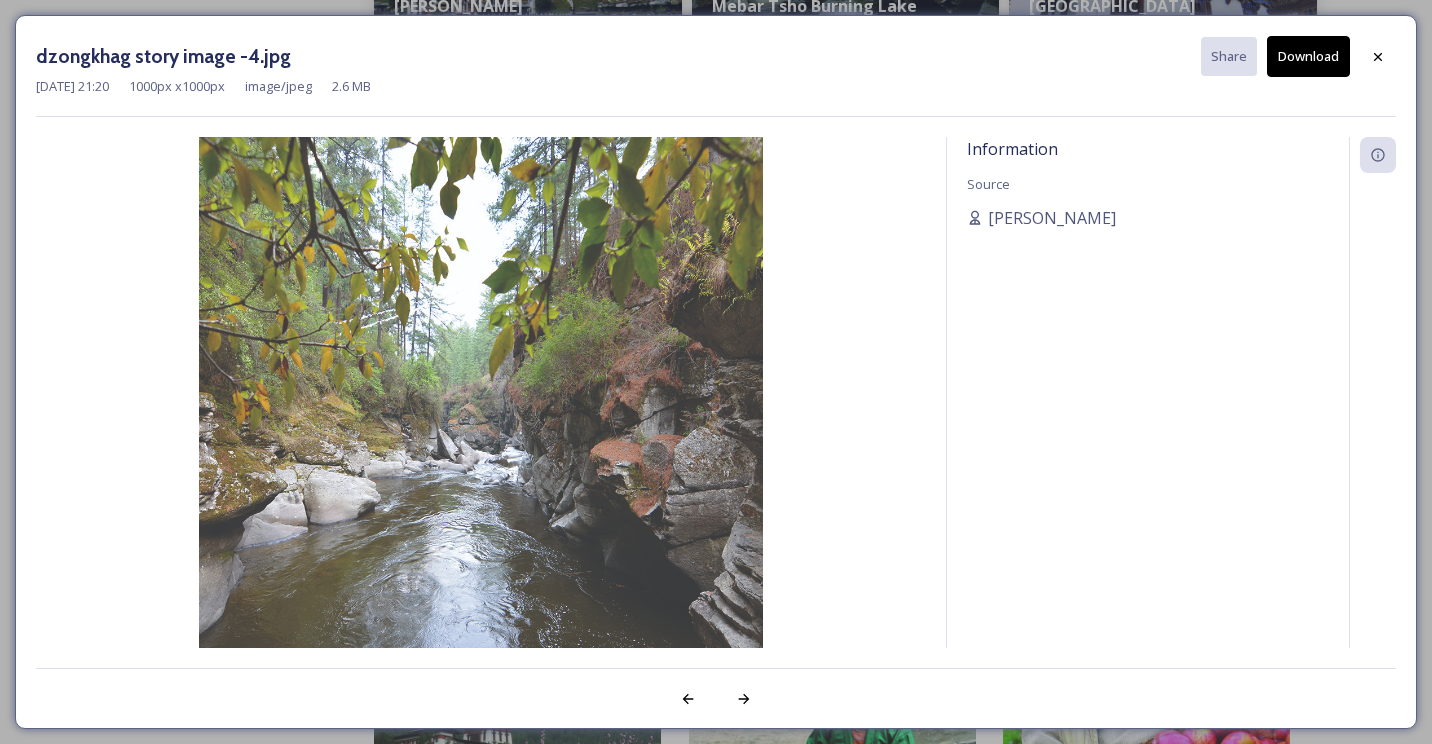 click on "Download" at bounding box center (1308, 56) 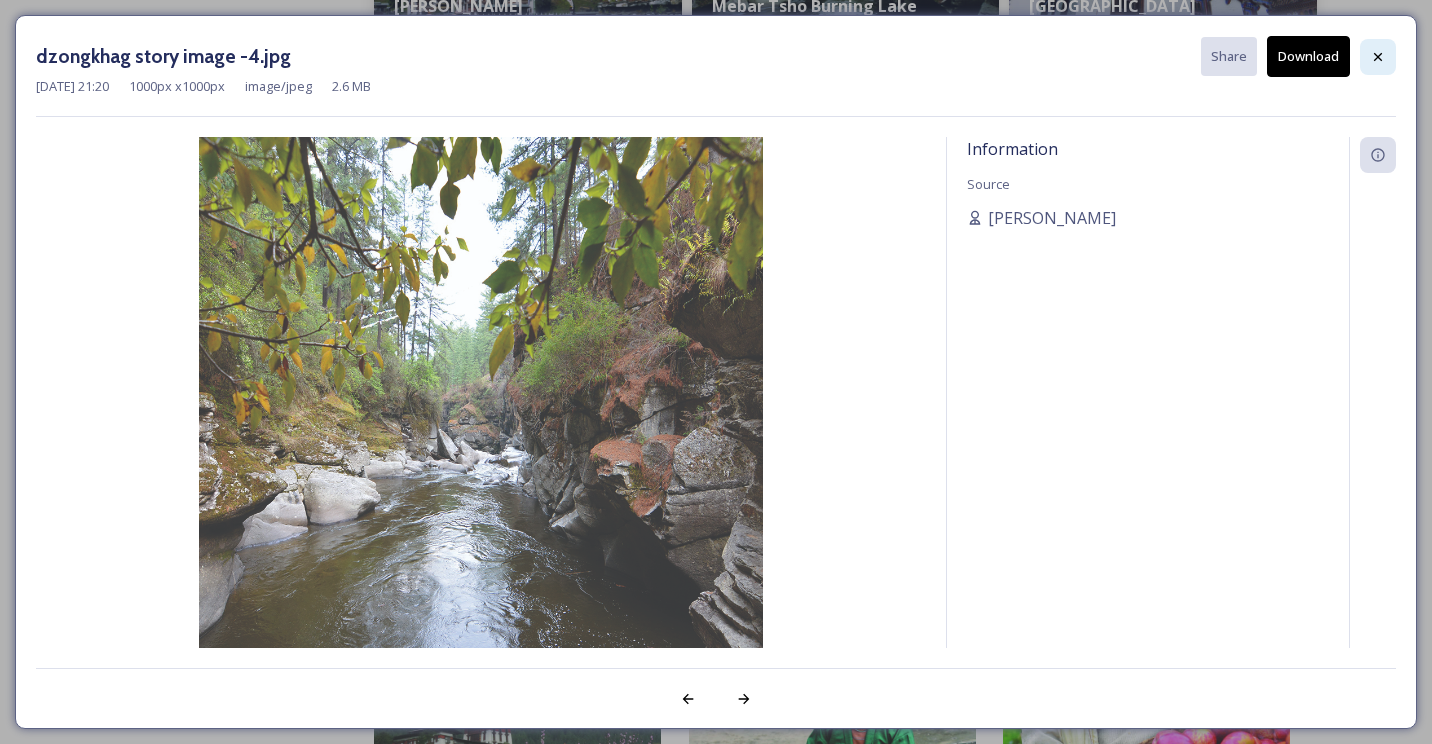 click at bounding box center (1378, 57) 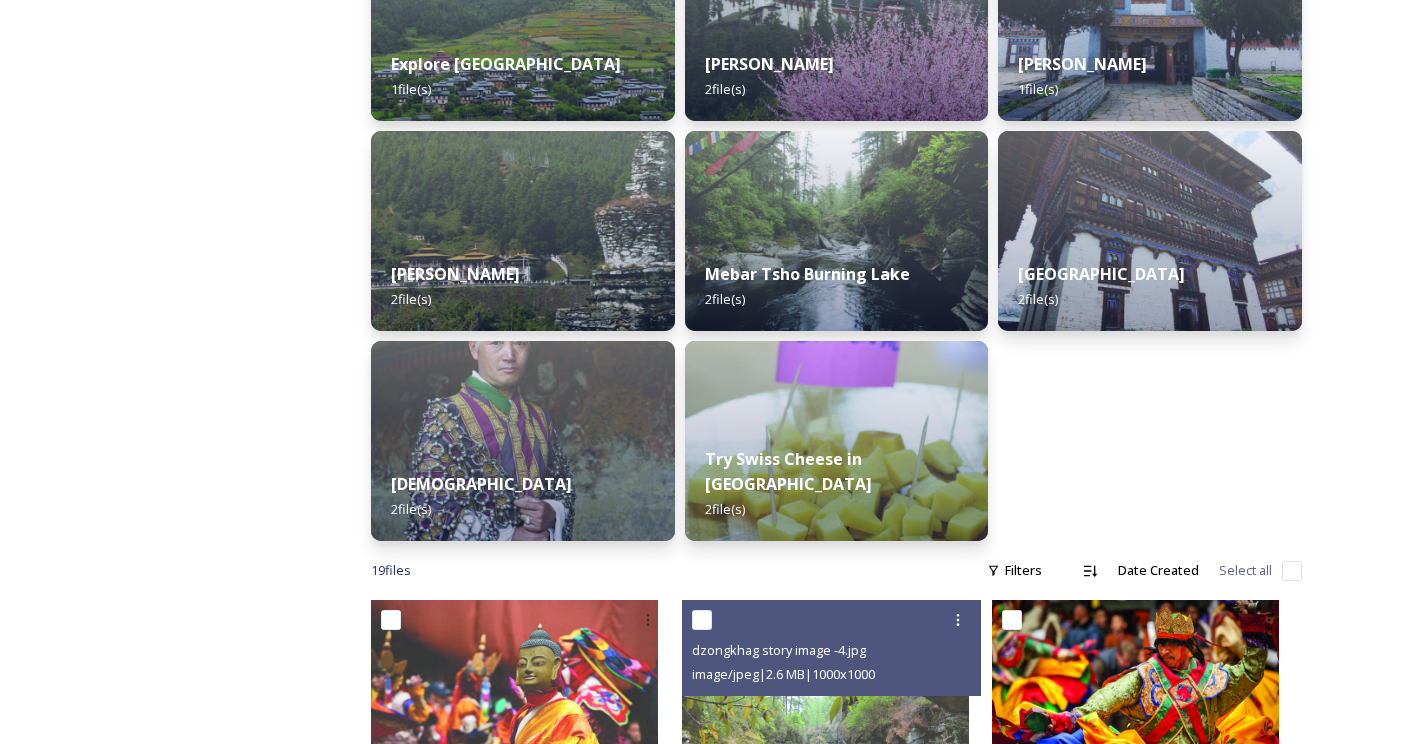 scroll, scrollTop: 591, scrollLeft: 0, axis: vertical 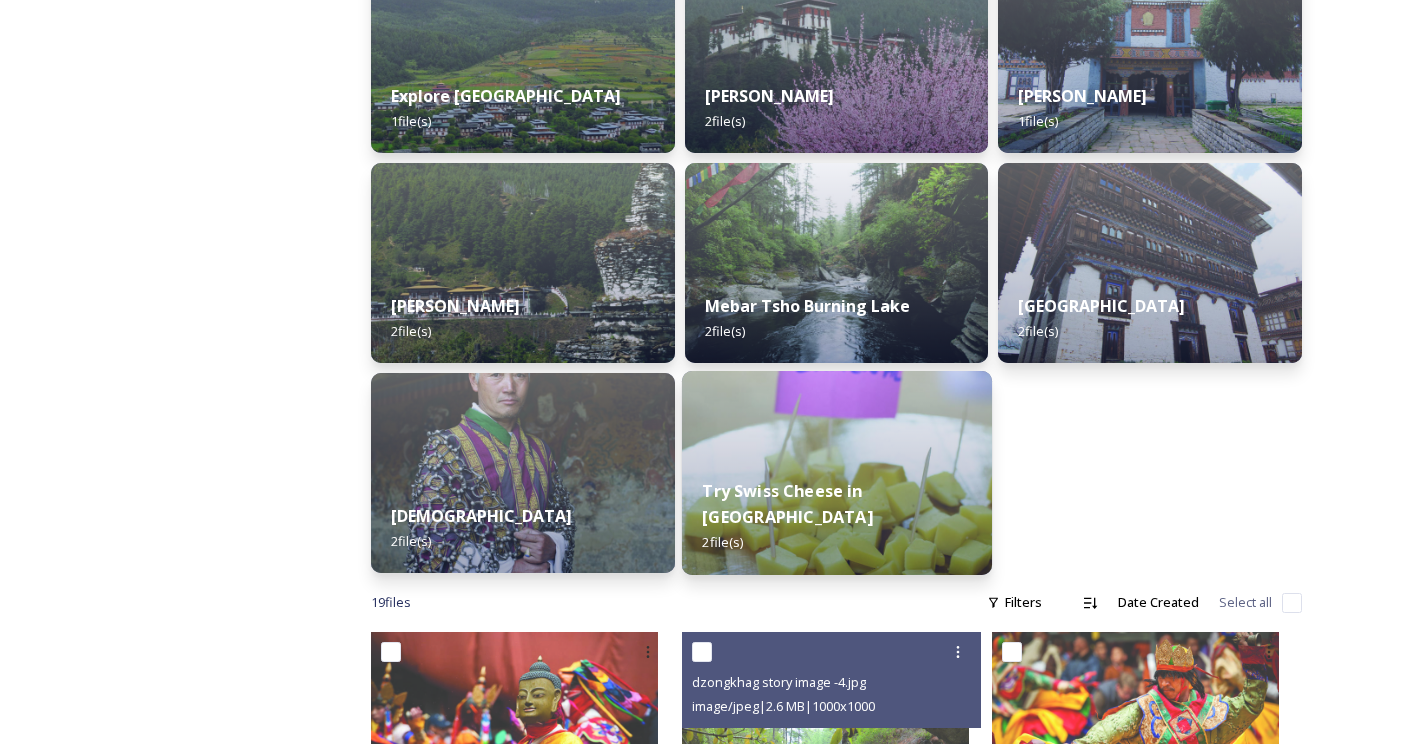 click on "Try Swiss Cheese in Bumthang 2  file(s)" at bounding box center (837, 517) 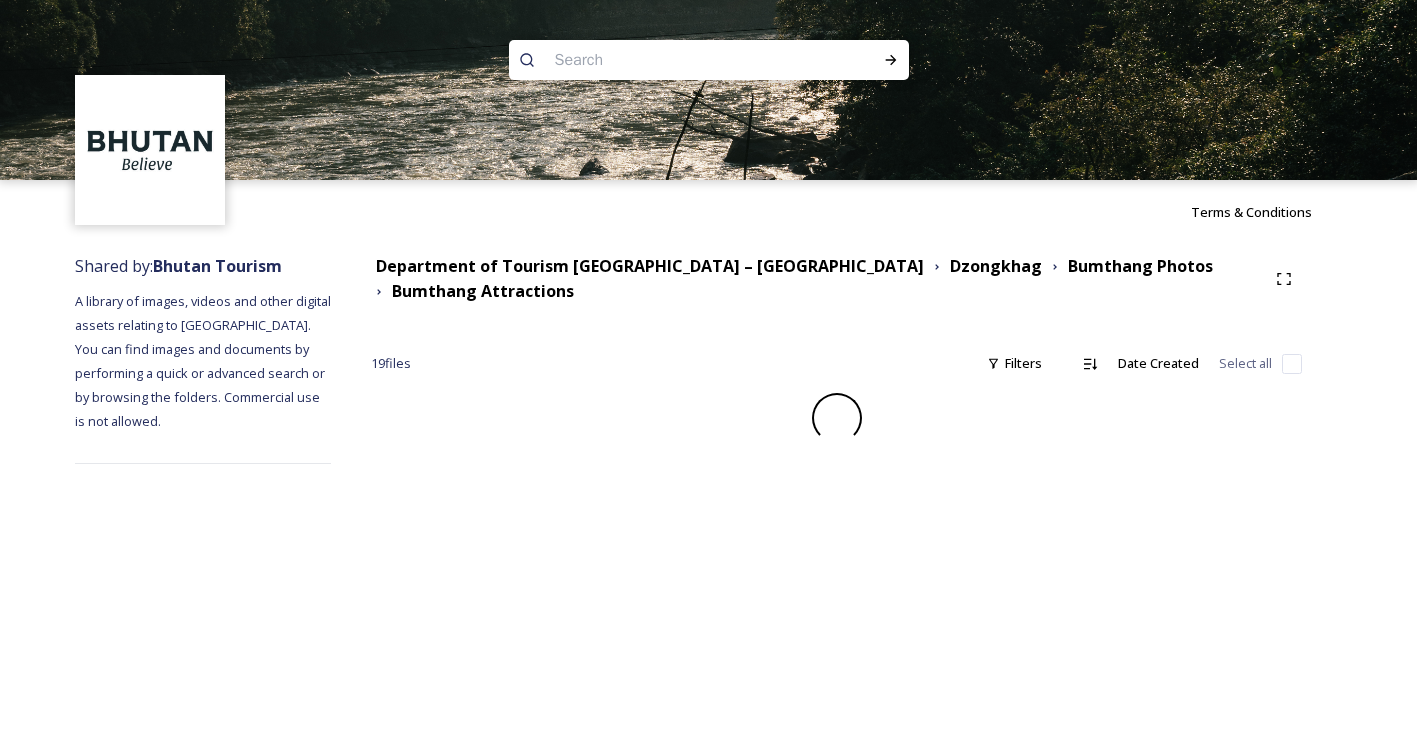 scroll, scrollTop: 0, scrollLeft: 0, axis: both 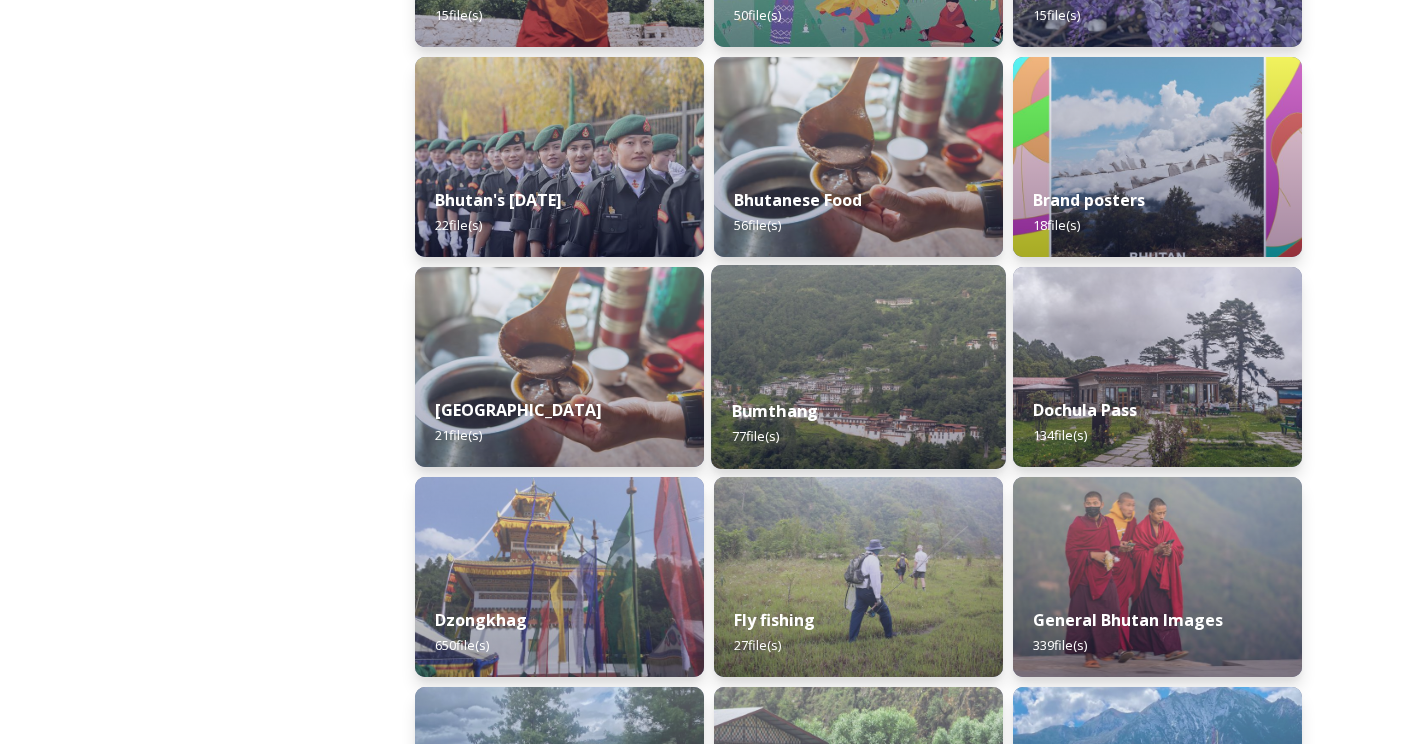 click on "Bumthang" at bounding box center (775, 411) 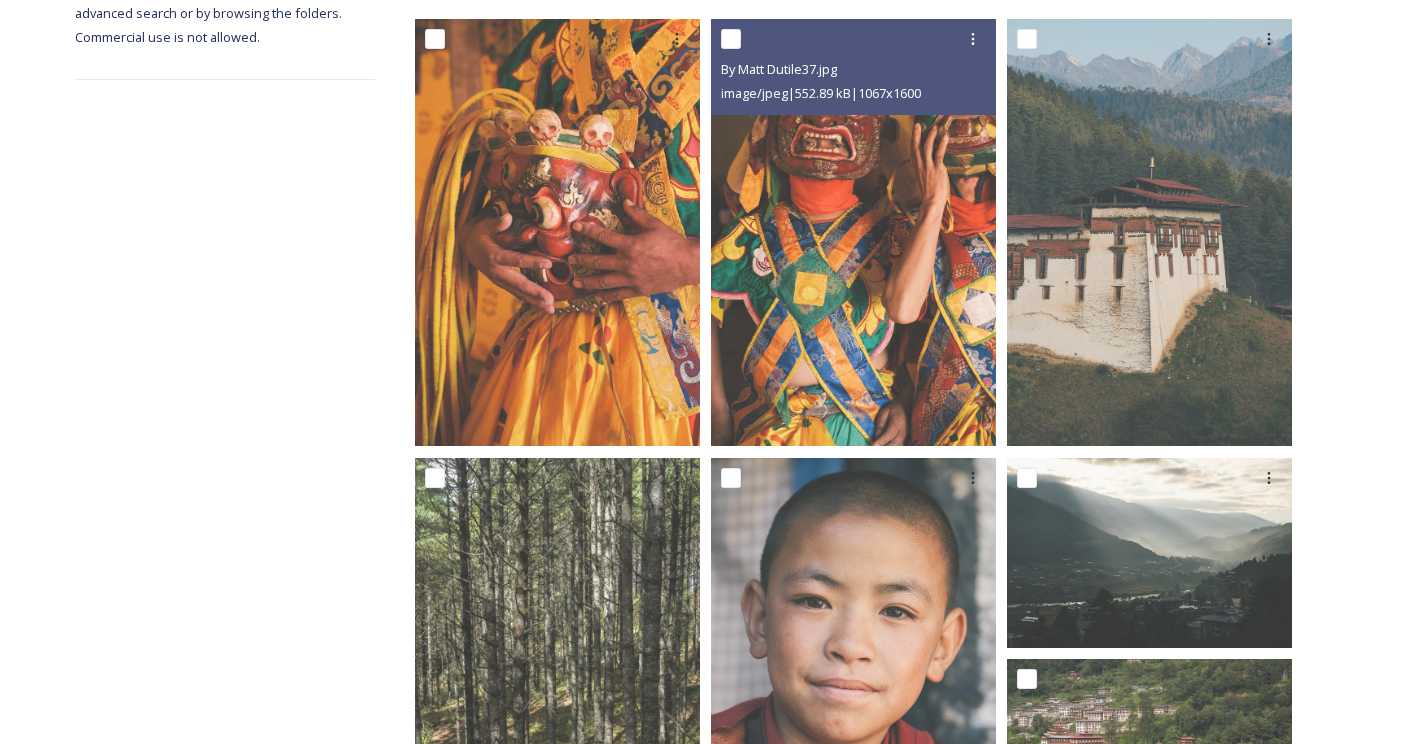 scroll, scrollTop: 0, scrollLeft: 0, axis: both 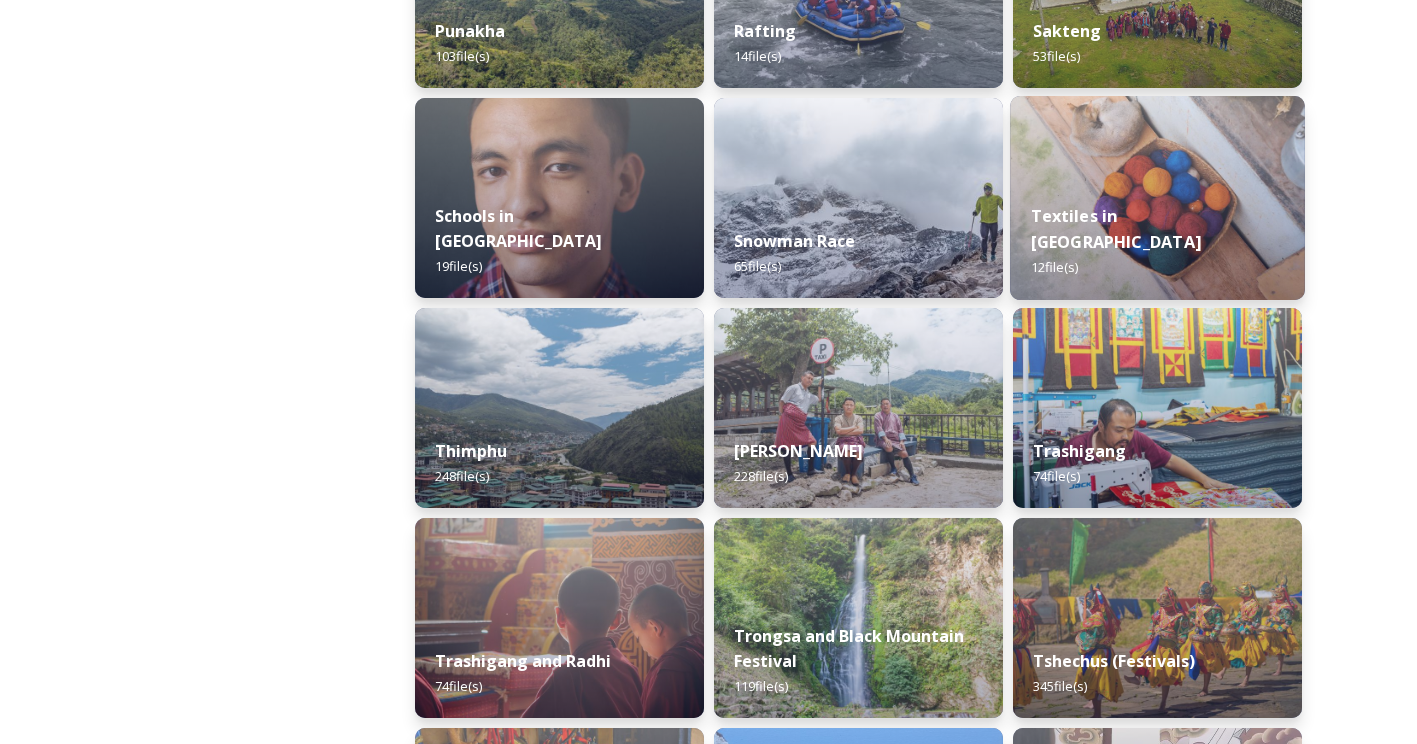 click on "Textiles in [GEOGRAPHIC_DATA] 12  file(s)" at bounding box center (1157, 242) 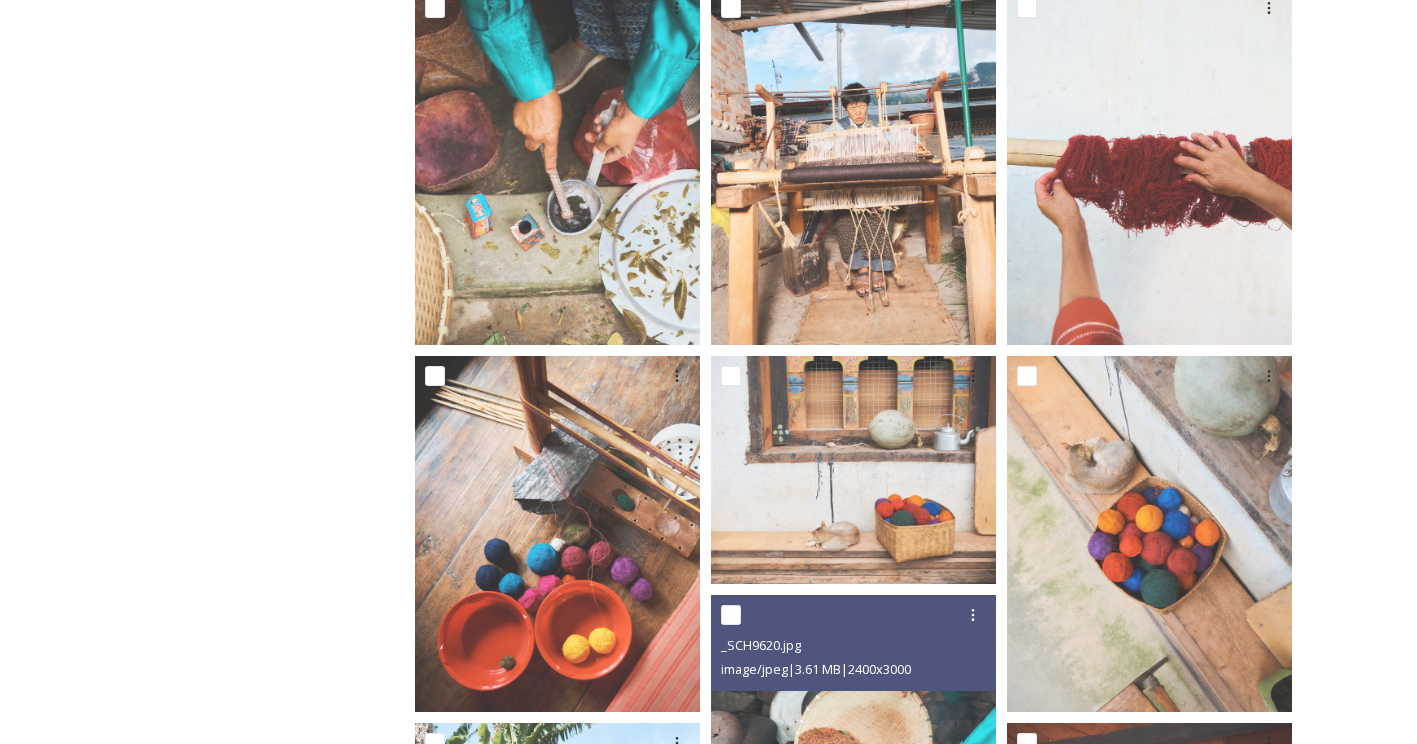 scroll, scrollTop: 750, scrollLeft: 0, axis: vertical 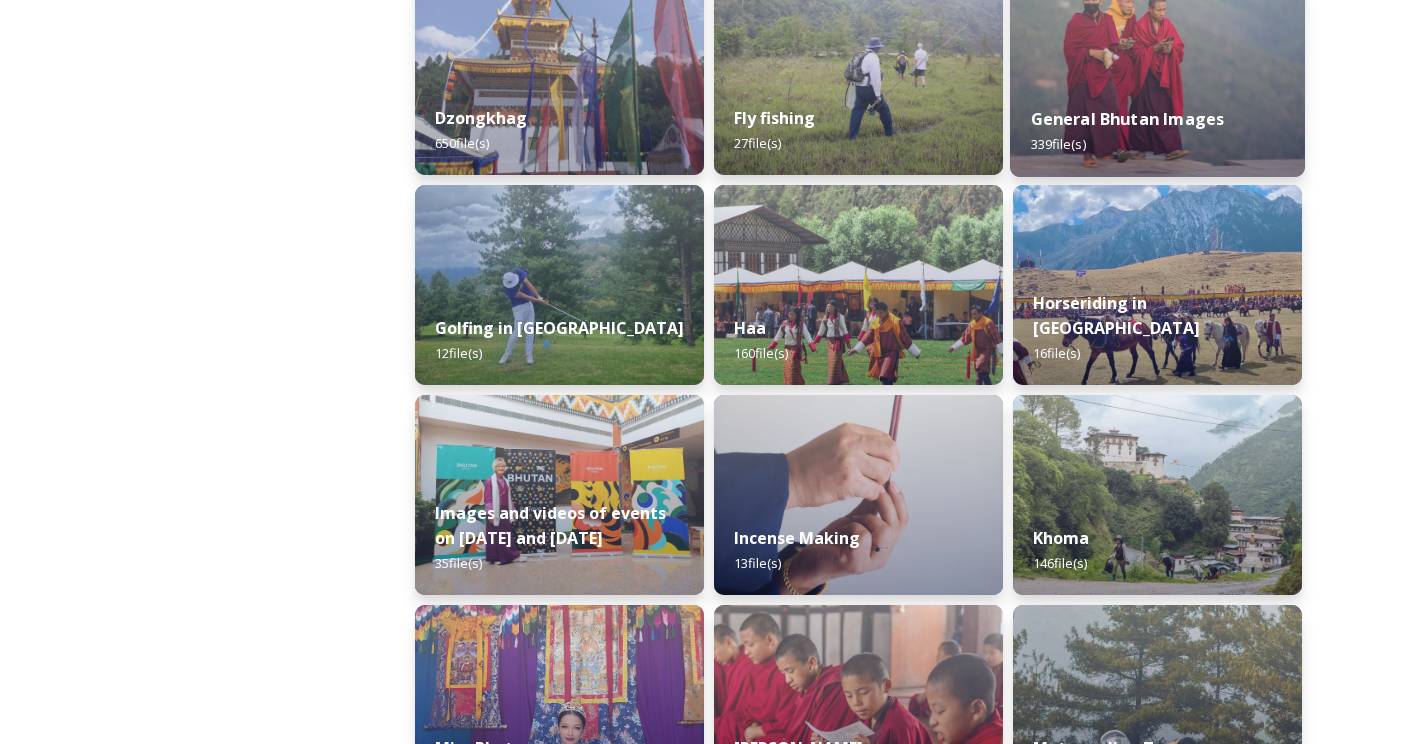 click on "General Bhutan Images 339  file(s)" at bounding box center (1157, 131) 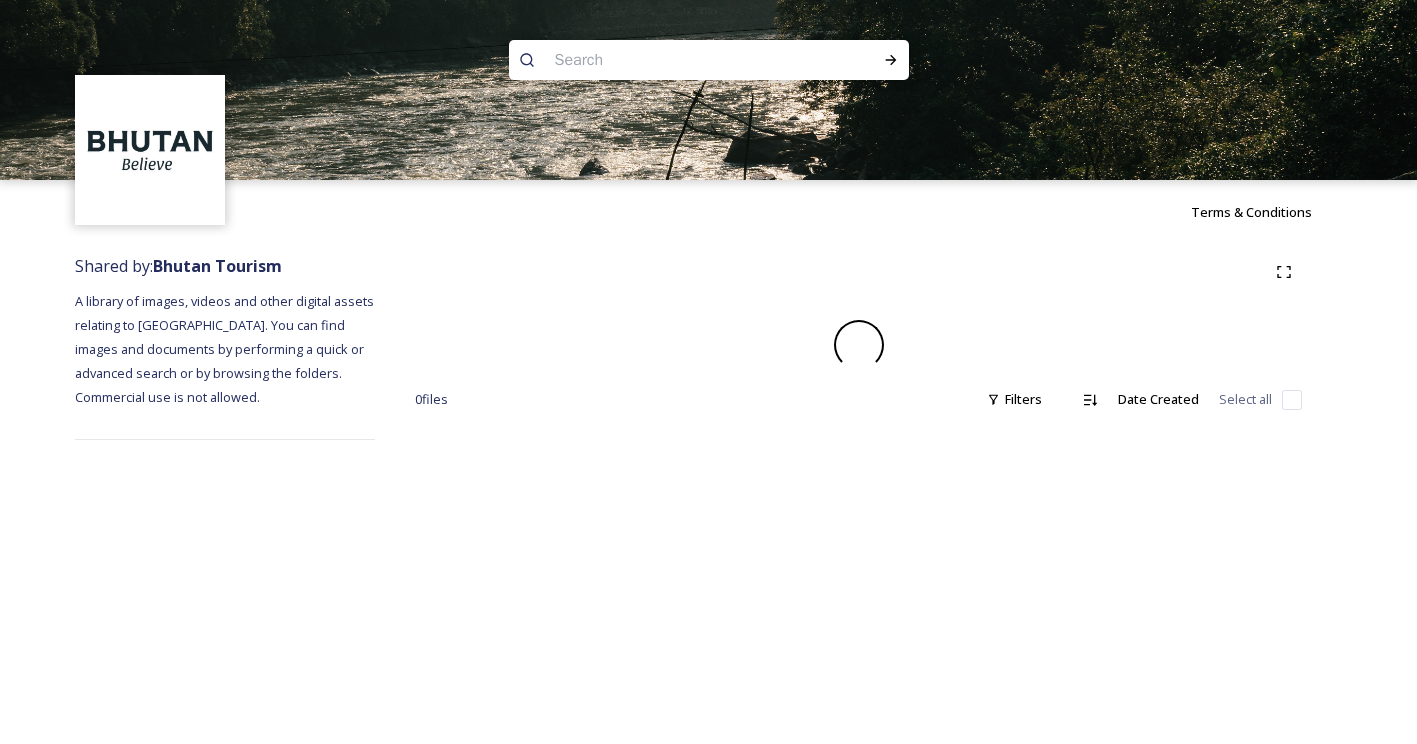scroll, scrollTop: 0, scrollLeft: 0, axis: both 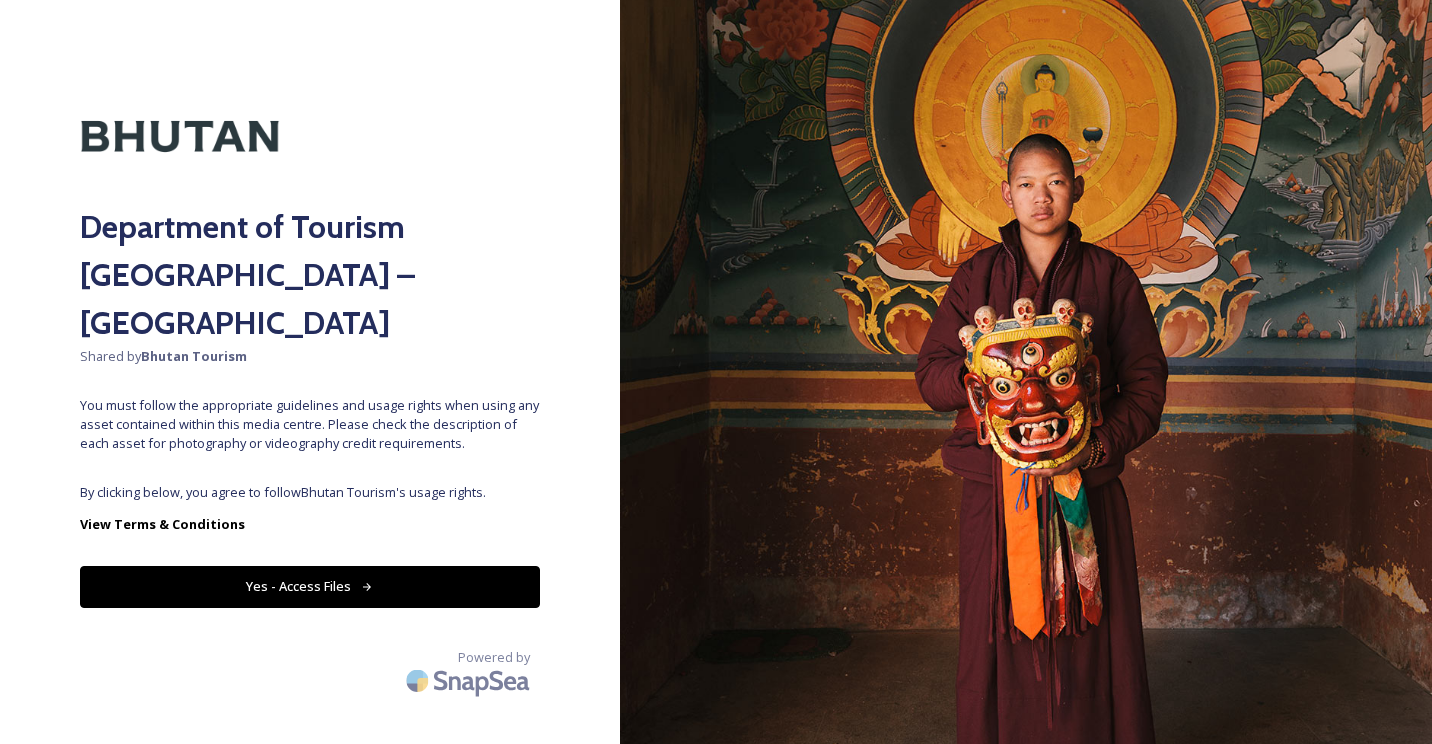 click on "Yes - Access Files" at bounding box center [310, 586] 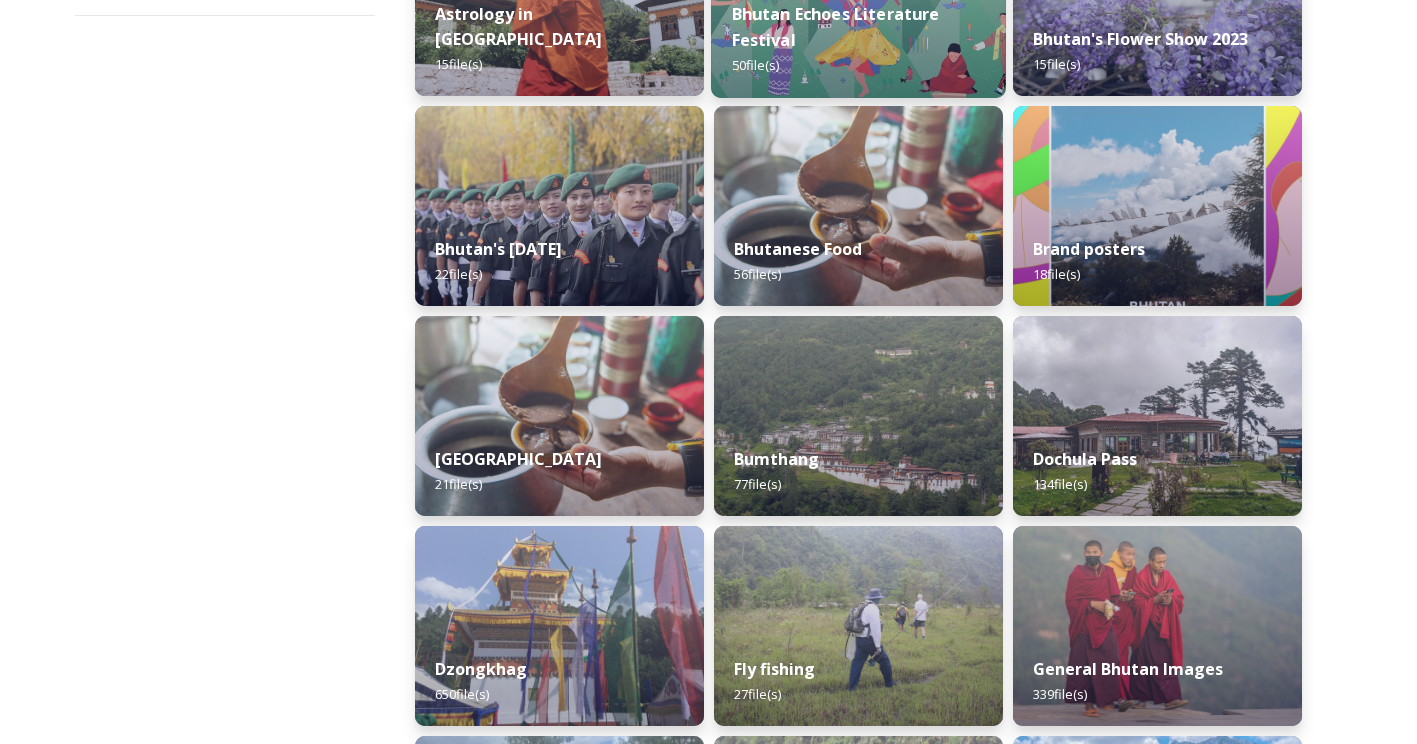 scroll, scrollTop: 425, scrollLeft: 0, axis: vertical 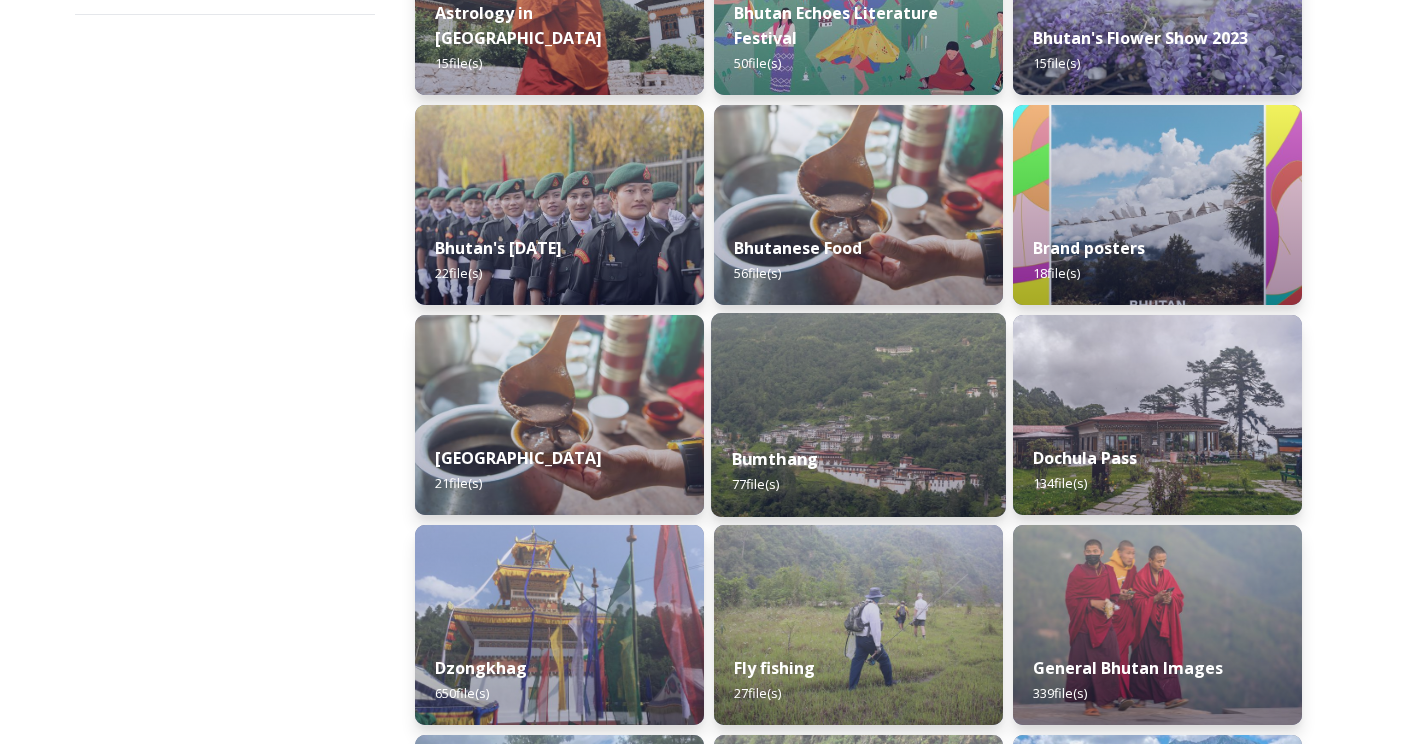 click at bounding box center (858, 415) 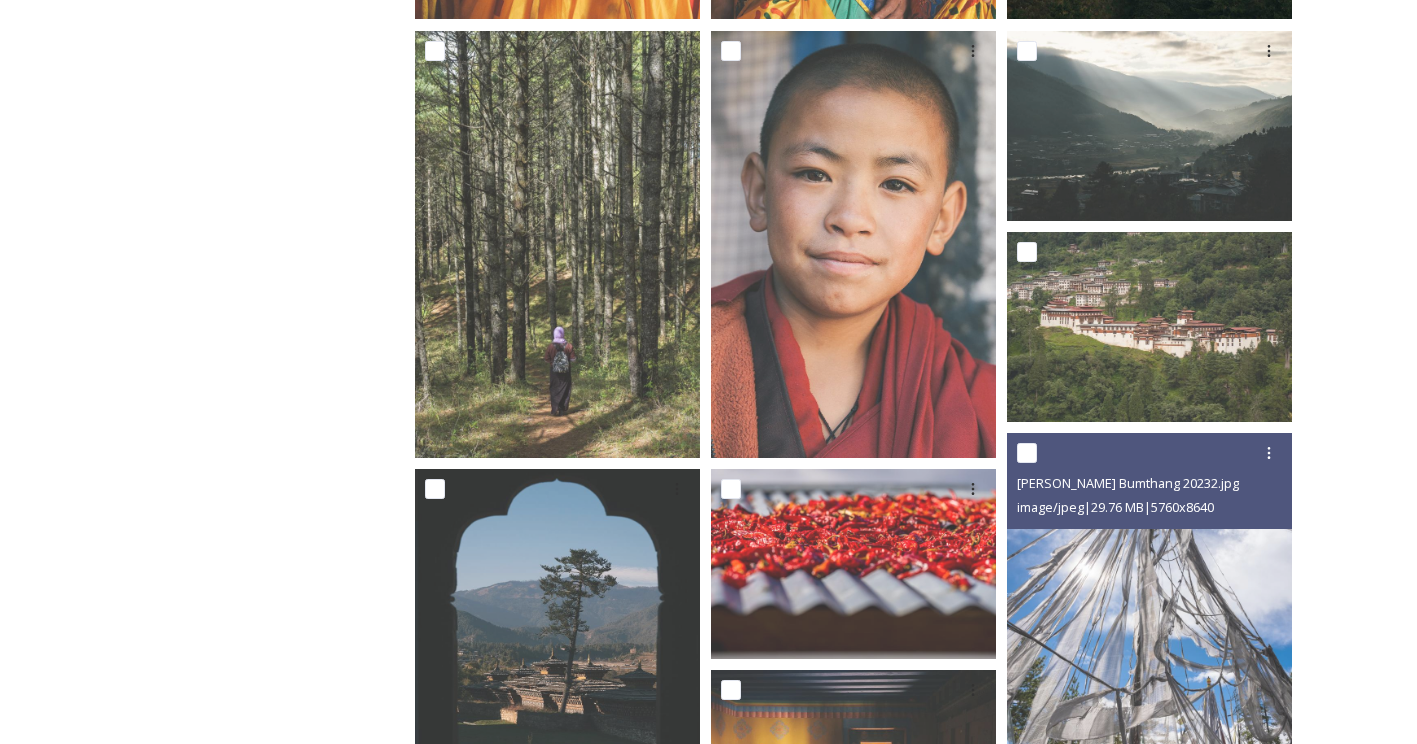 scroll, scrollTop: 835, scrollLeft: 0, axis: vertical 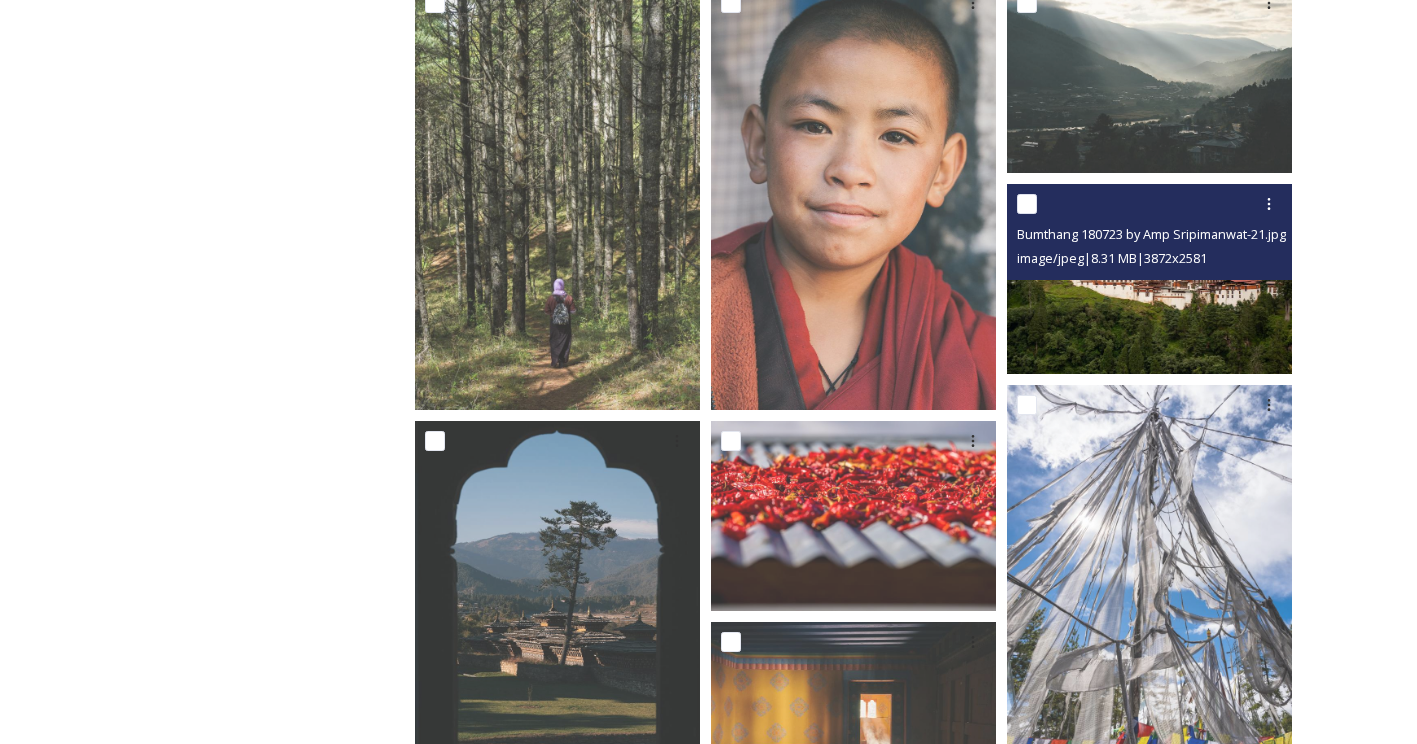 click at bounding box center [1149, 278] 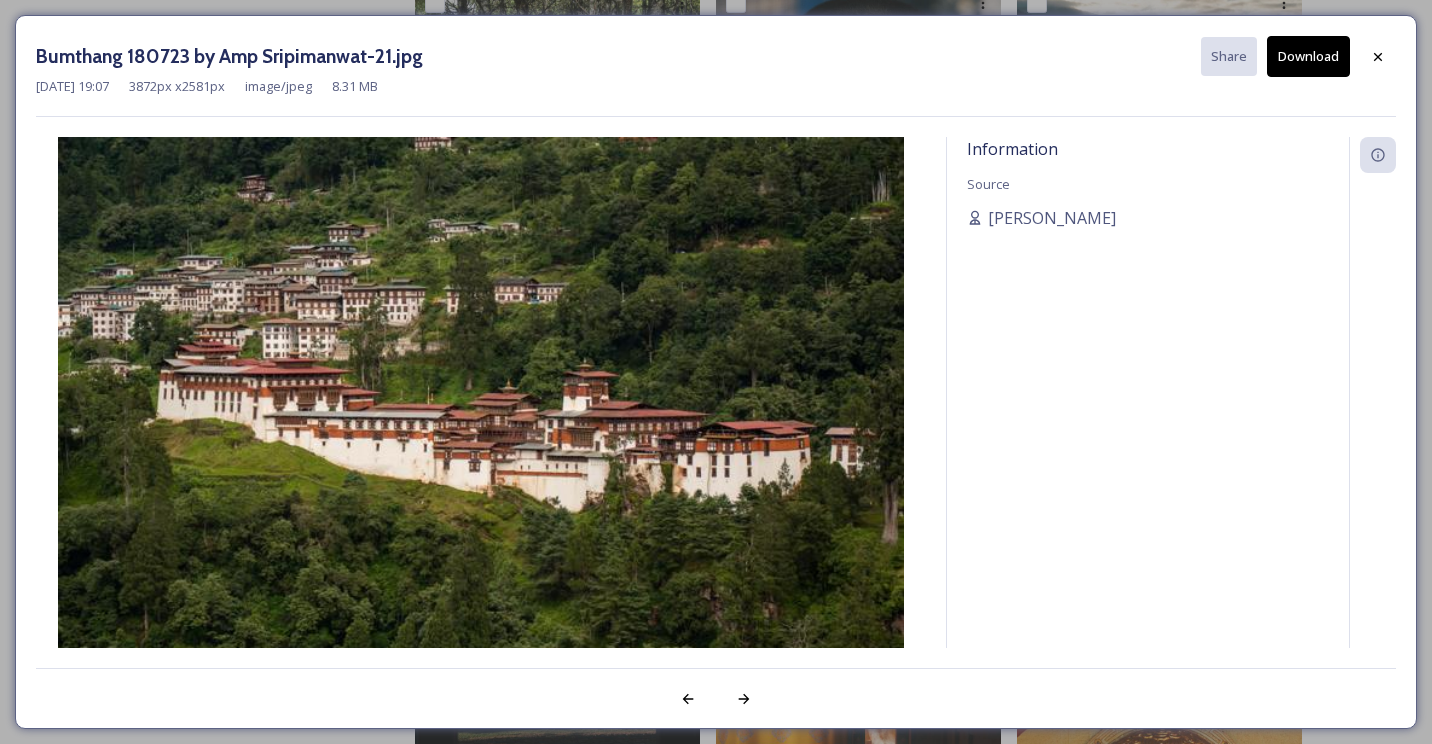 click on "Information Source Carissa Nimah" at bounding box center (1148, 419) 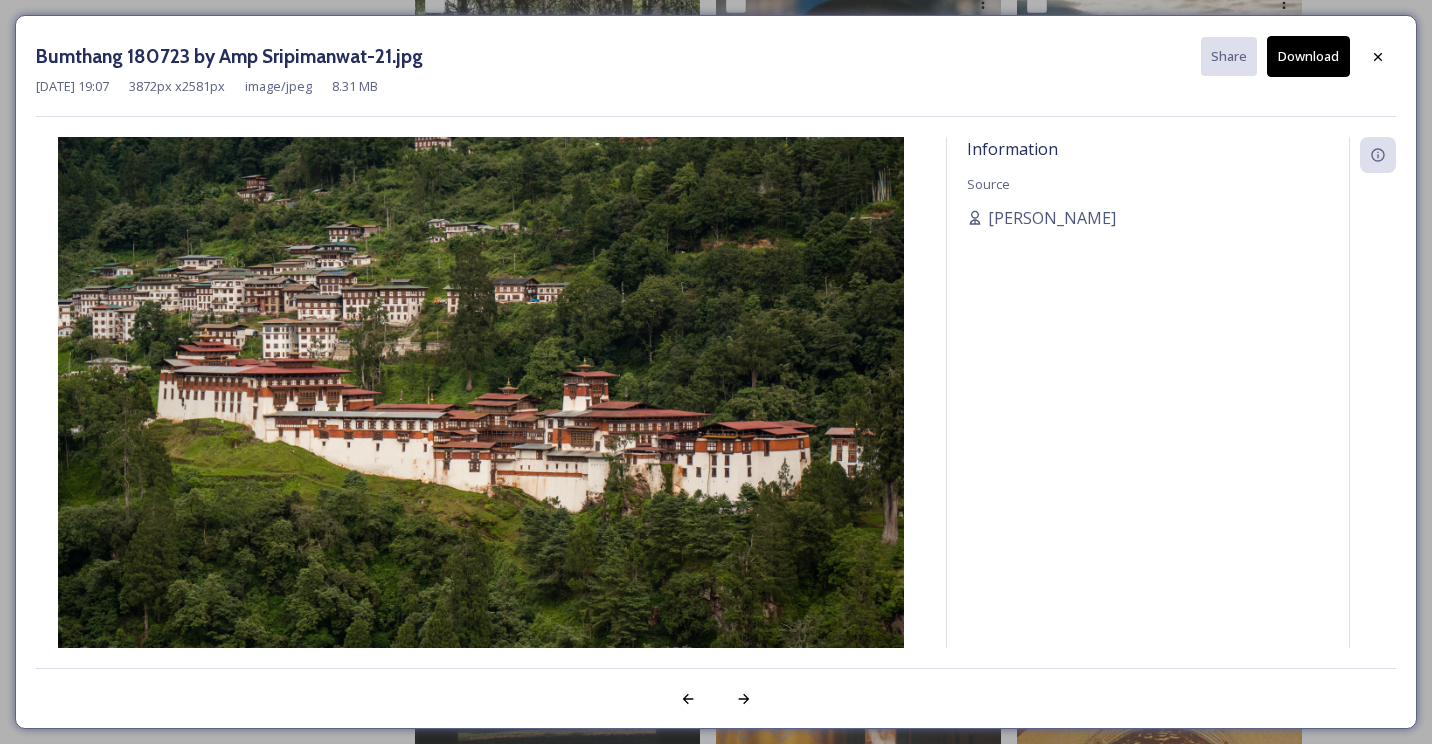click on "Download" at bounding box center [1308, 56] 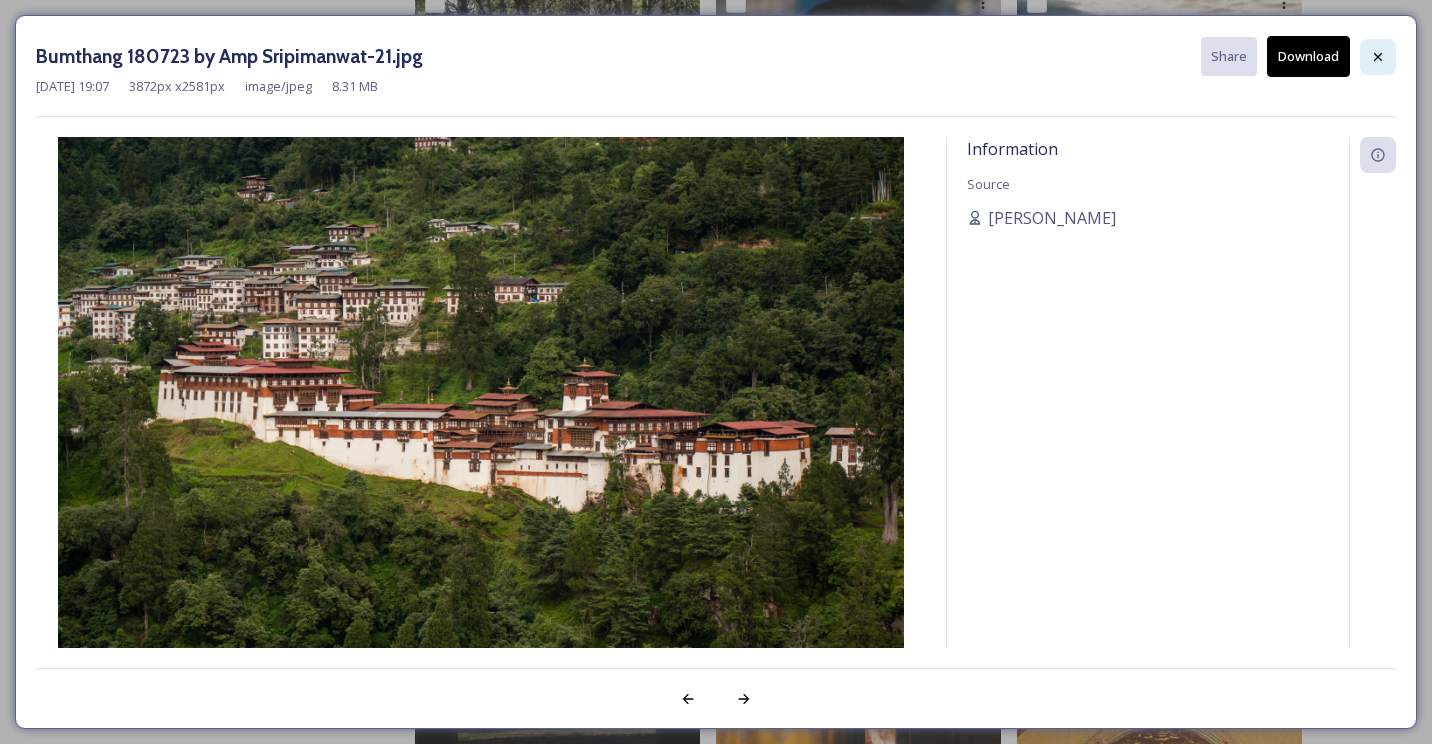 click at bounding box center [1378, 57] 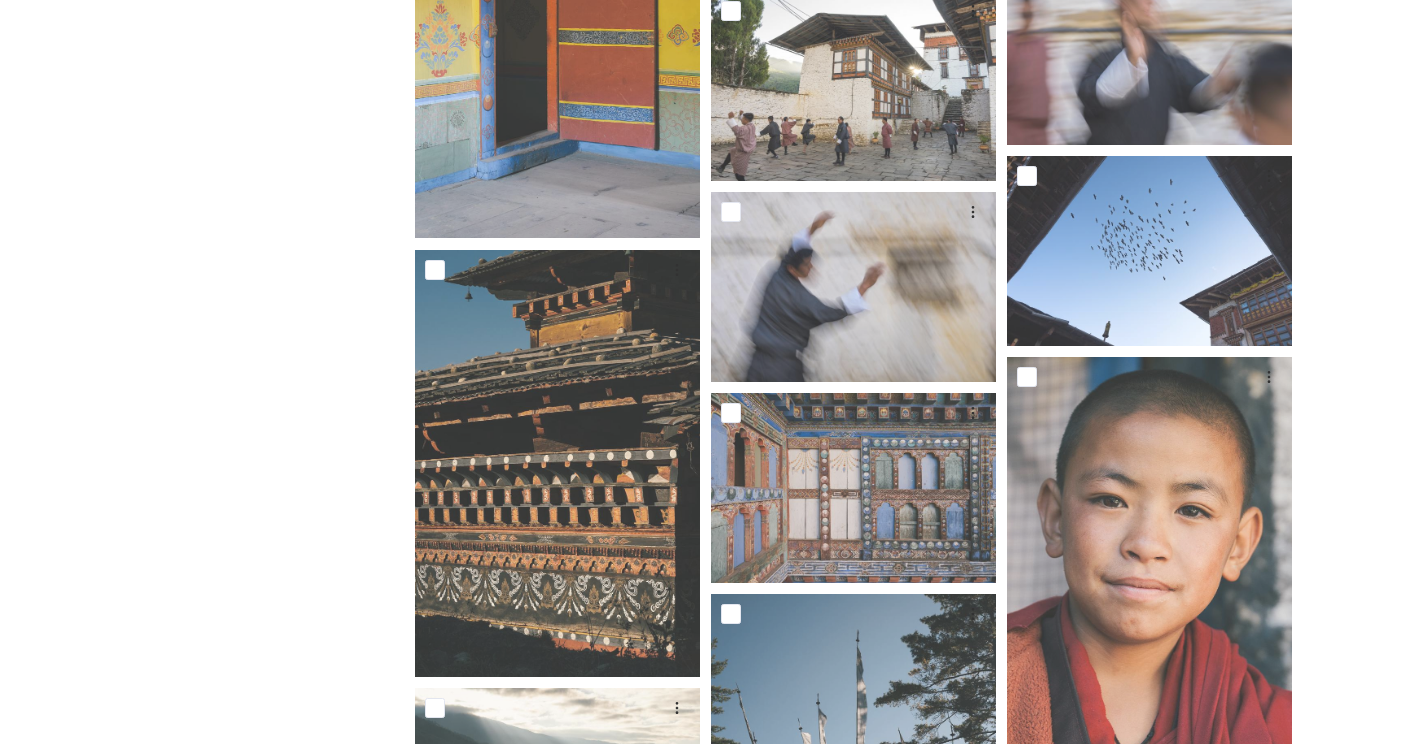 scroll, scrollTop: 5953, scrollLeft: 0, axis: vertical 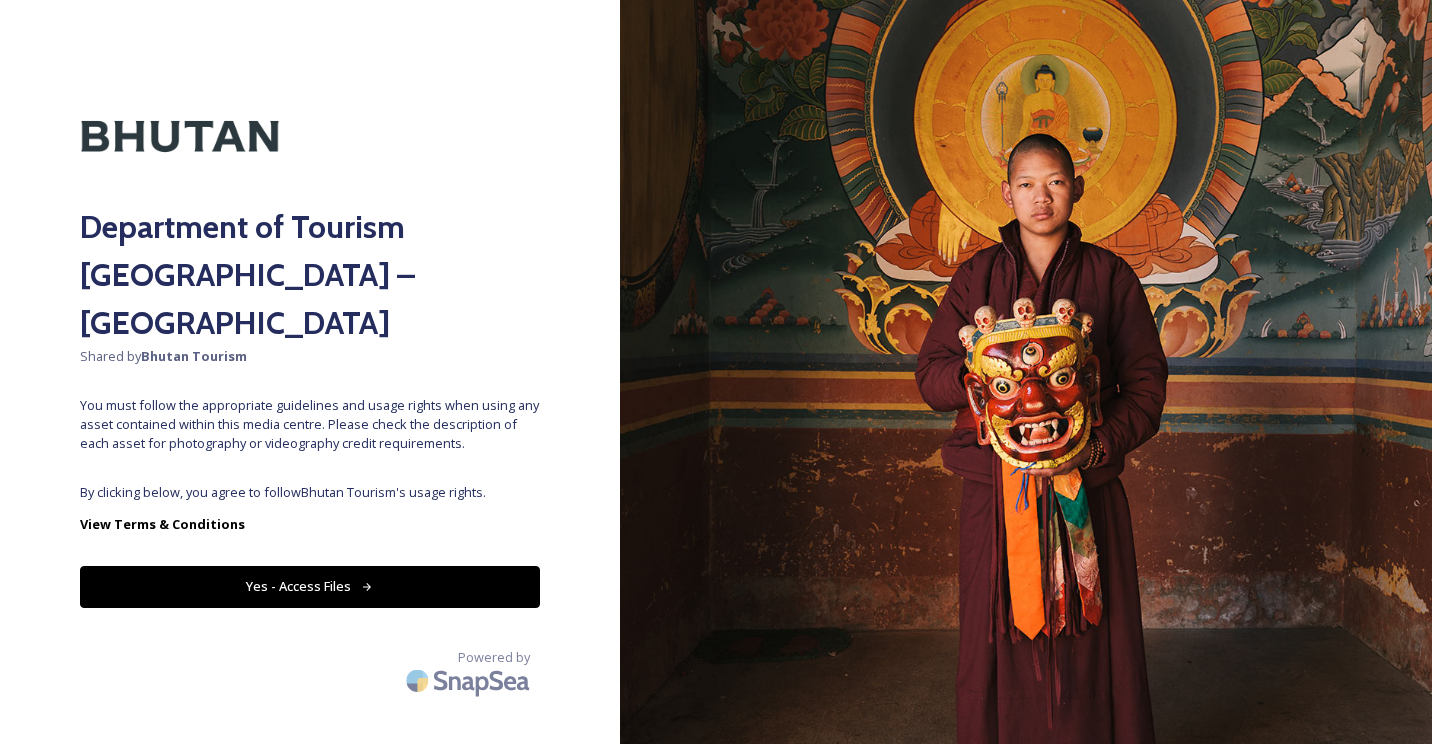click on "Yes - Access Files" at bounding box center [310, 586] 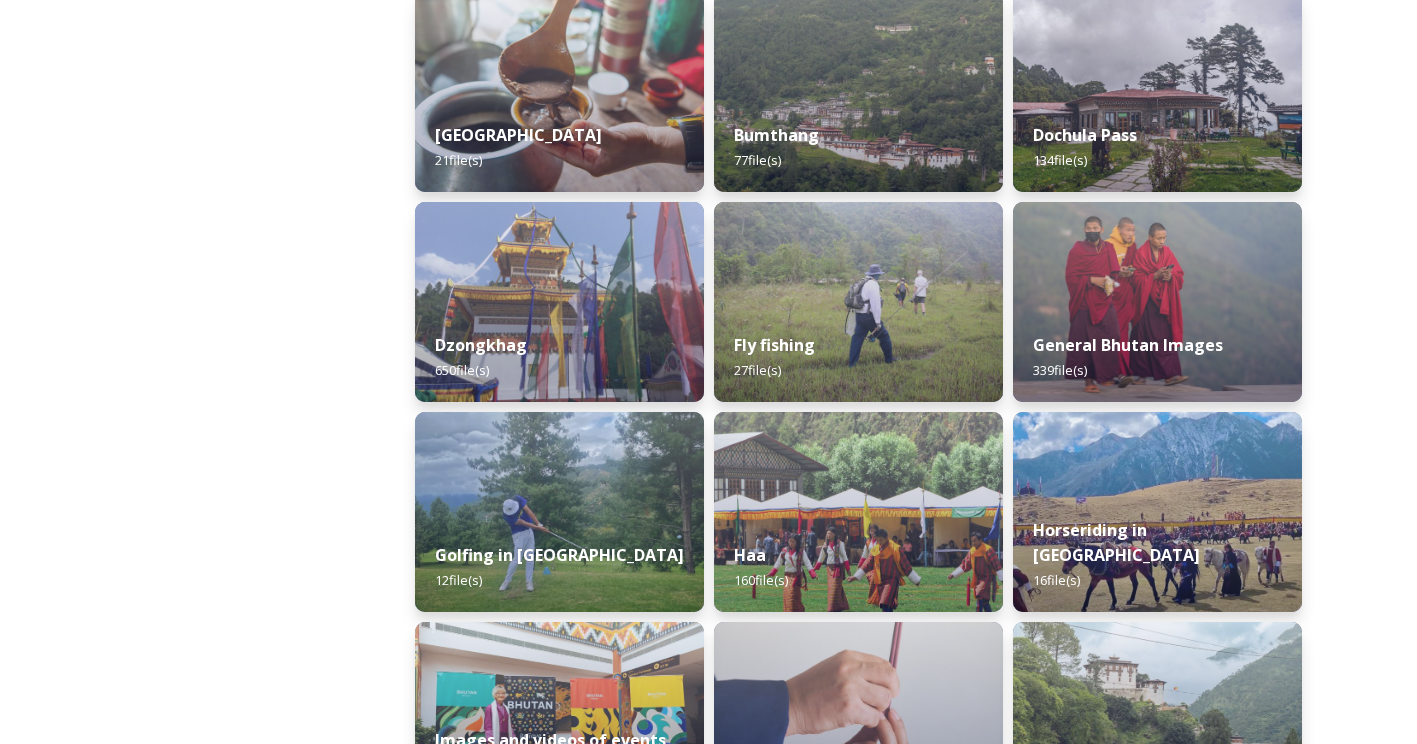 scroll, scrollTop: 776, scrollLeft: 0, axis: vertical 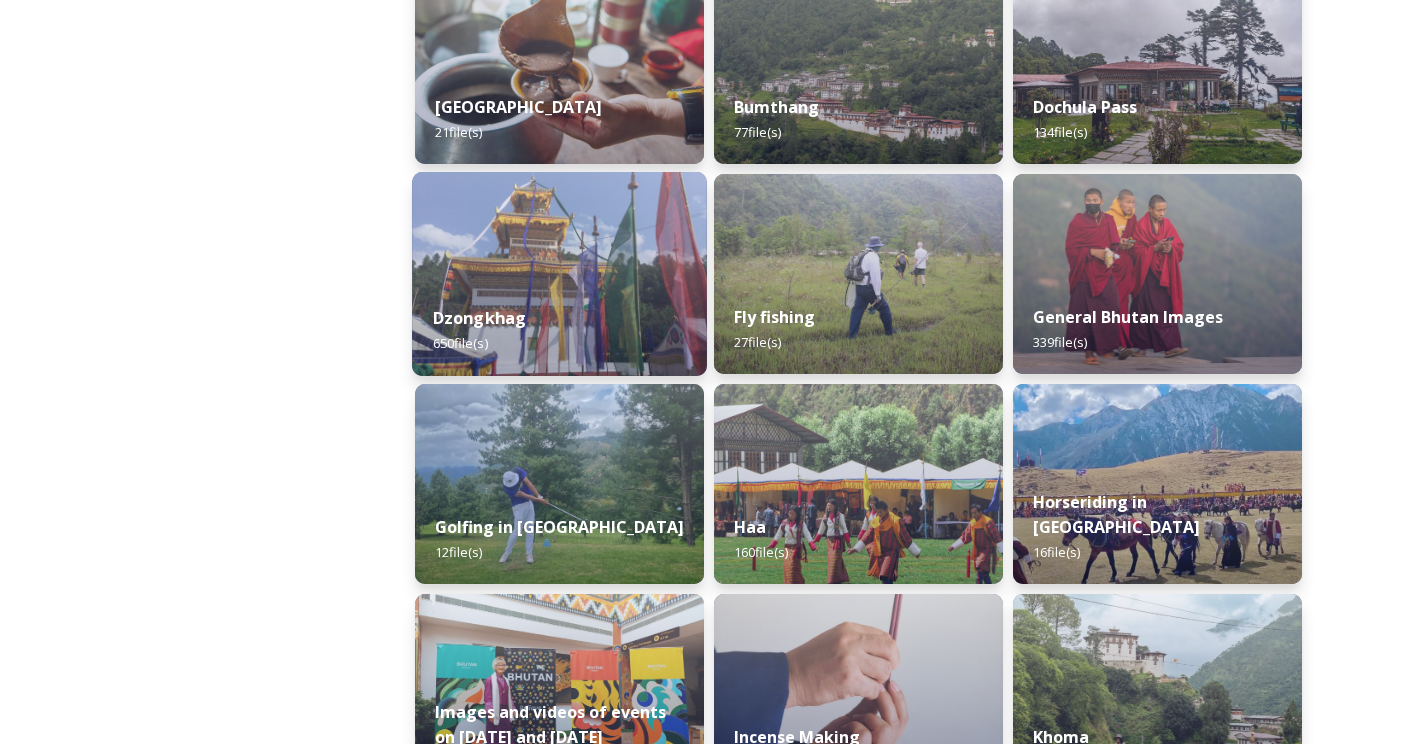 click at bounding box center [559, 274] 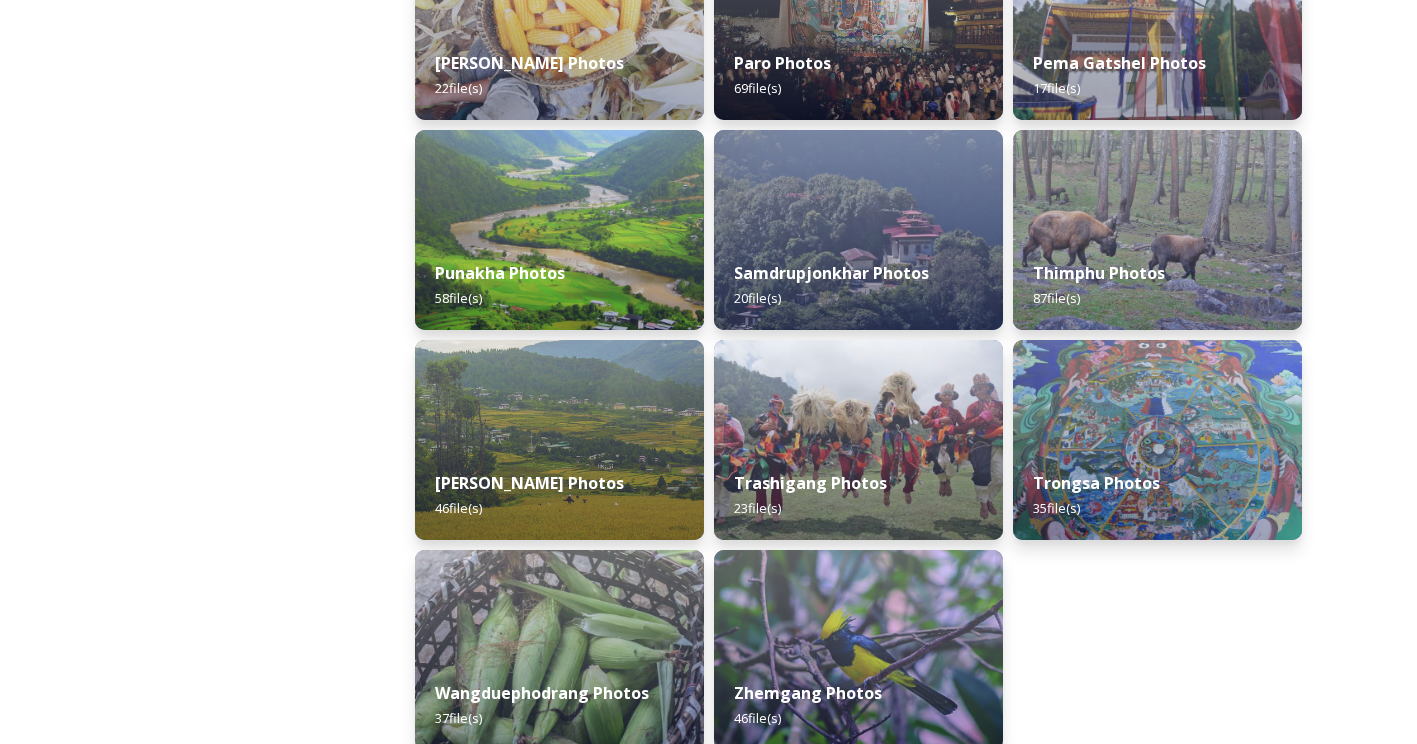 scroll, scrollTop: 821, scrollLeft: 0, axis: vertical 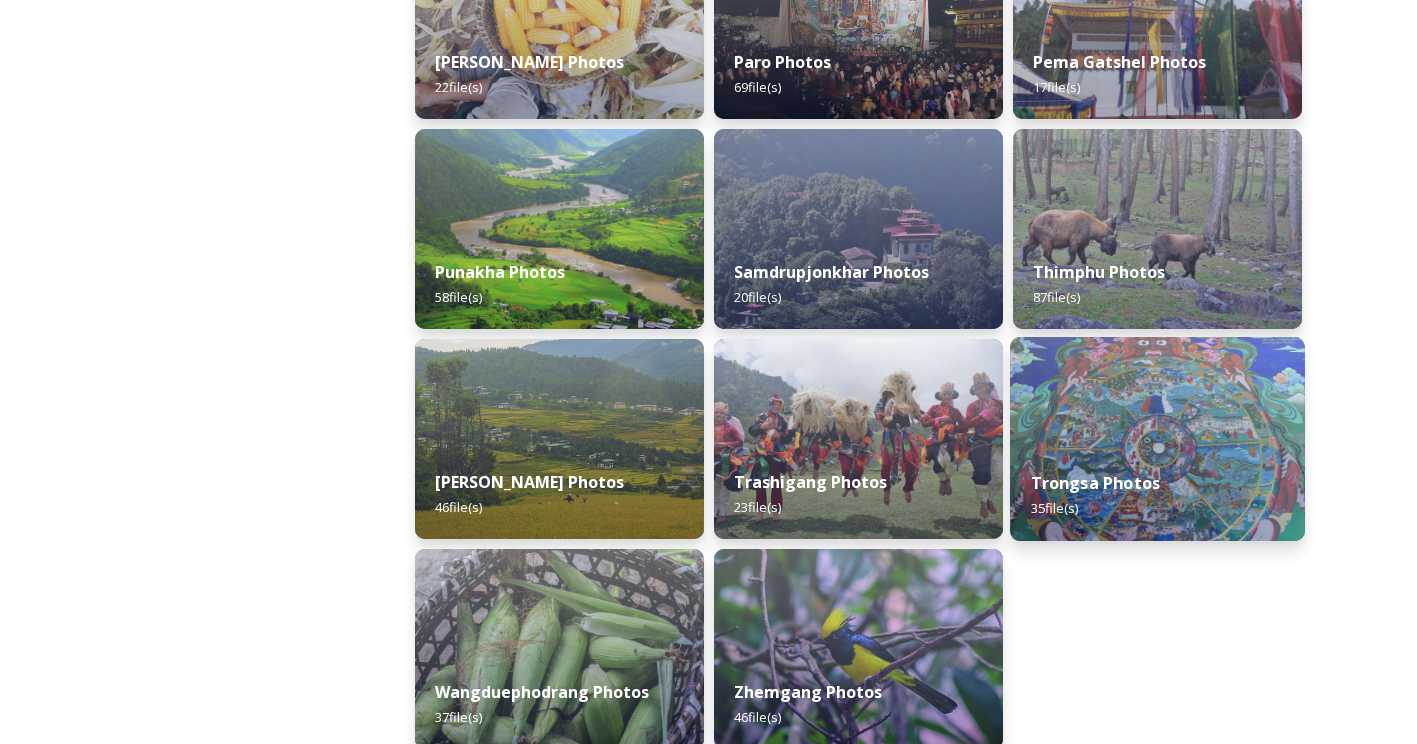 click on "Trongsa Photos 35  file(s)" at bounding box center [1157, 495] 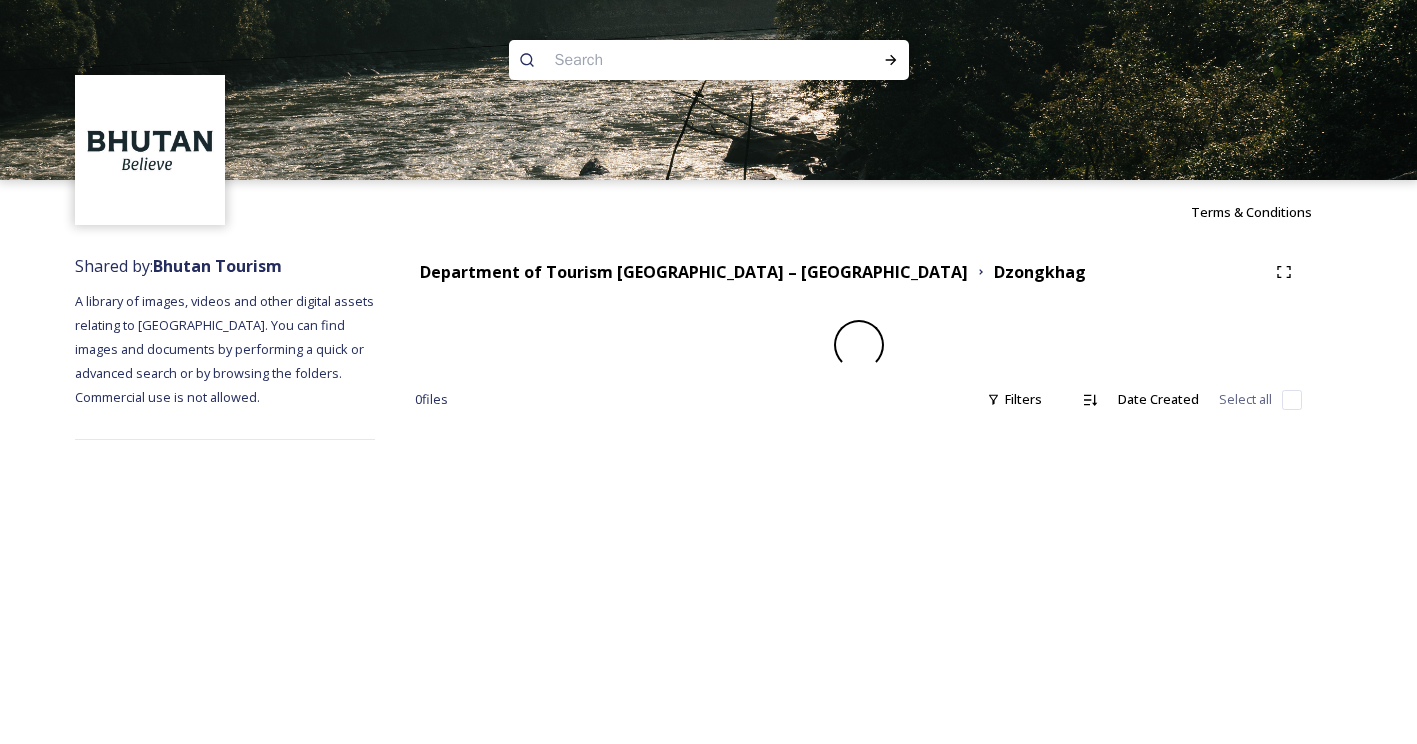 scroll, scrollTop: 0, scrollLeft: 0, axis: both 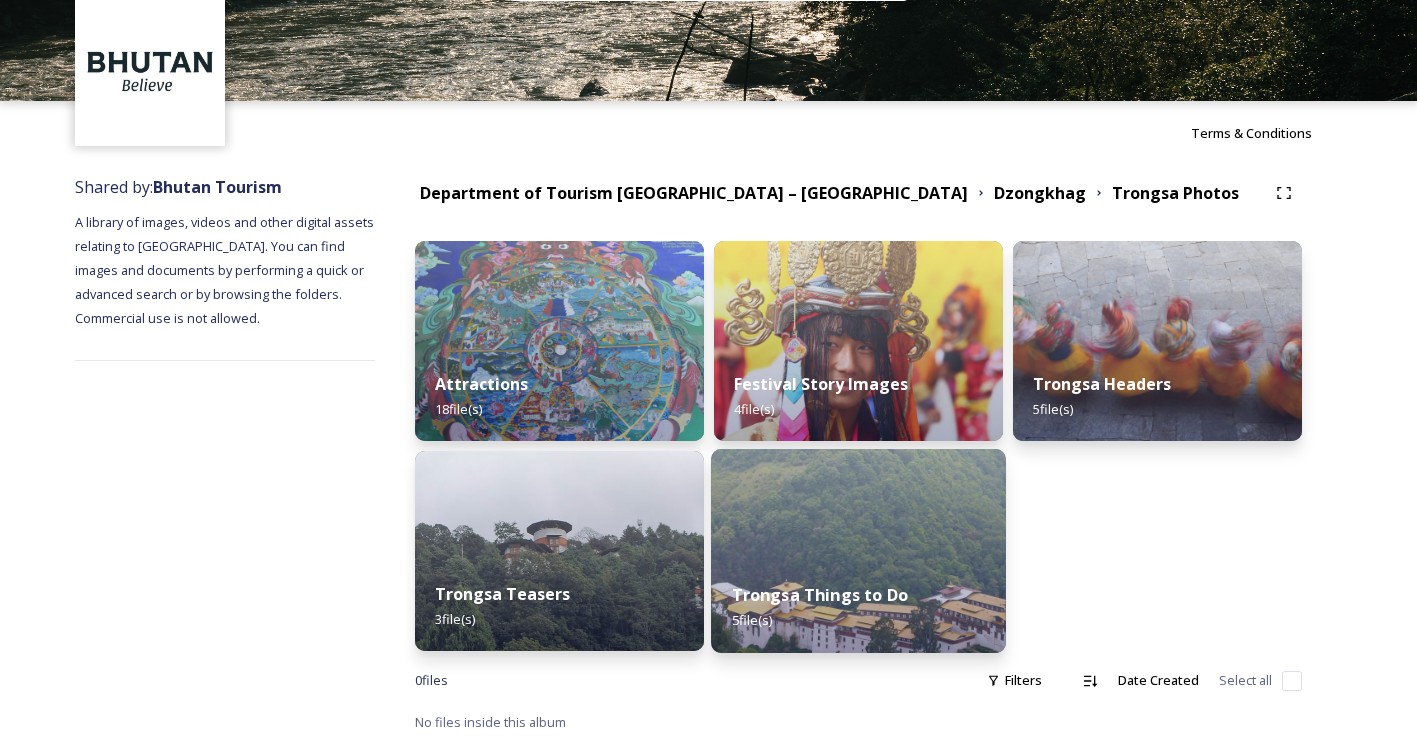 click at bounding box center [858, 551] 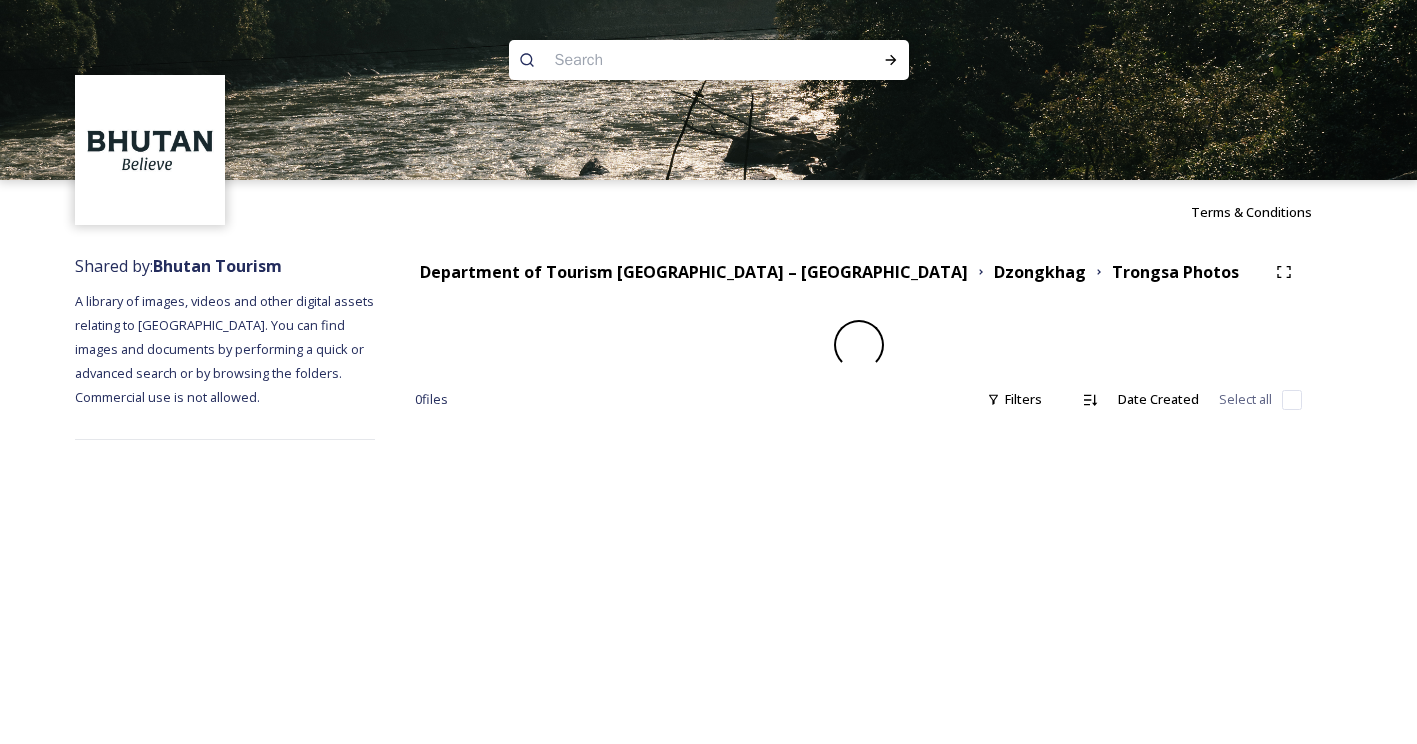 scroll, scrollTop: 0, scrollLeft: 0, axis: both 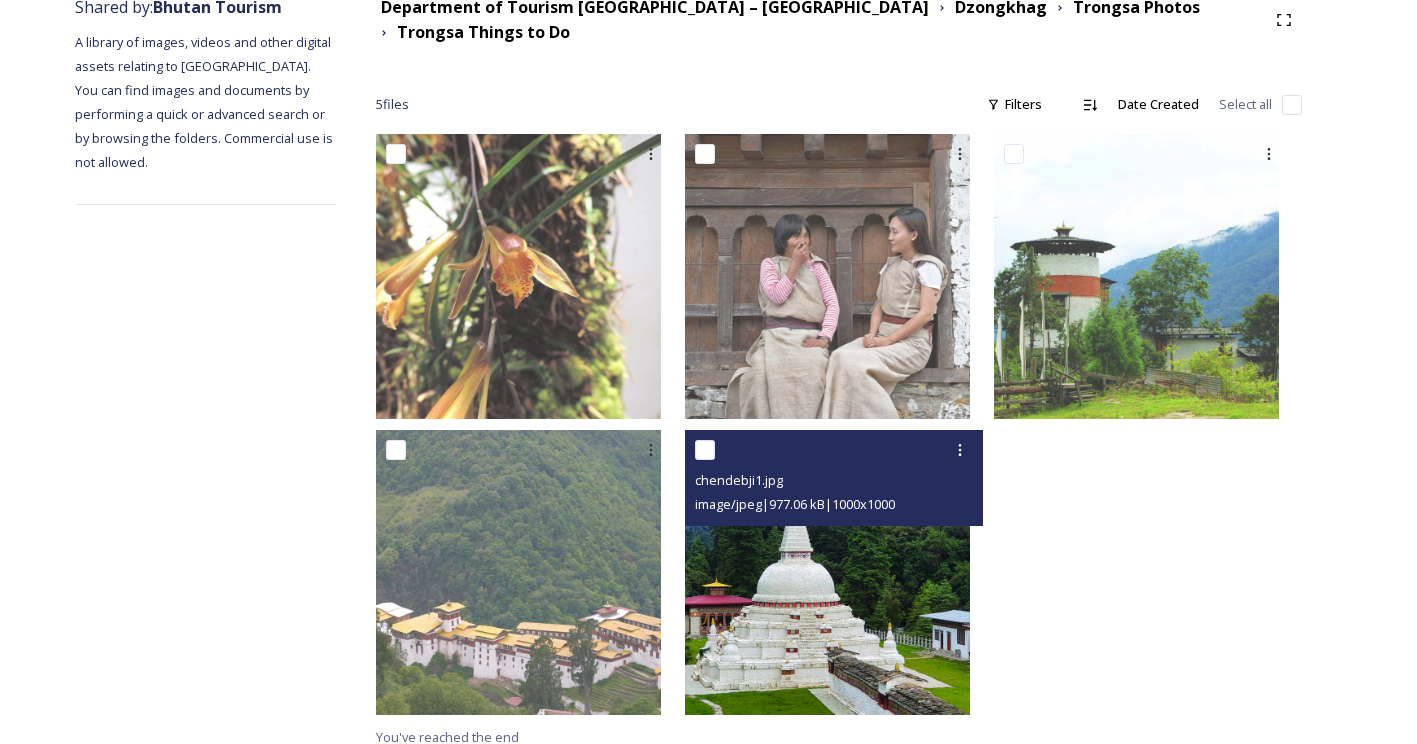 click at bounding box center [827, 572] 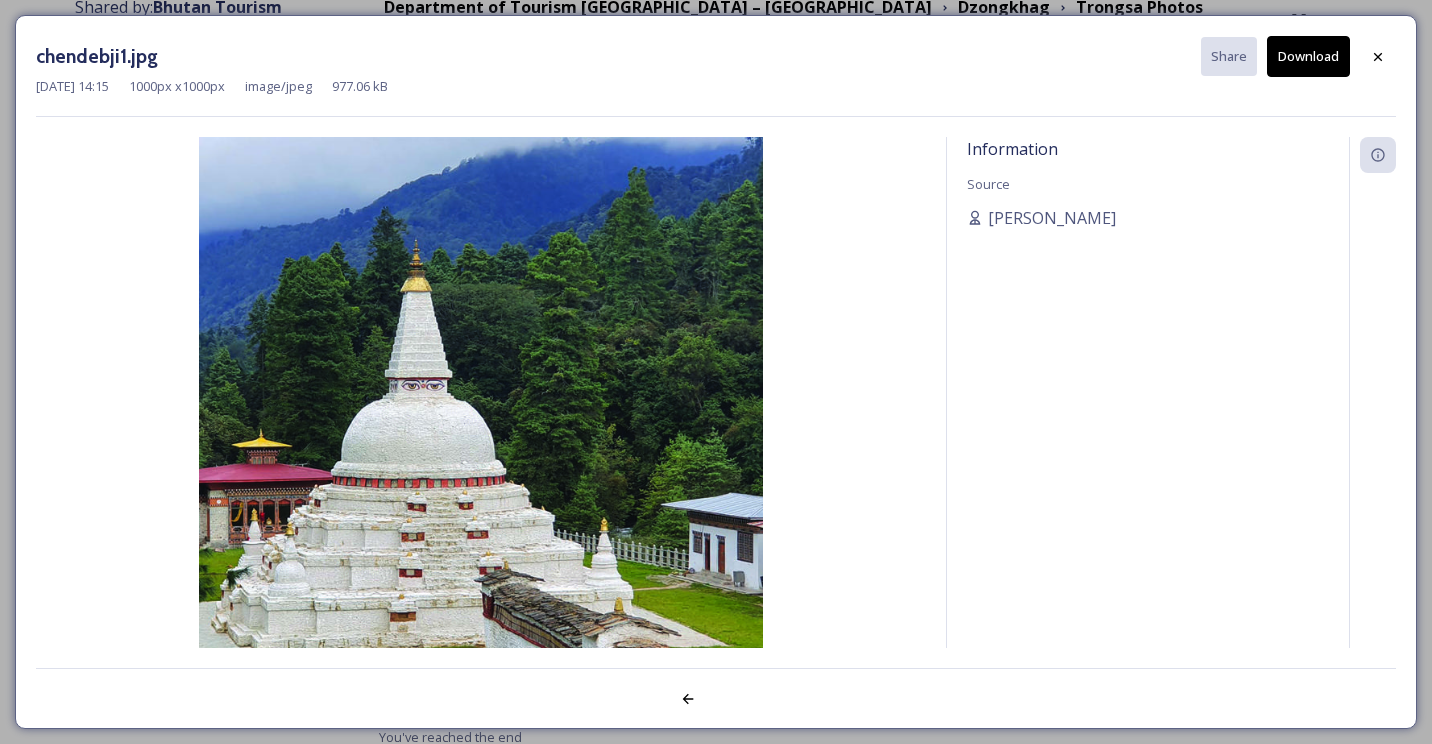 click on "chendebji1.jpg Share Download Jul 31 2023 14:15 1000 px x  1000 px image/jpeg 977.06 kB Information Source Scarlette DG" at bounding box center (716, 372) 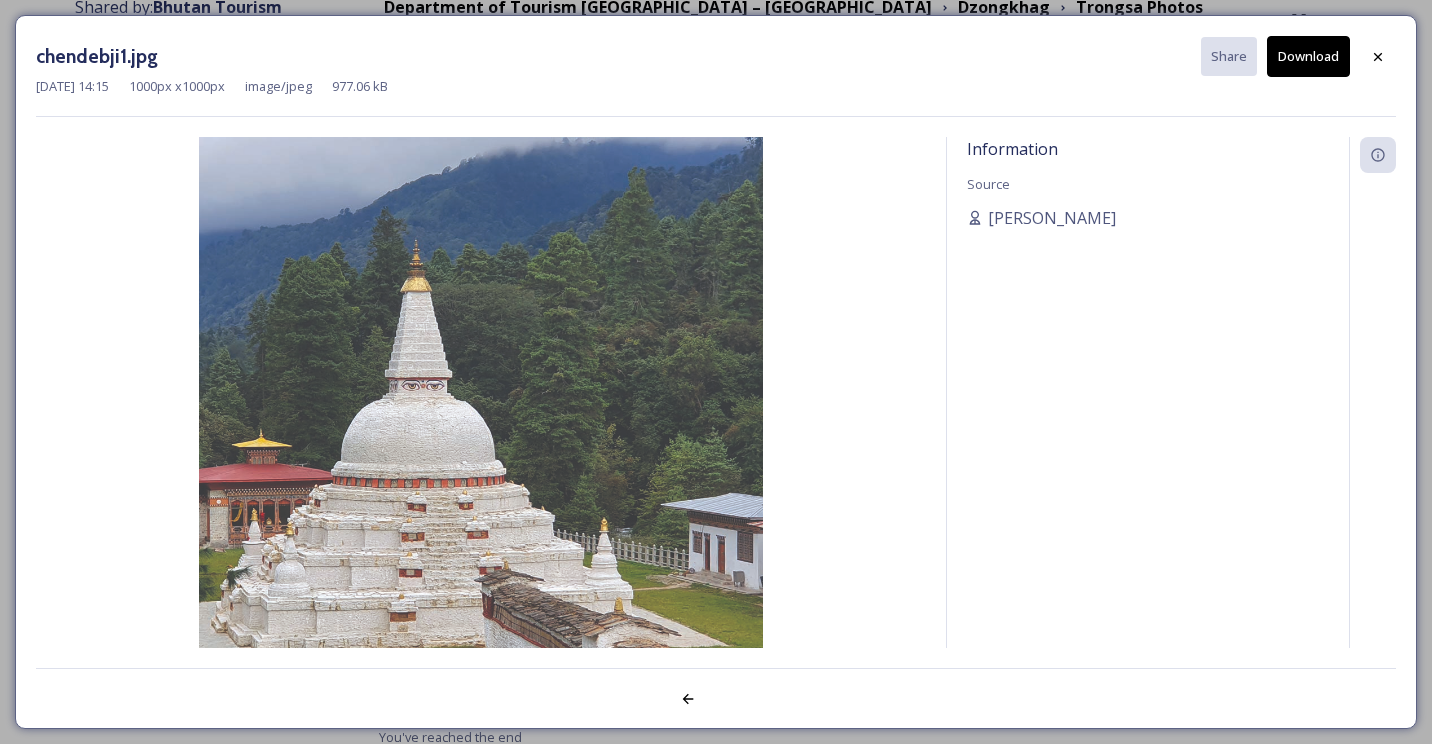 click on "Download" at bounding box center (1308, 56) 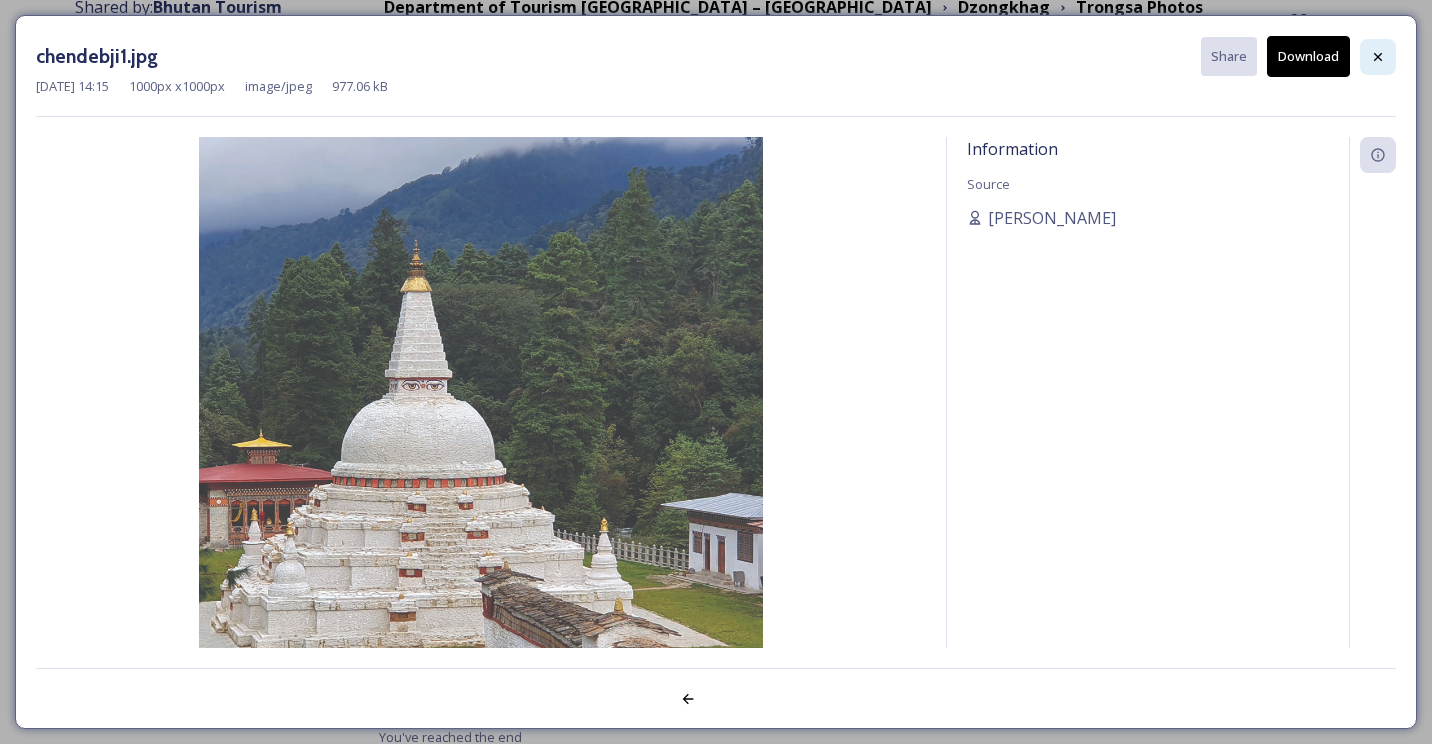 click 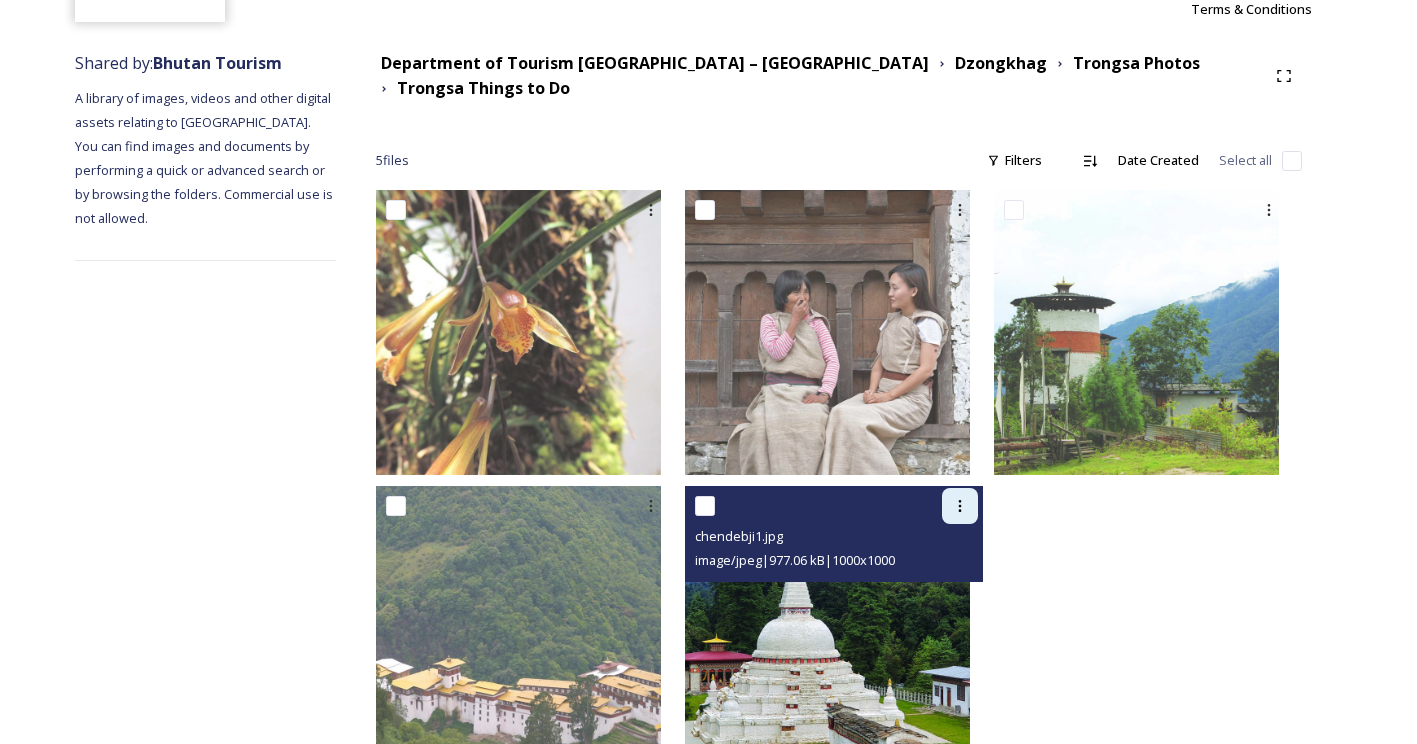 scroll, scrollTop: 202, scrollLeft: 0, axis: vertical 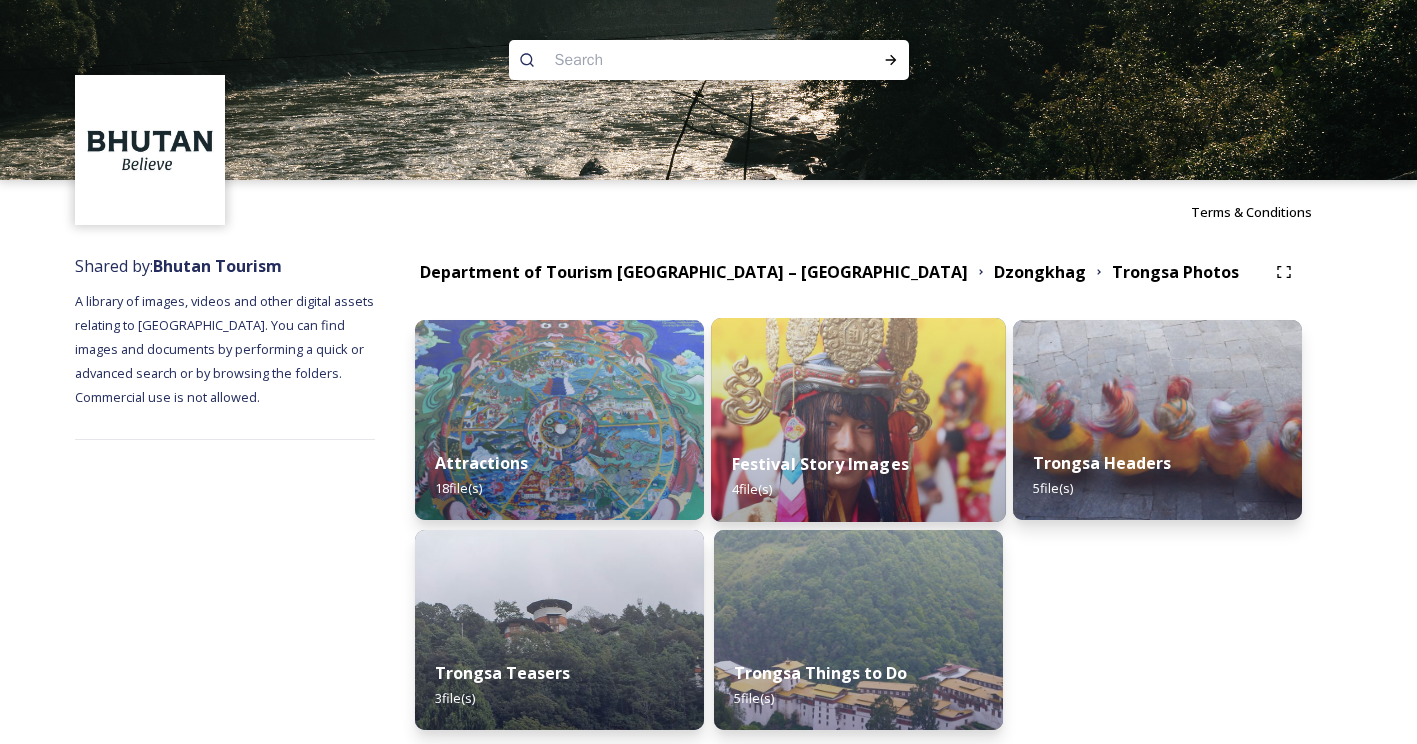 click on "Festival Story Images" at bounding box center (820, 464) 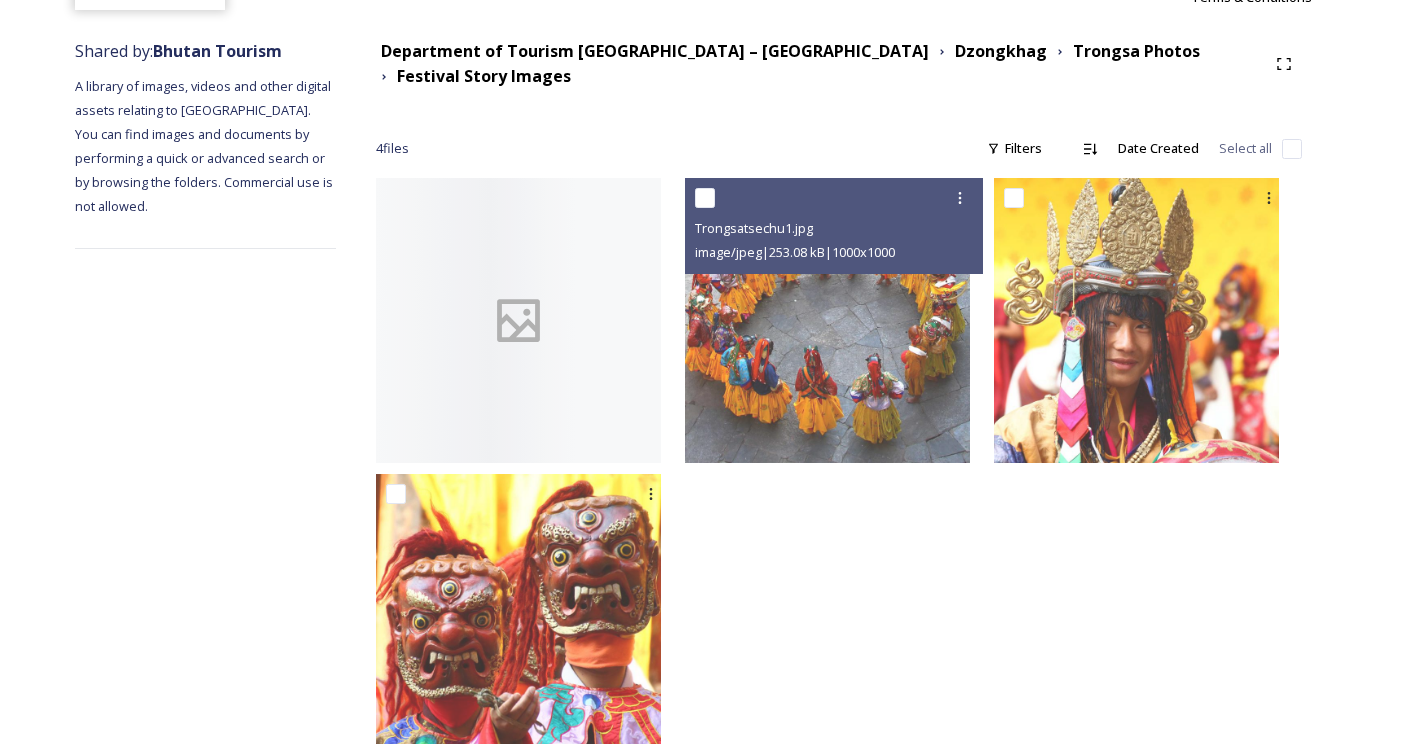 scroll, scrollTop: 220, scrollLeft: 0, axis: vertical 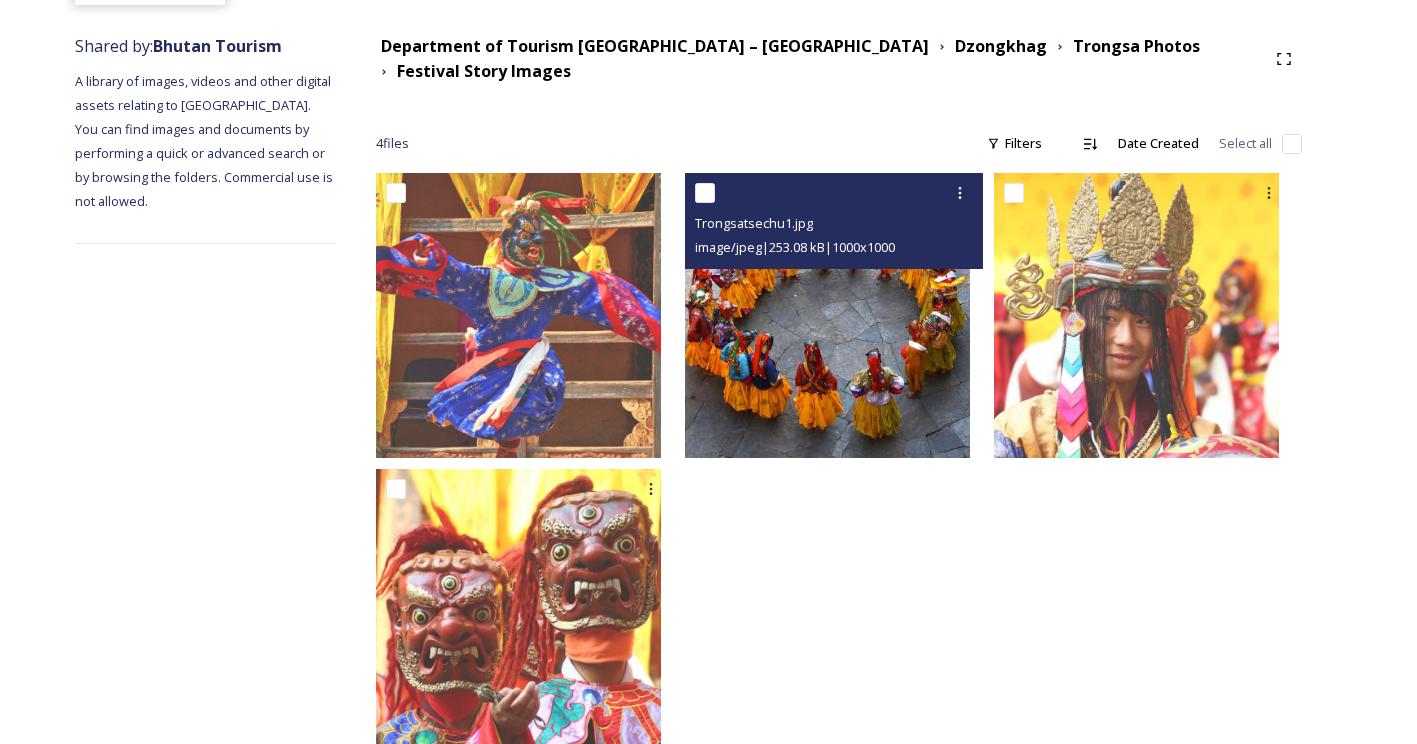 click at bounding box center [827, 315] 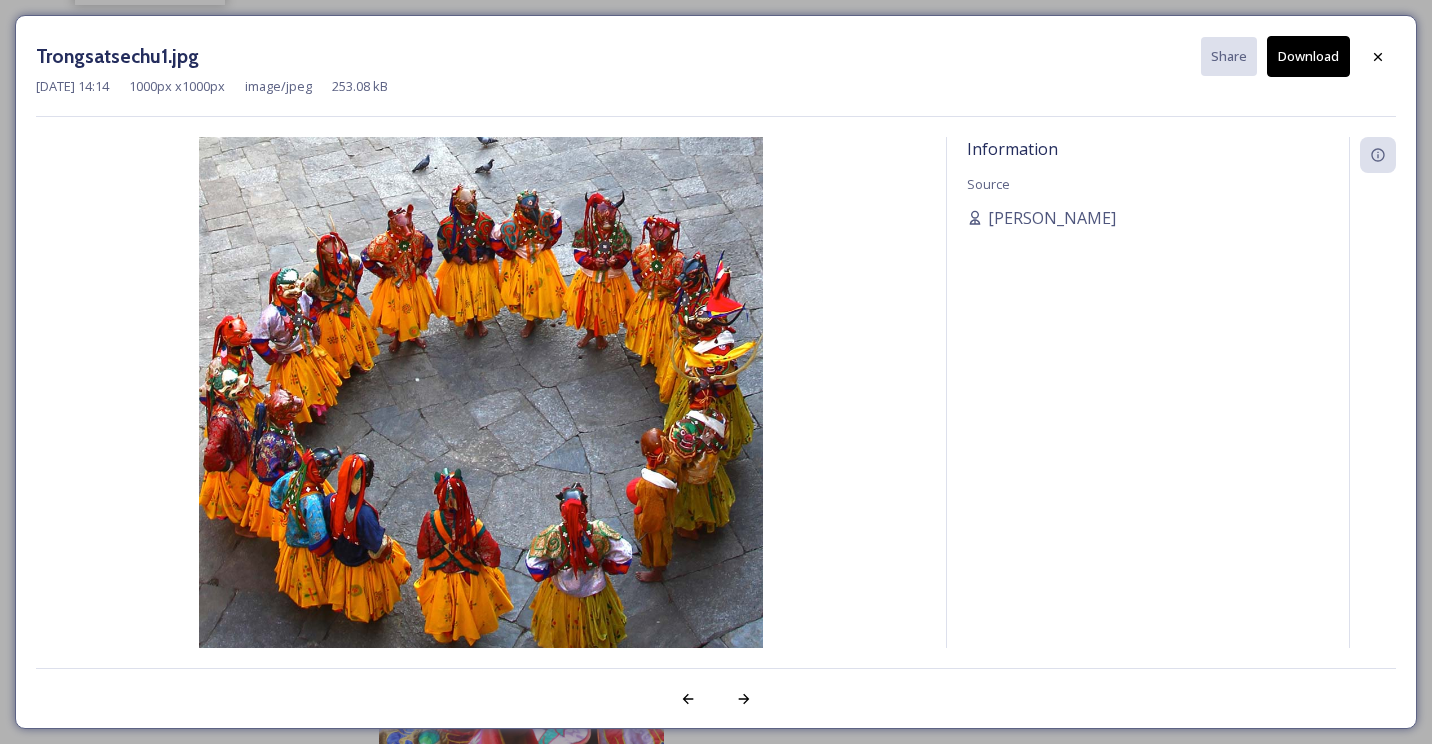 click on "Download" at bounding box center [1308, 56] 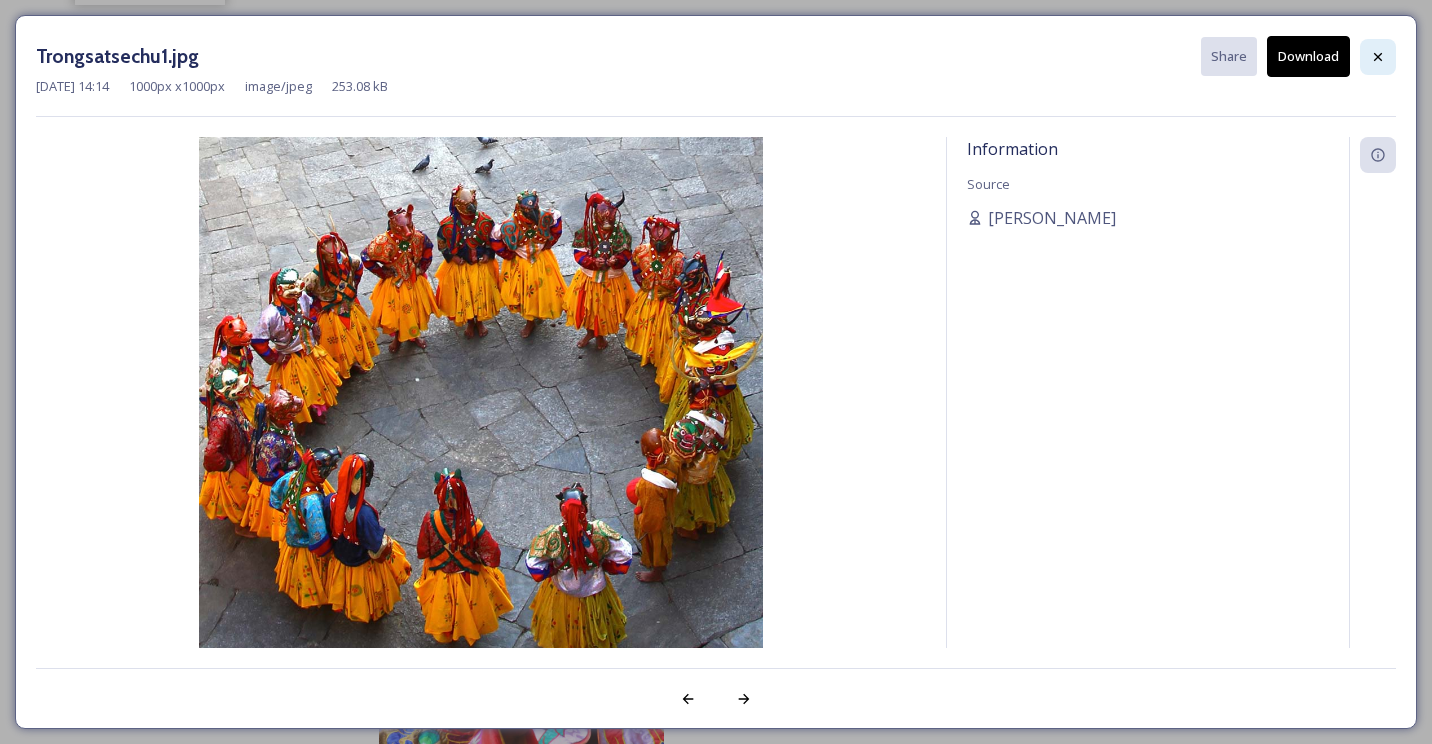 click 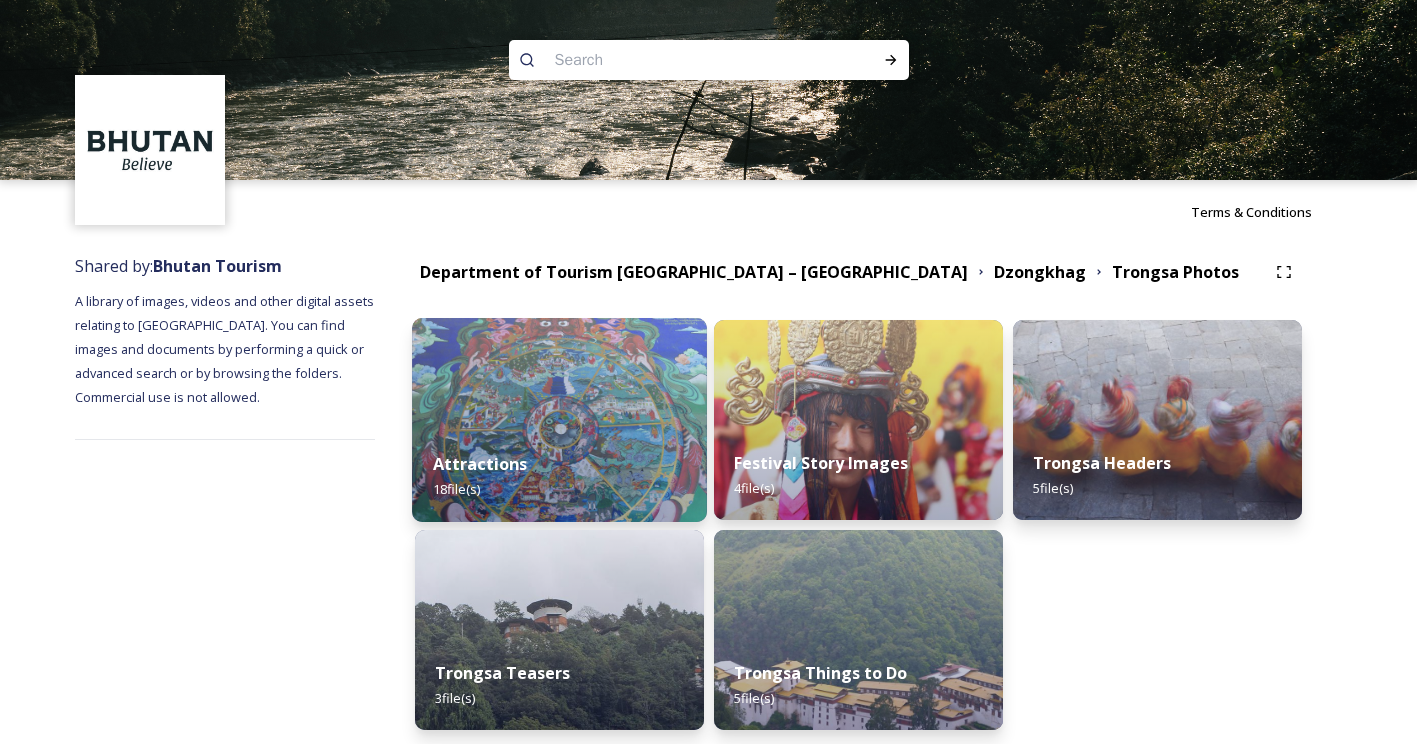 scroll, scrollTop: 79, scrollLeft: 0, axis: vertical 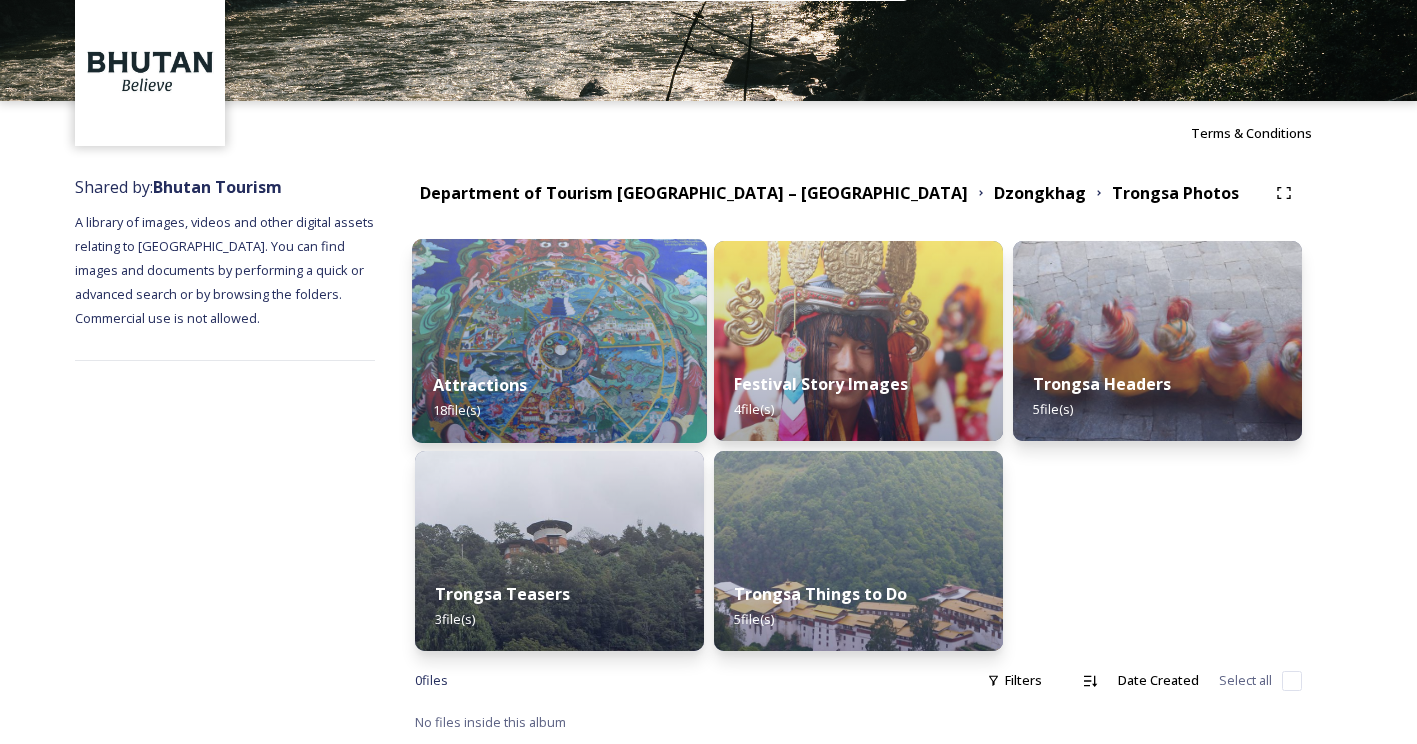 click on "Attractions 18  file(s)" at bounding box center (559, 397) 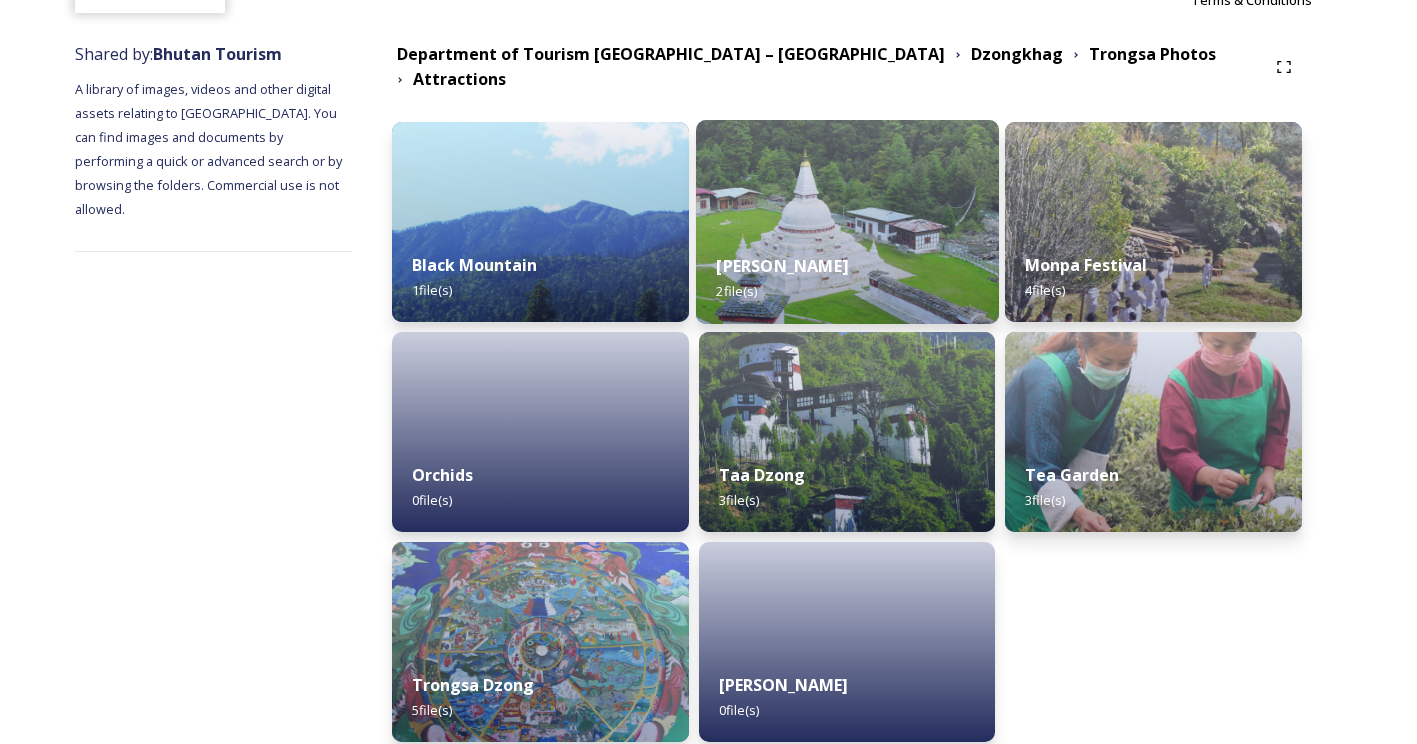 scroll, scrollTop: 215, scrollLeft: 0, axis: vertical 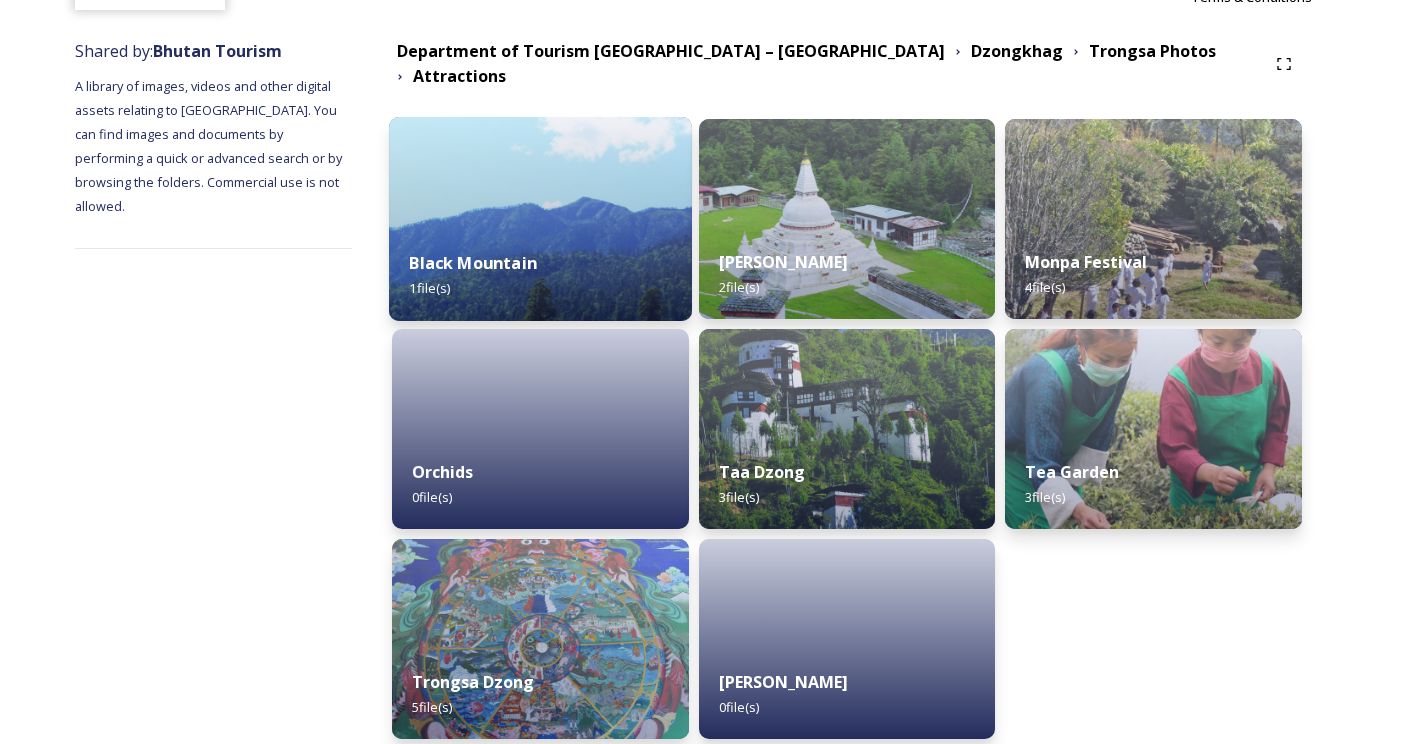 click on "Black Mountain 1  file(s)" at bounding box center (540, 275) 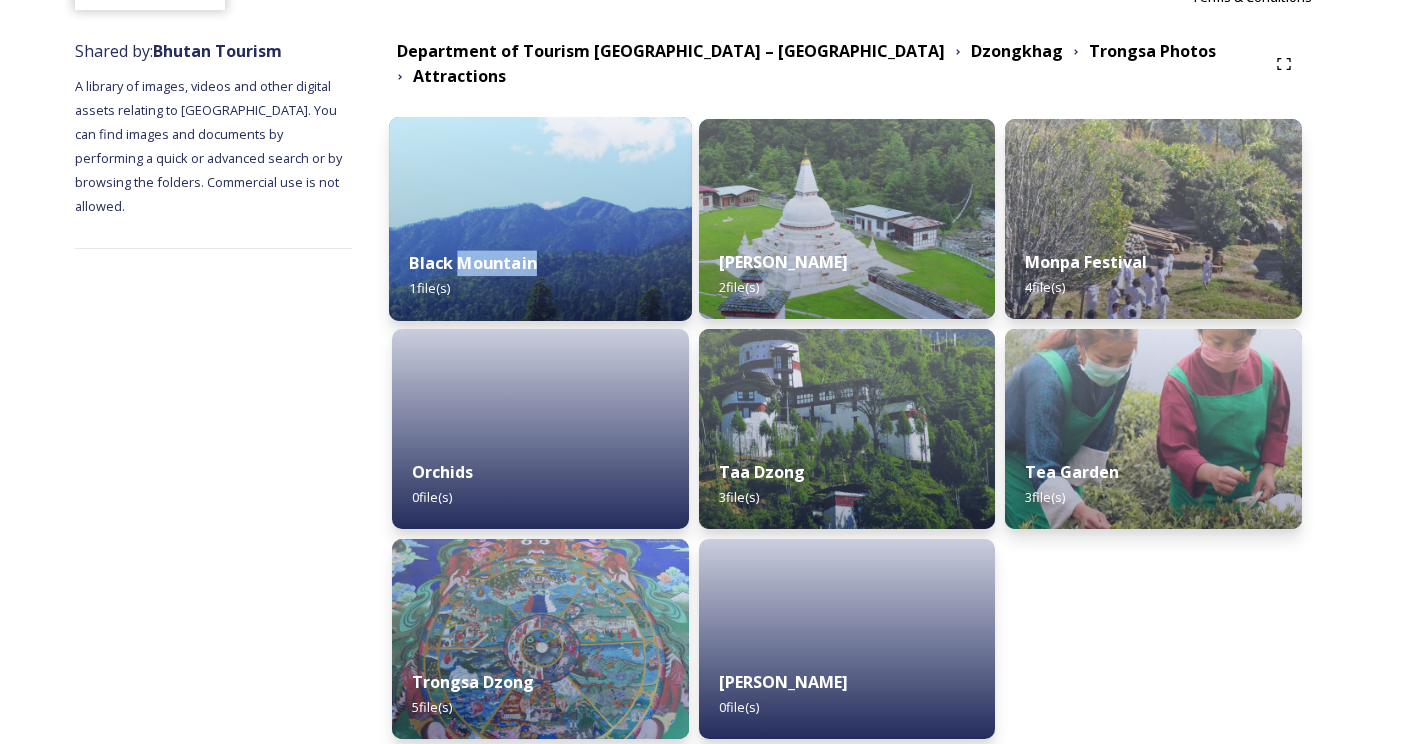 scroll, scrollTop: 0, scrollLeft: 0, axis: both 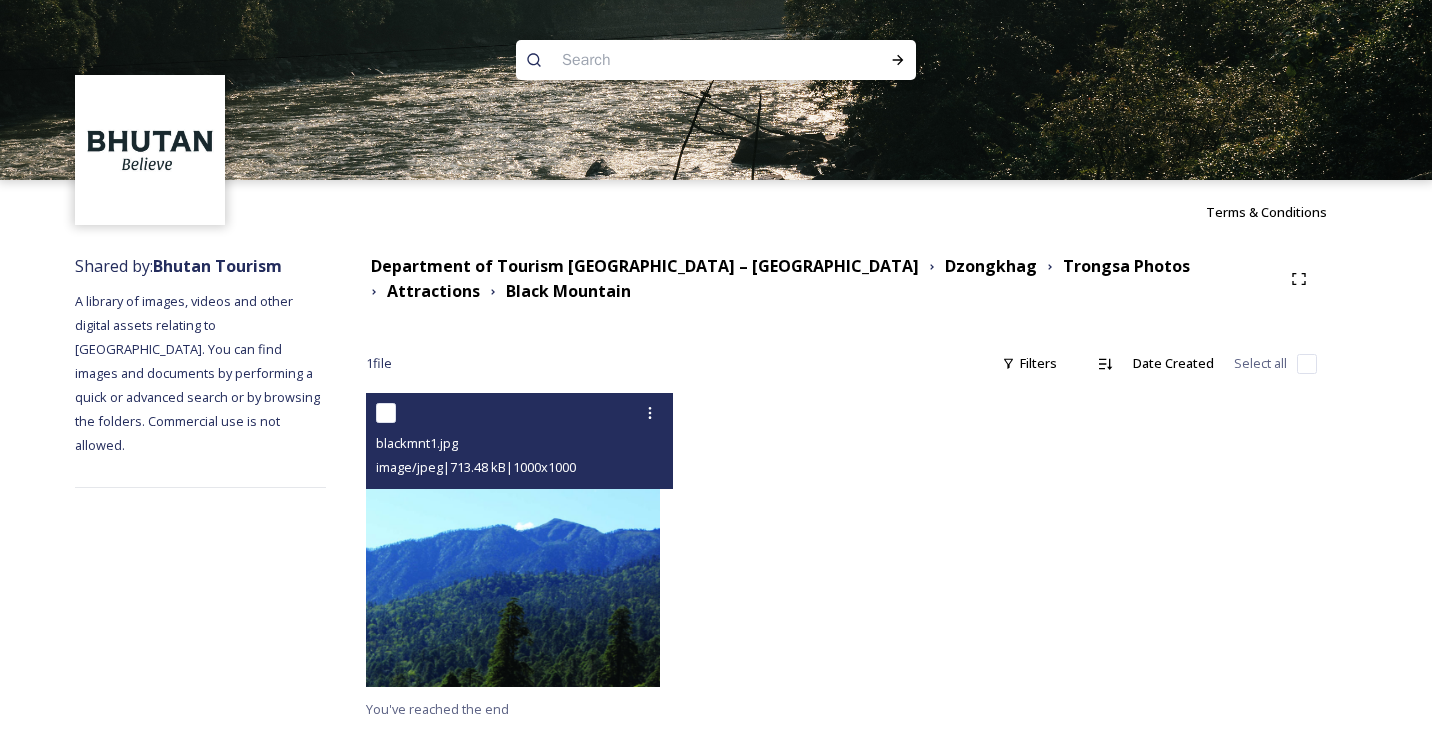 click at bounding box center [513, 540] 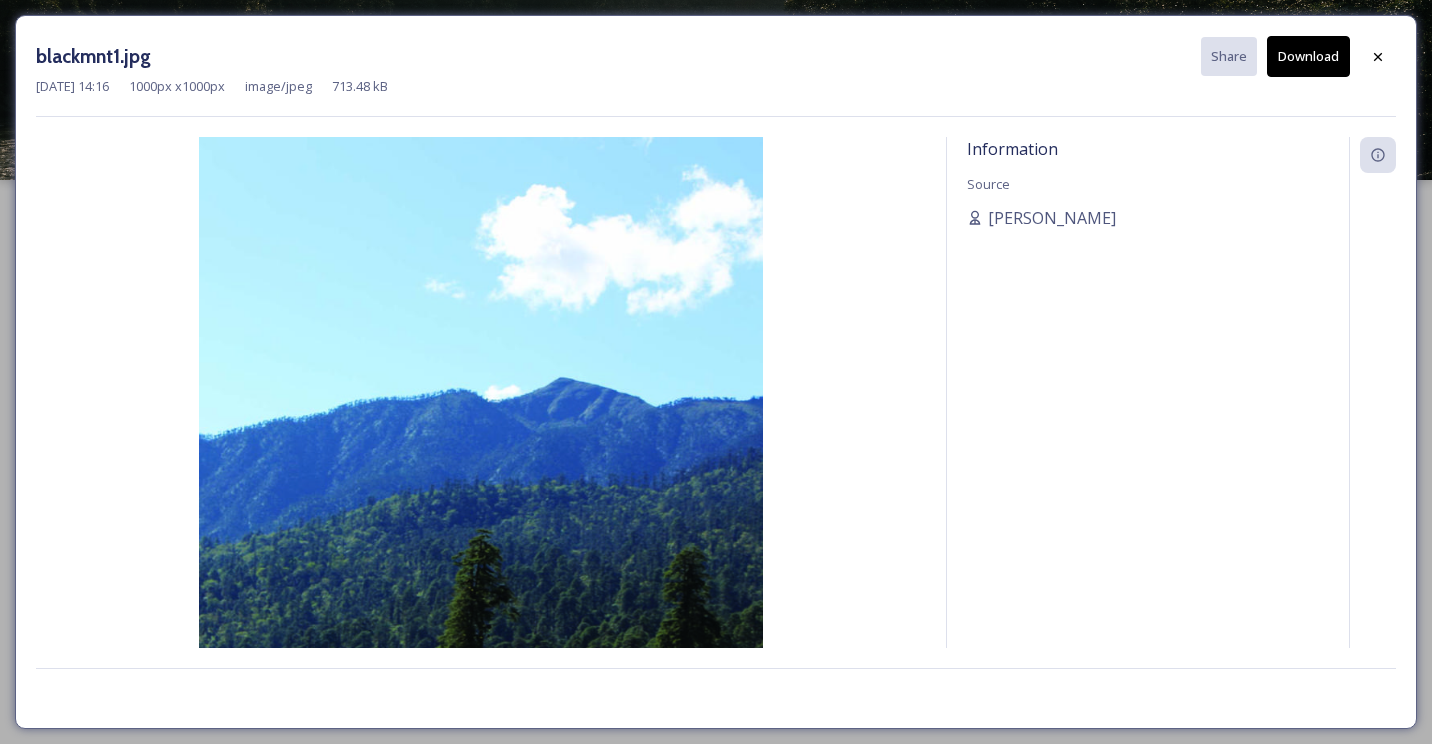 click at bounding box center (481, 419) 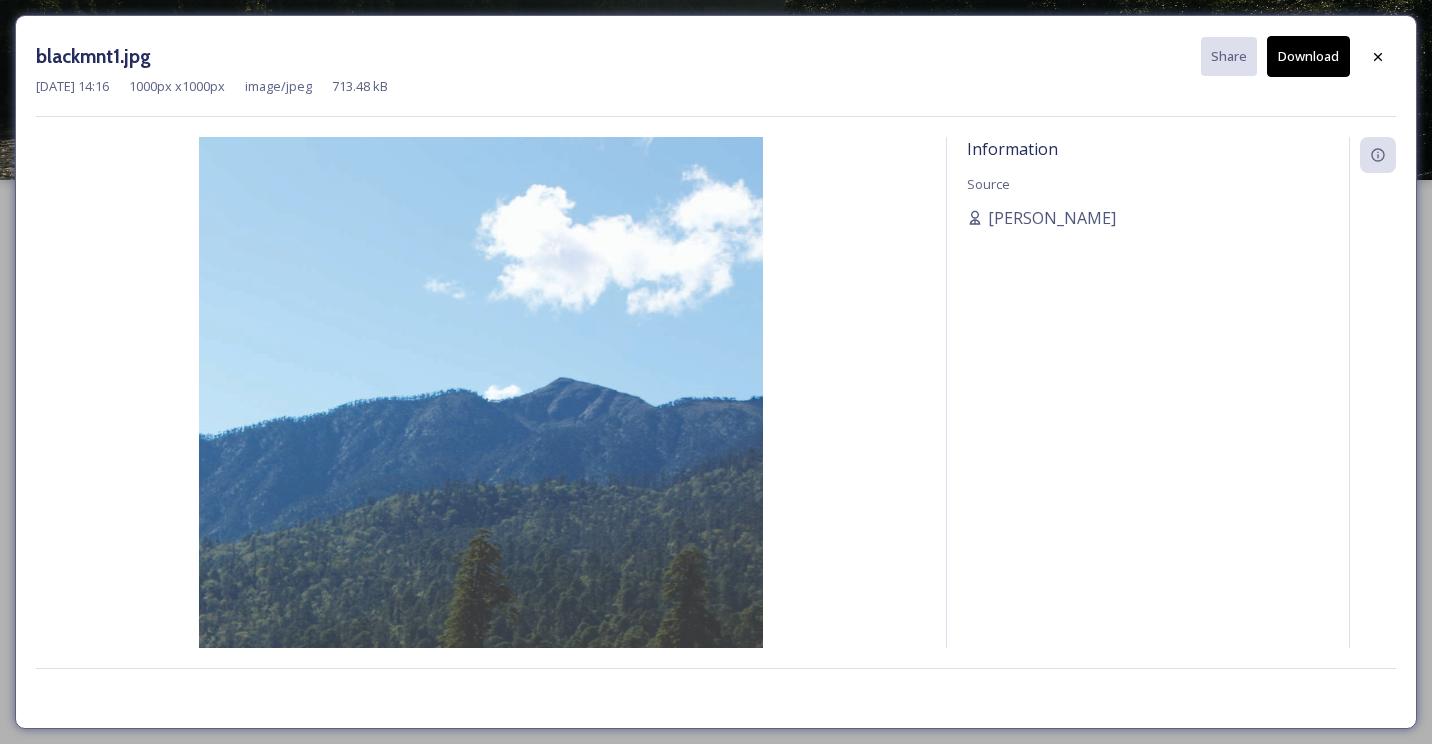 click on "Download" at bounding box center (1308, 56) 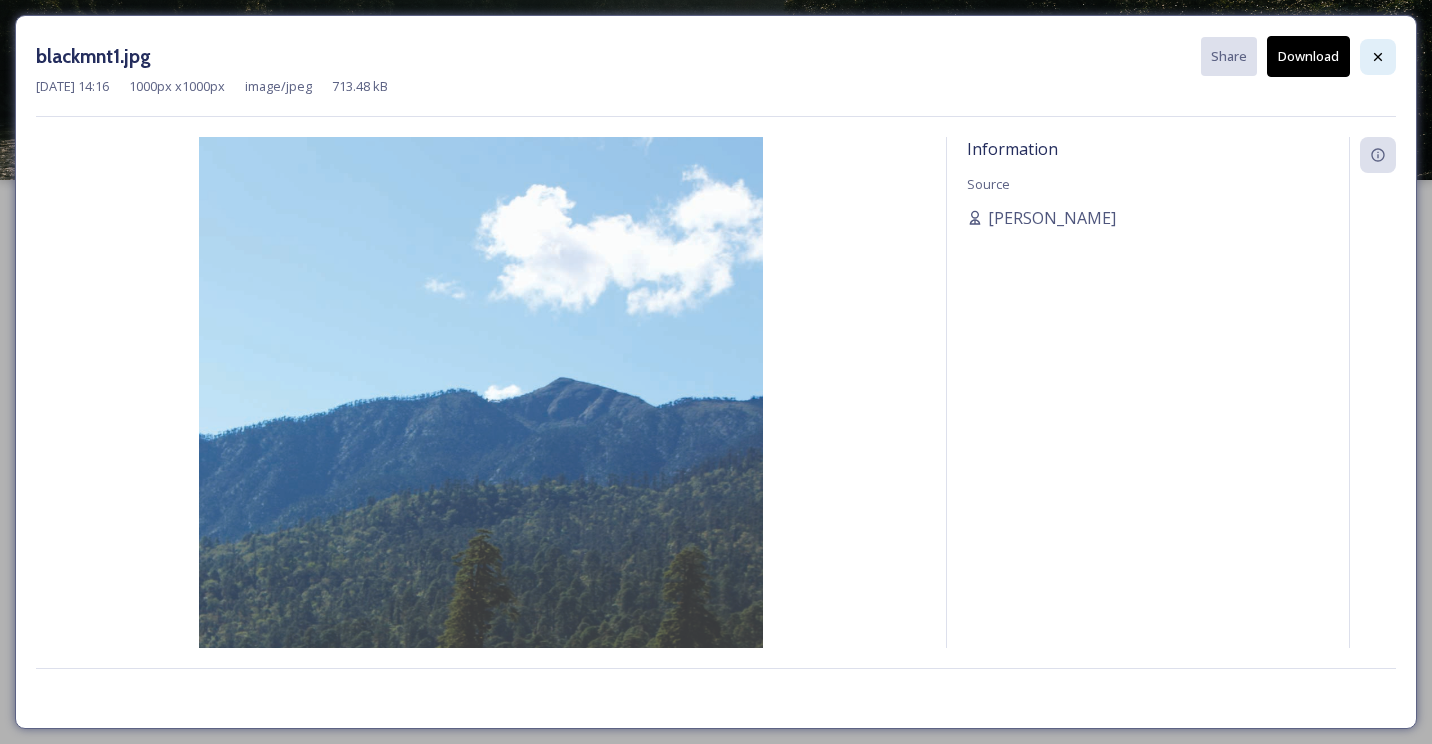 click 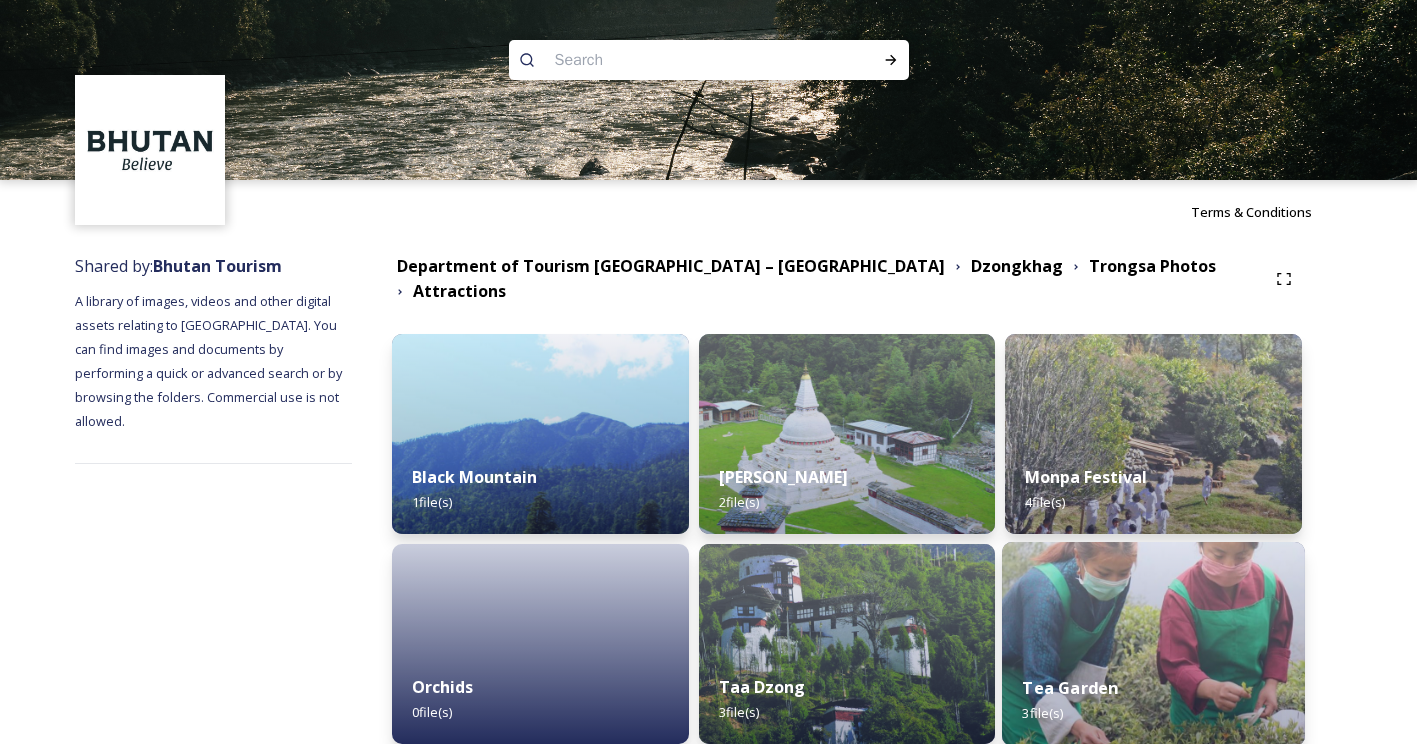 scroll, scrollTop: 161, scrollLeft: 0, axis: vertical 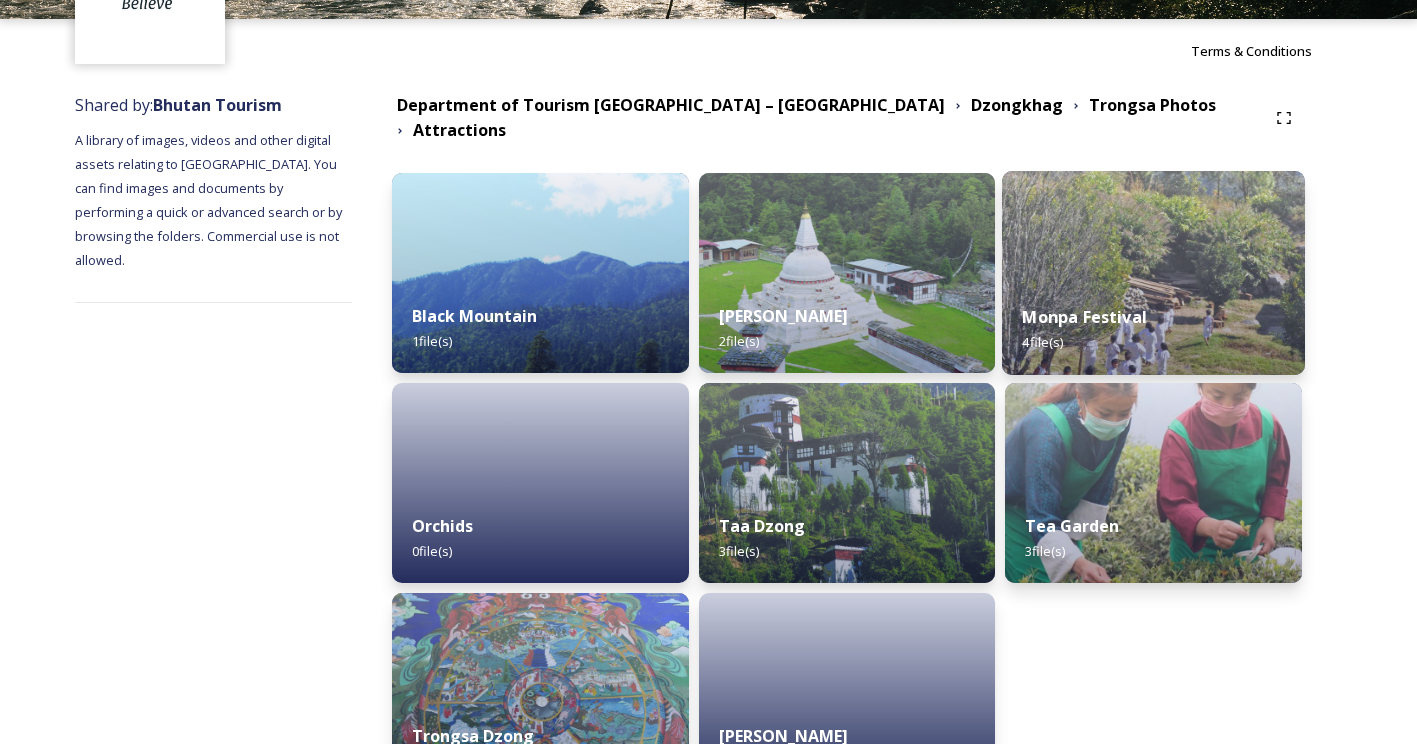 click on "Monpa Festival 4  file(s)" at bounding box center [1153, 329] 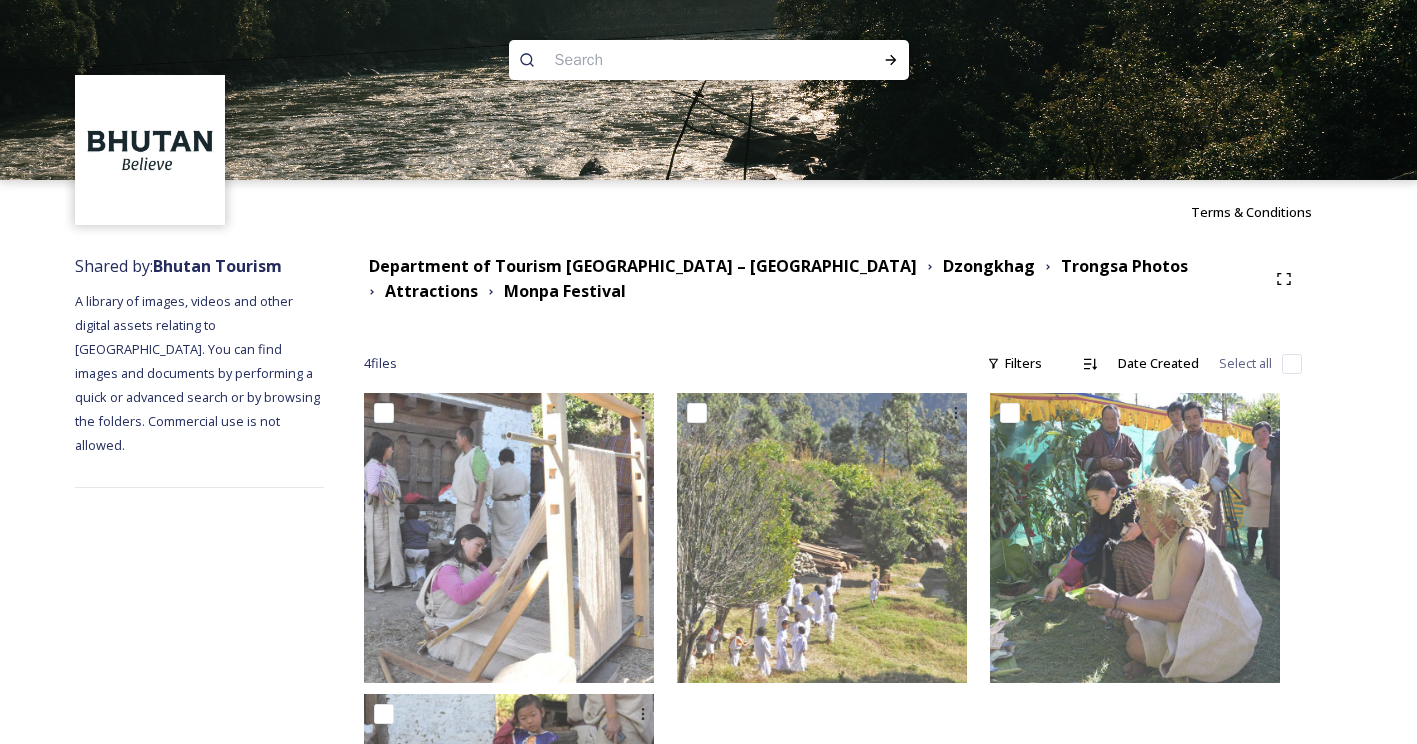 scroll, scrollTop: 283, scrollLeft: 0, axis: vertical 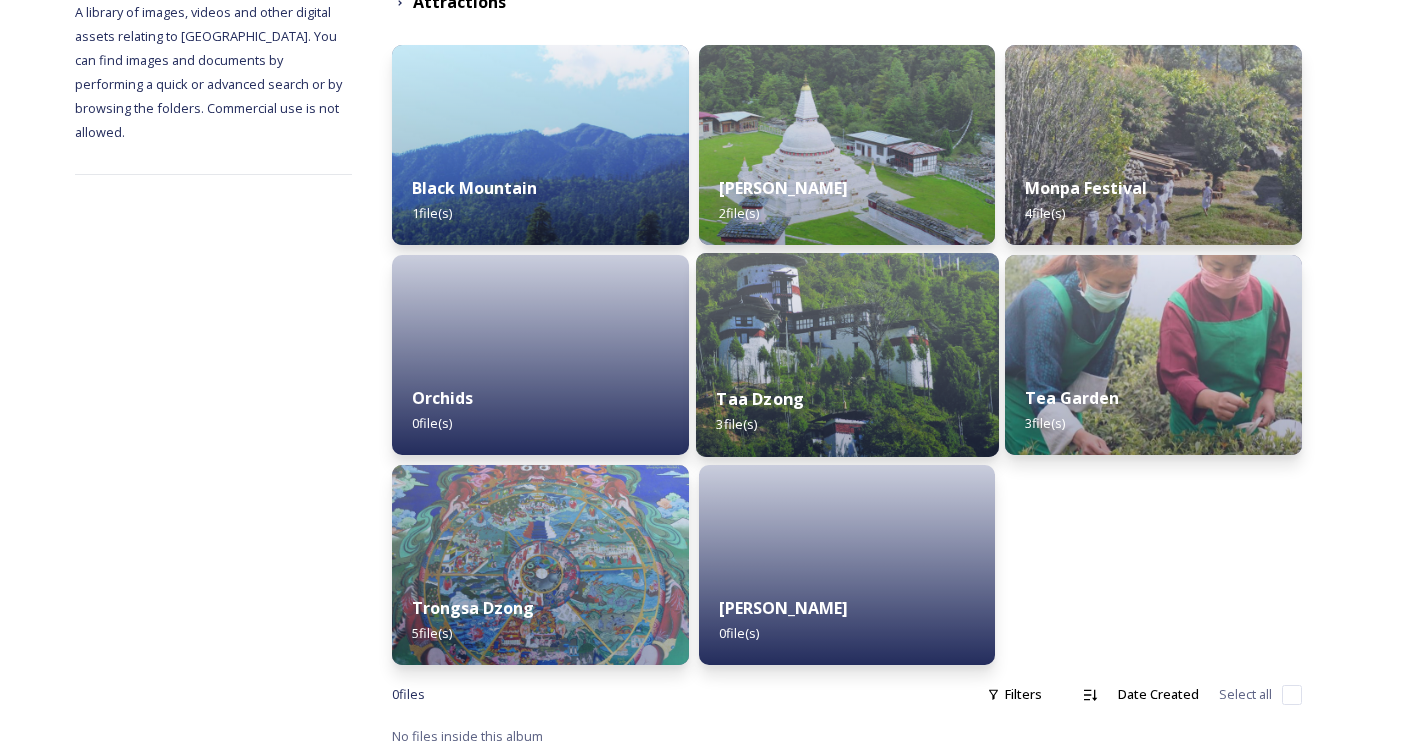 click on "Taa Dzong" at bounding box center [760, 399] 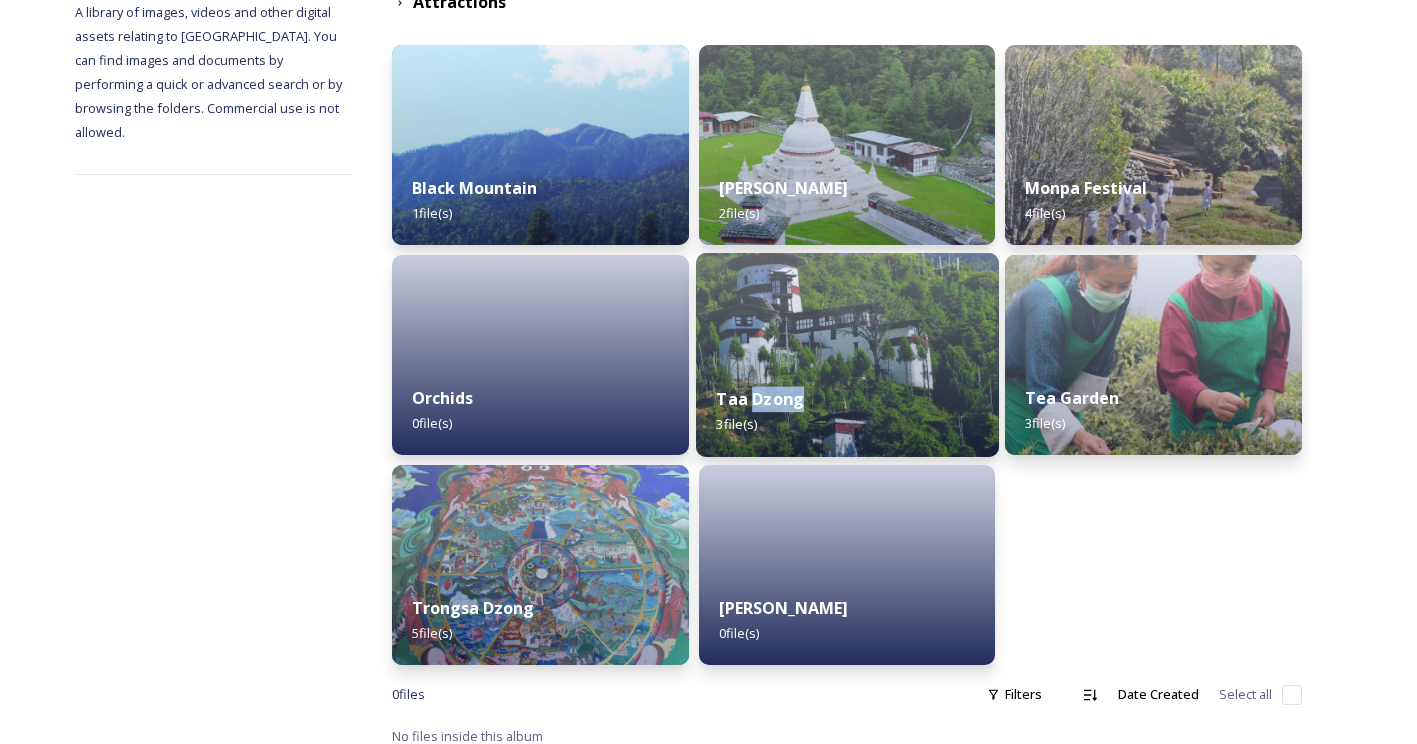 scroll, scrollTop: 0, scrollLeft: 0, axis: both 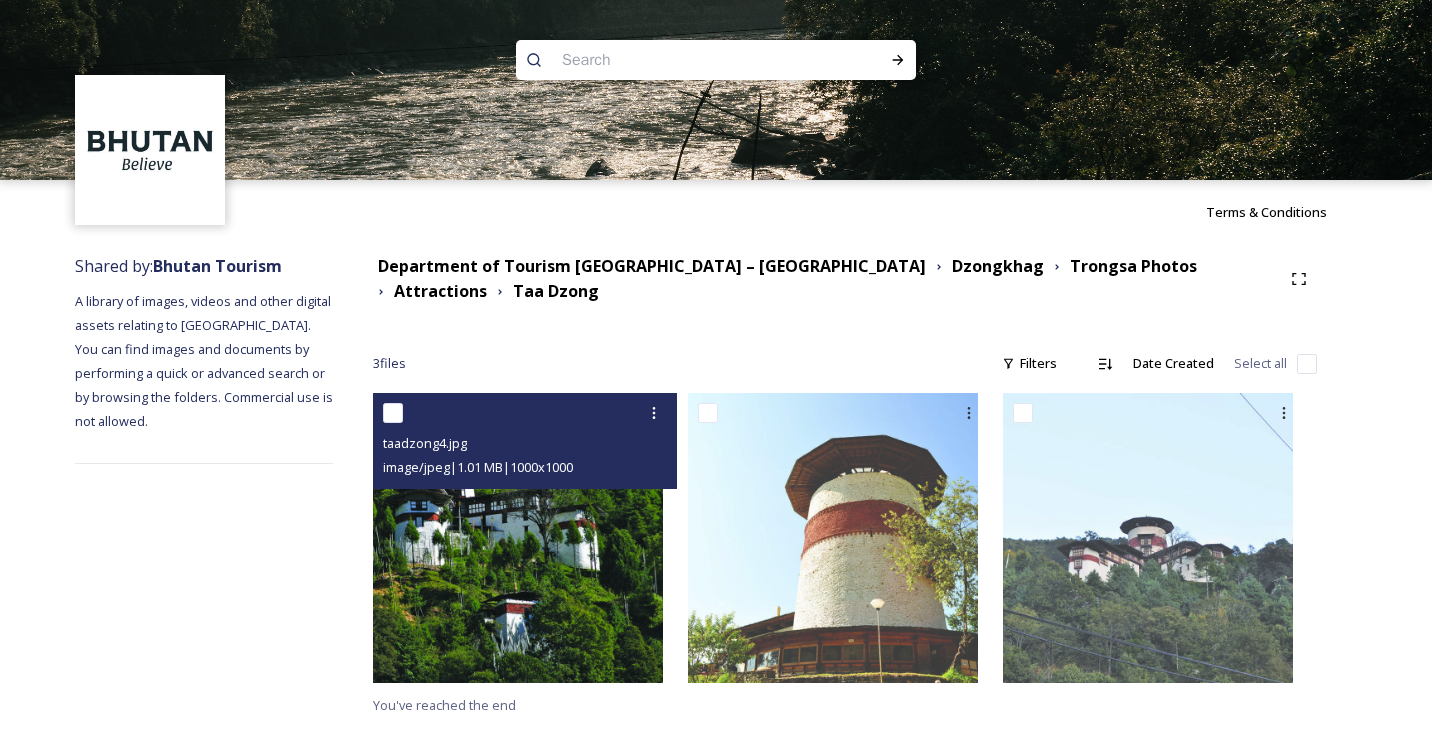 click at bounding box center (518, 538) 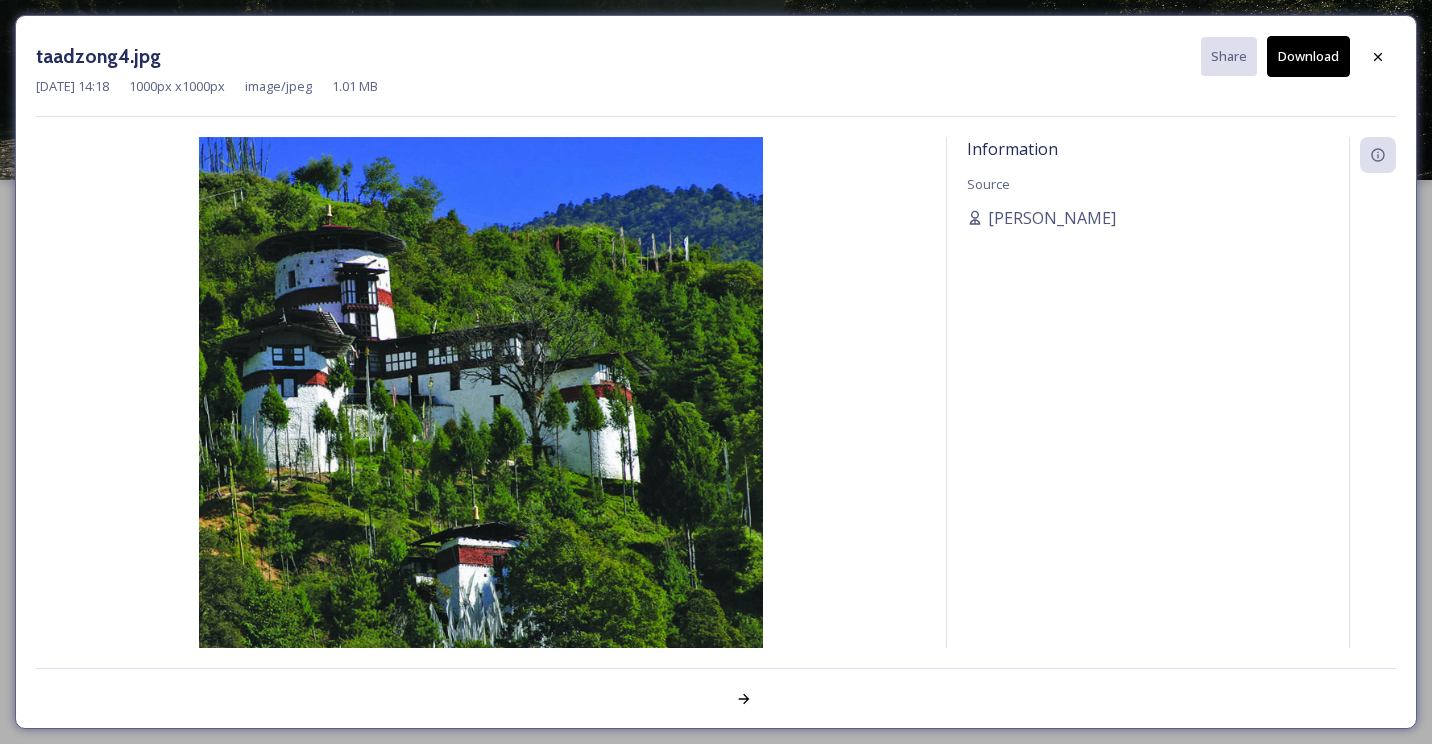 click at bounding box center [481, 419] 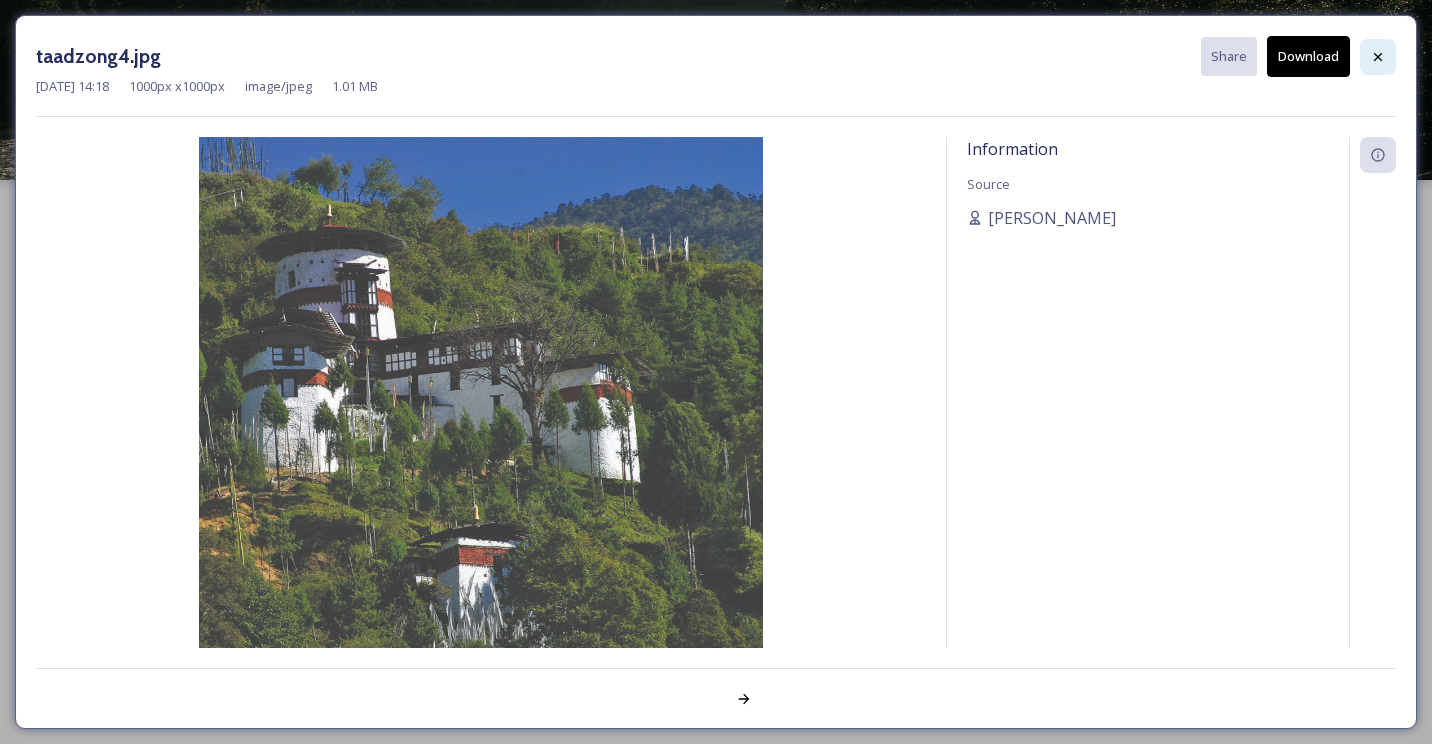 click at bounding box center [1378, 57] 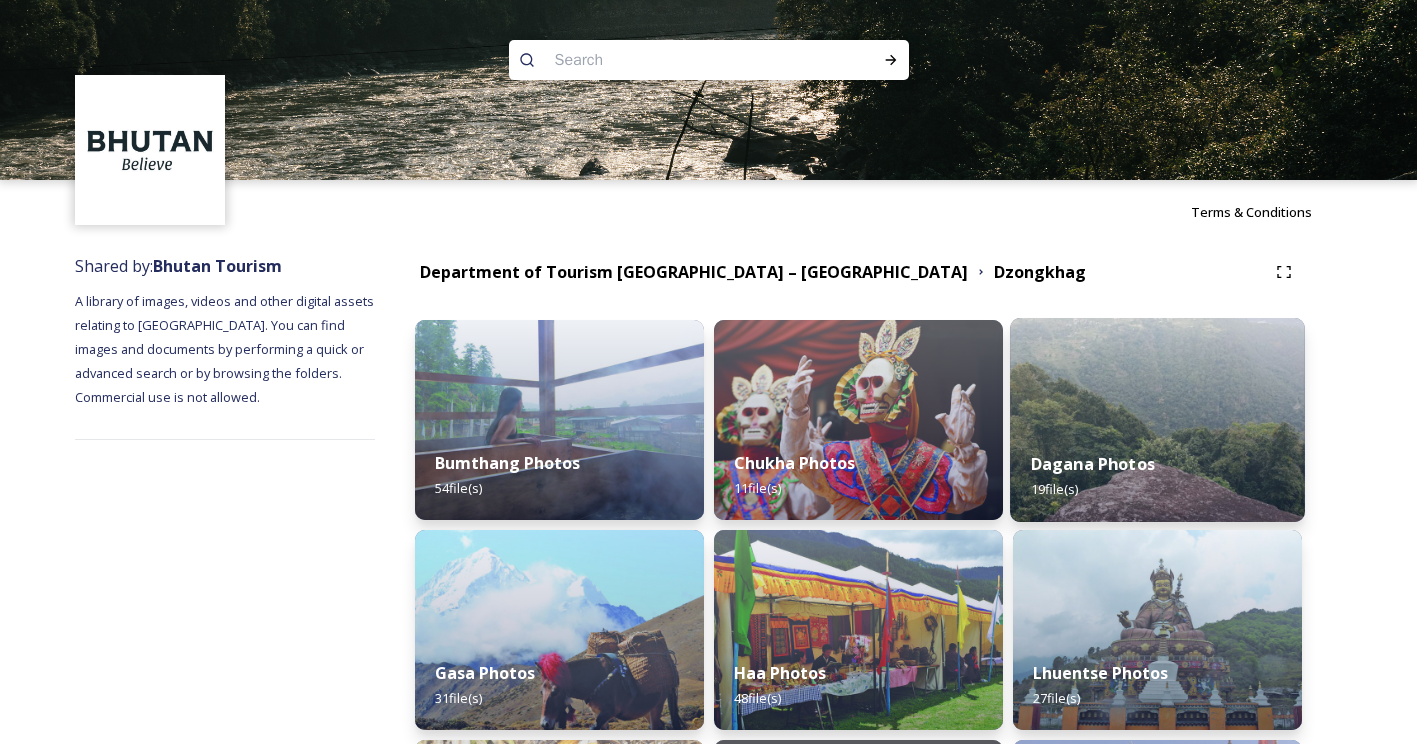 click at bounding box center (1157, 420) 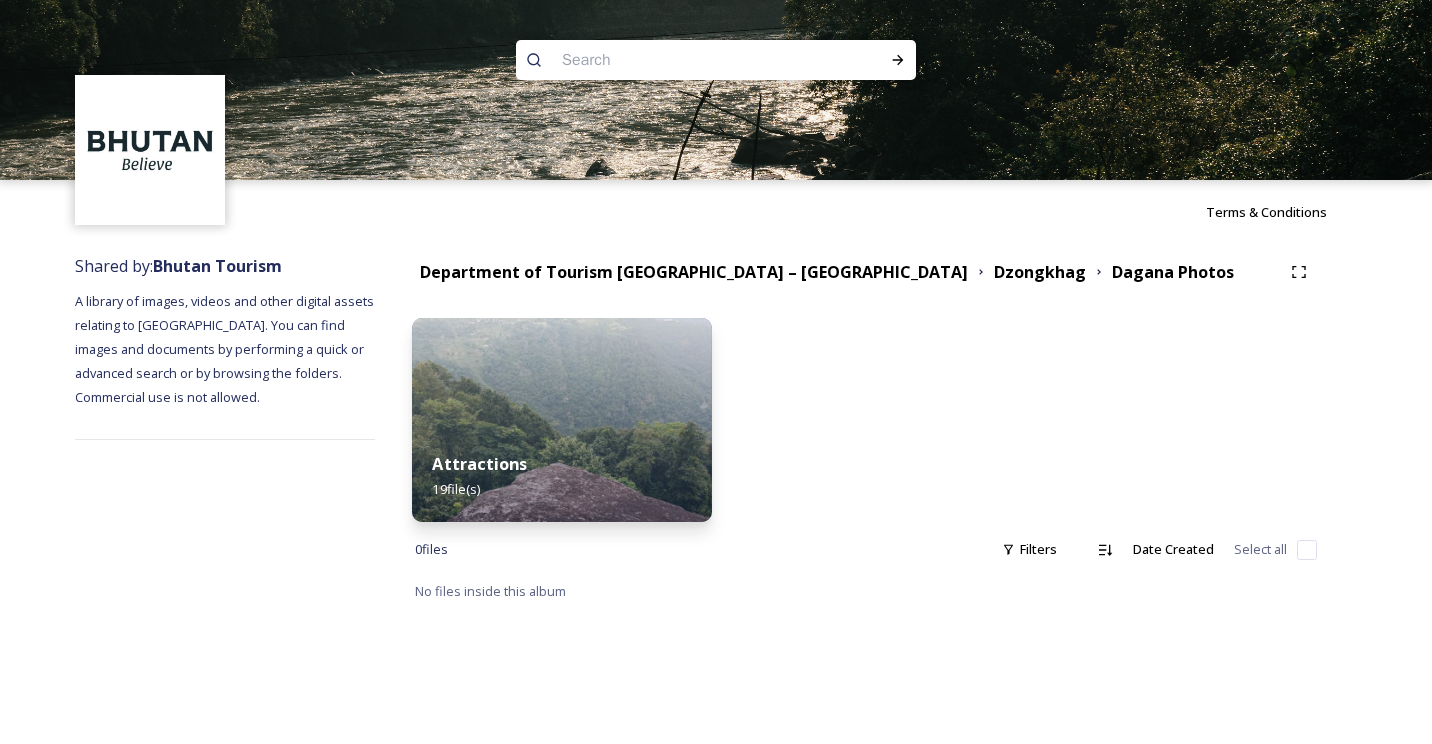 click on "Attractions 19  file(s)" at bounding box center (562, 476) 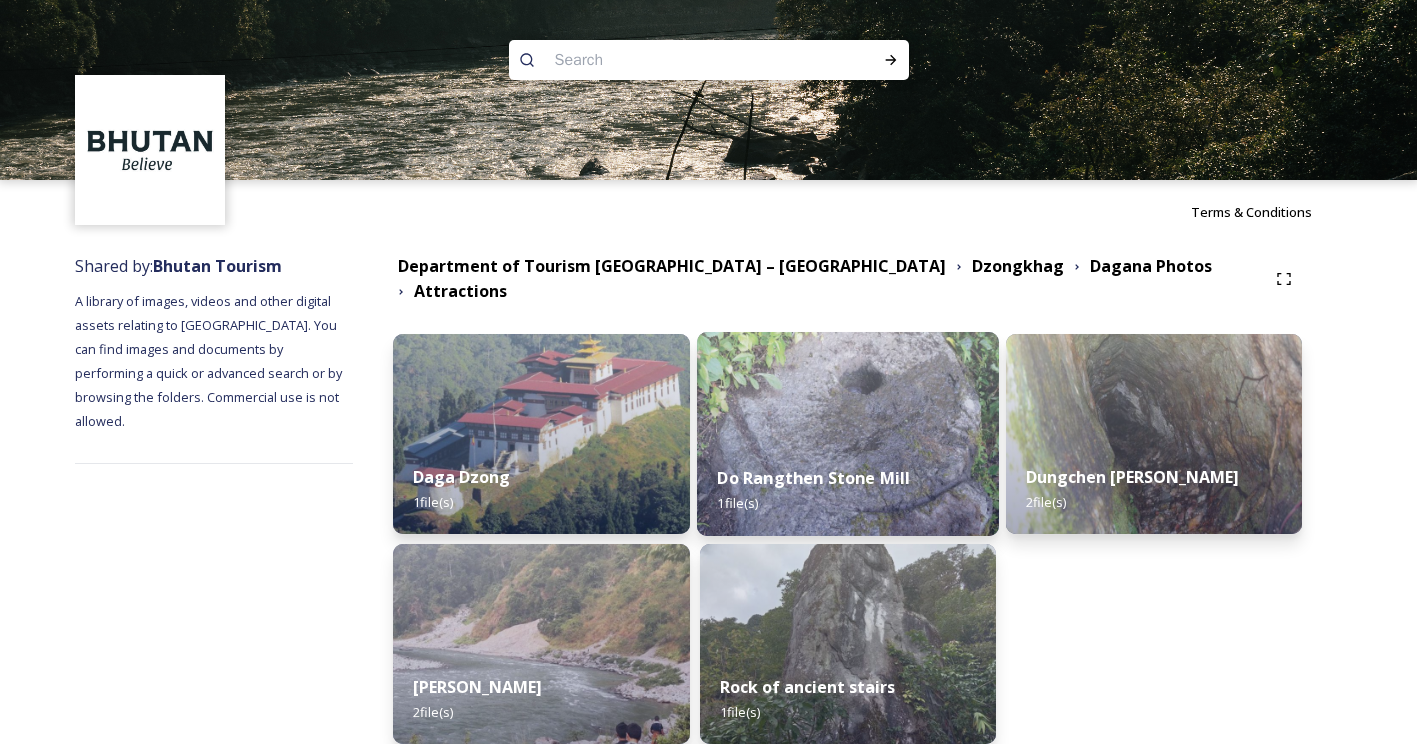scroll, scrollTop: 92, scrollLeft: 0, axis: vertical 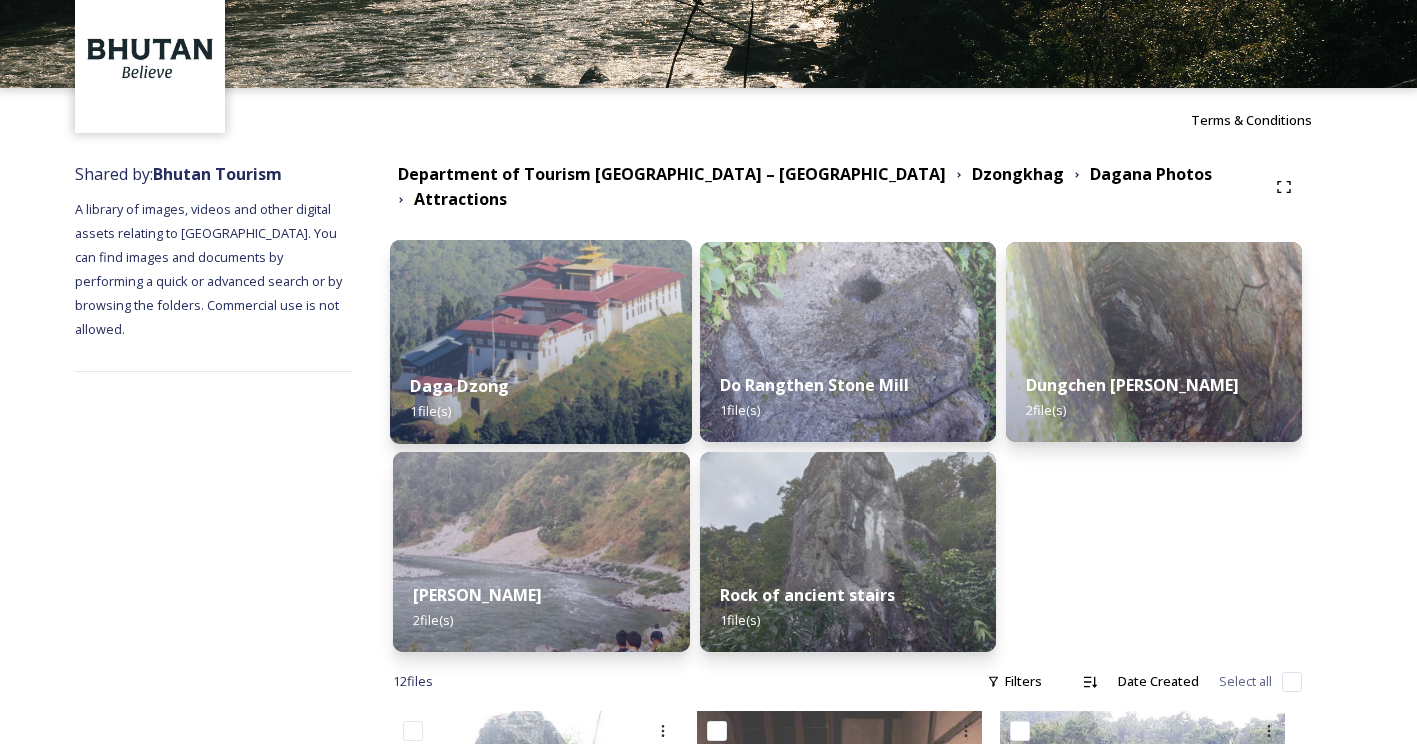 click at bounding box center (541, 342) 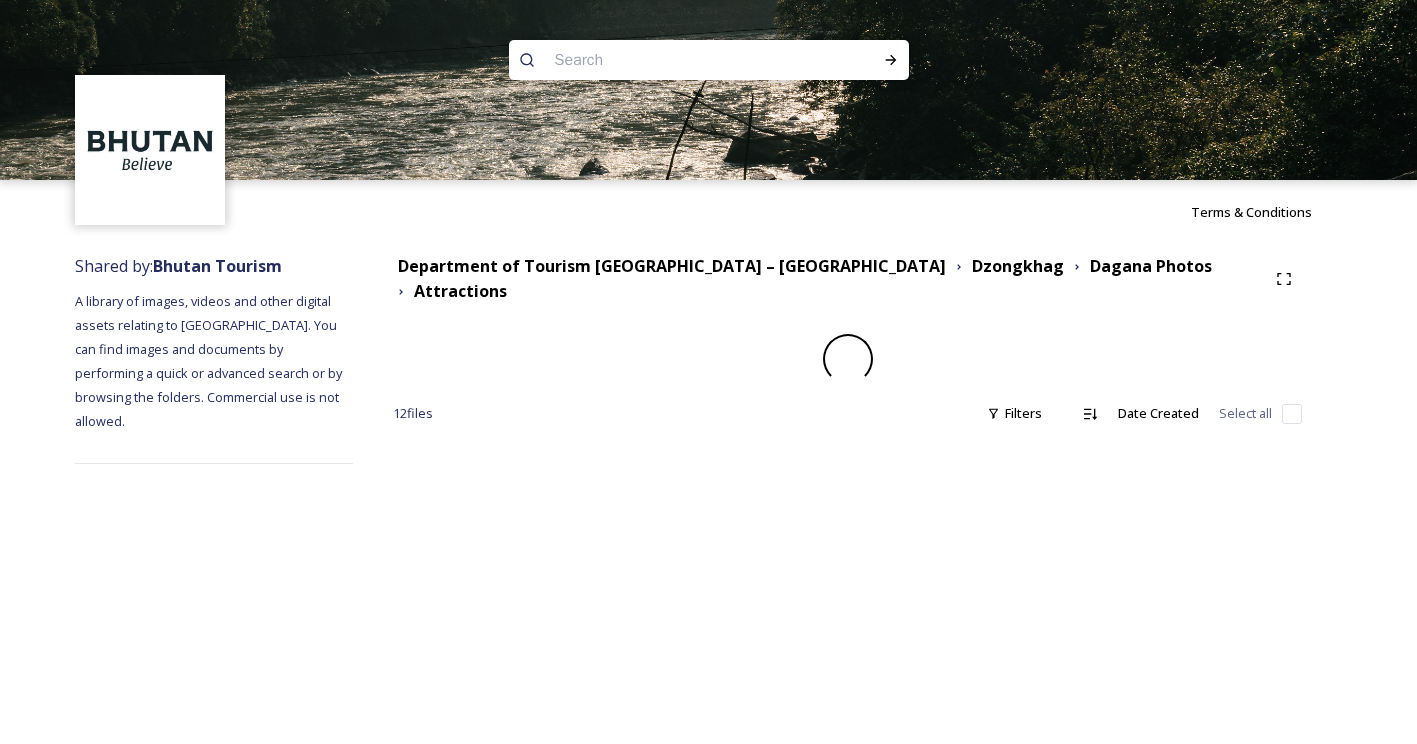 scroll, scrollTop: 0, scrollLeft: 0, axis: both 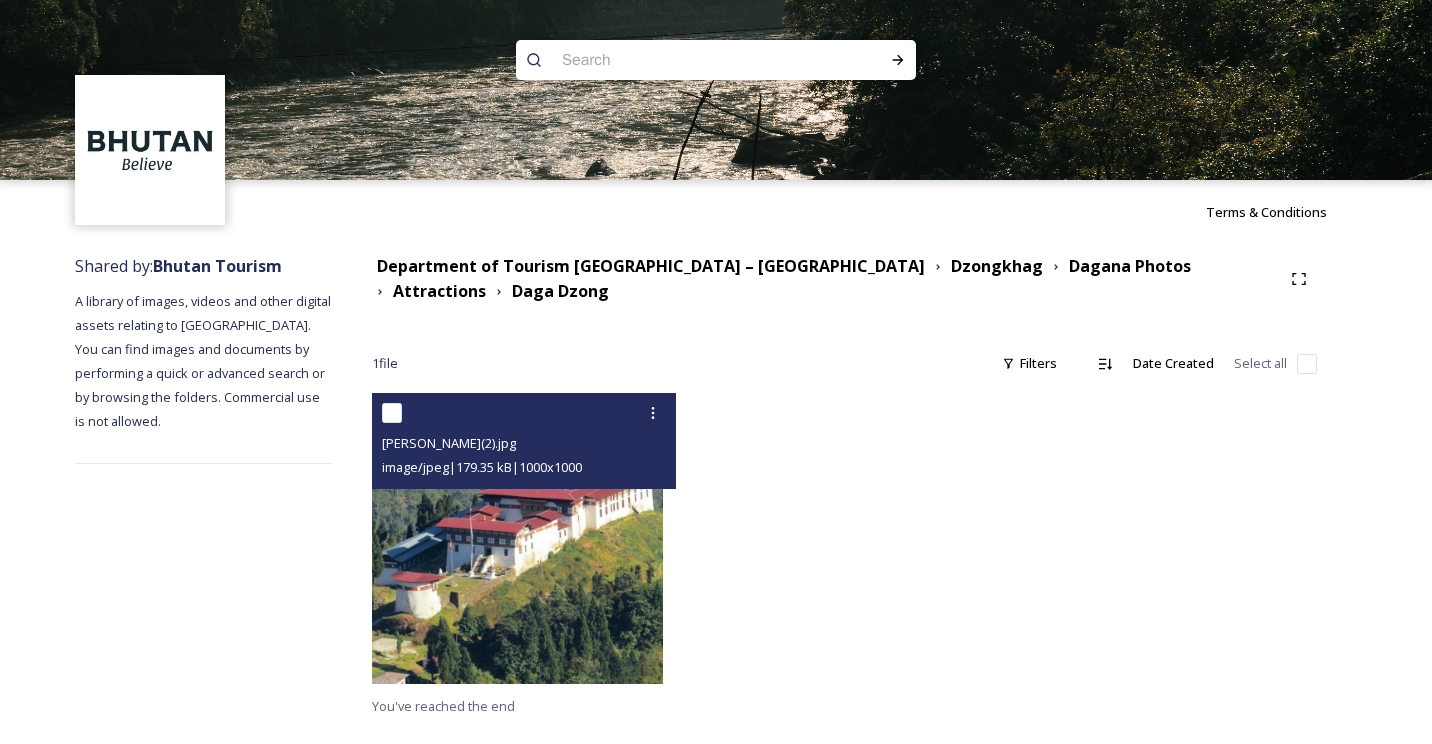 click at bounding box center [517, 538] 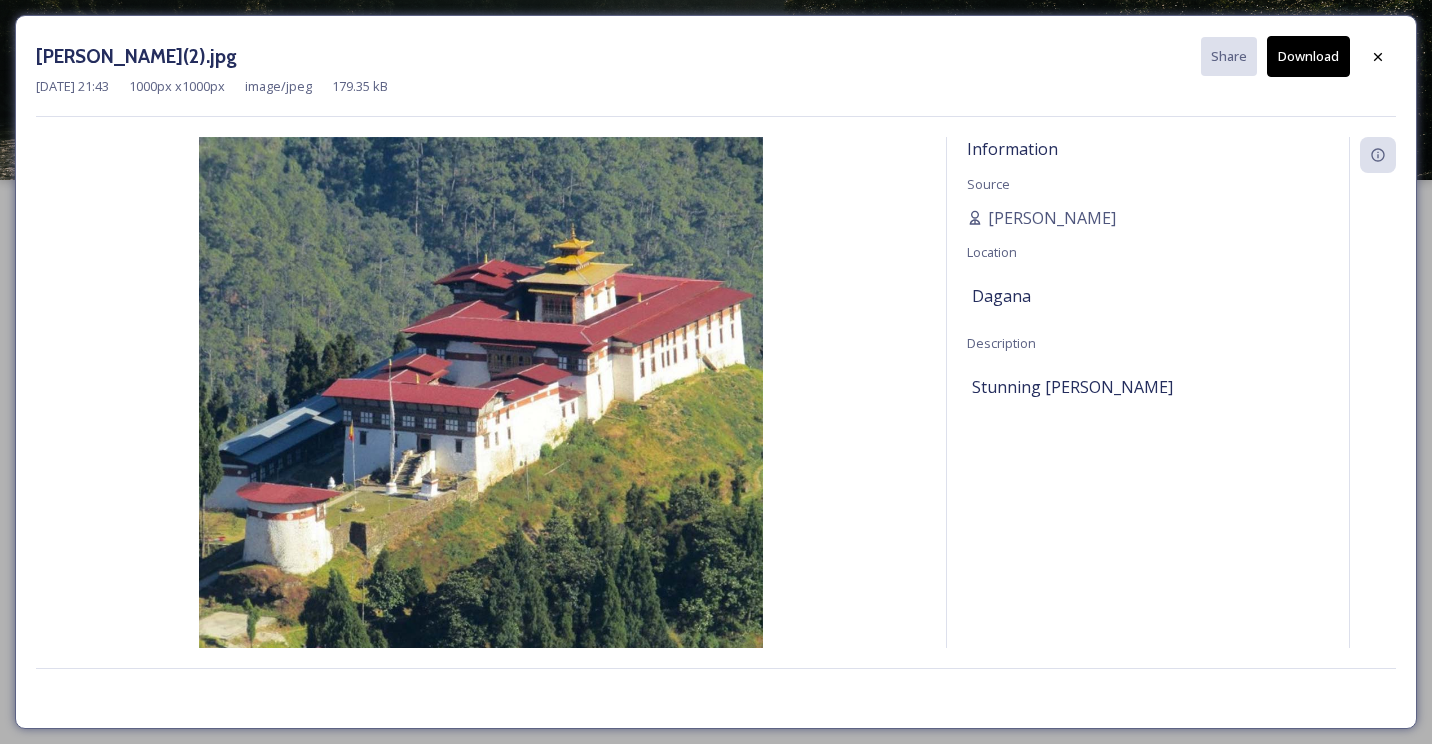 click on "Download" at bounding box center (1308, 56) 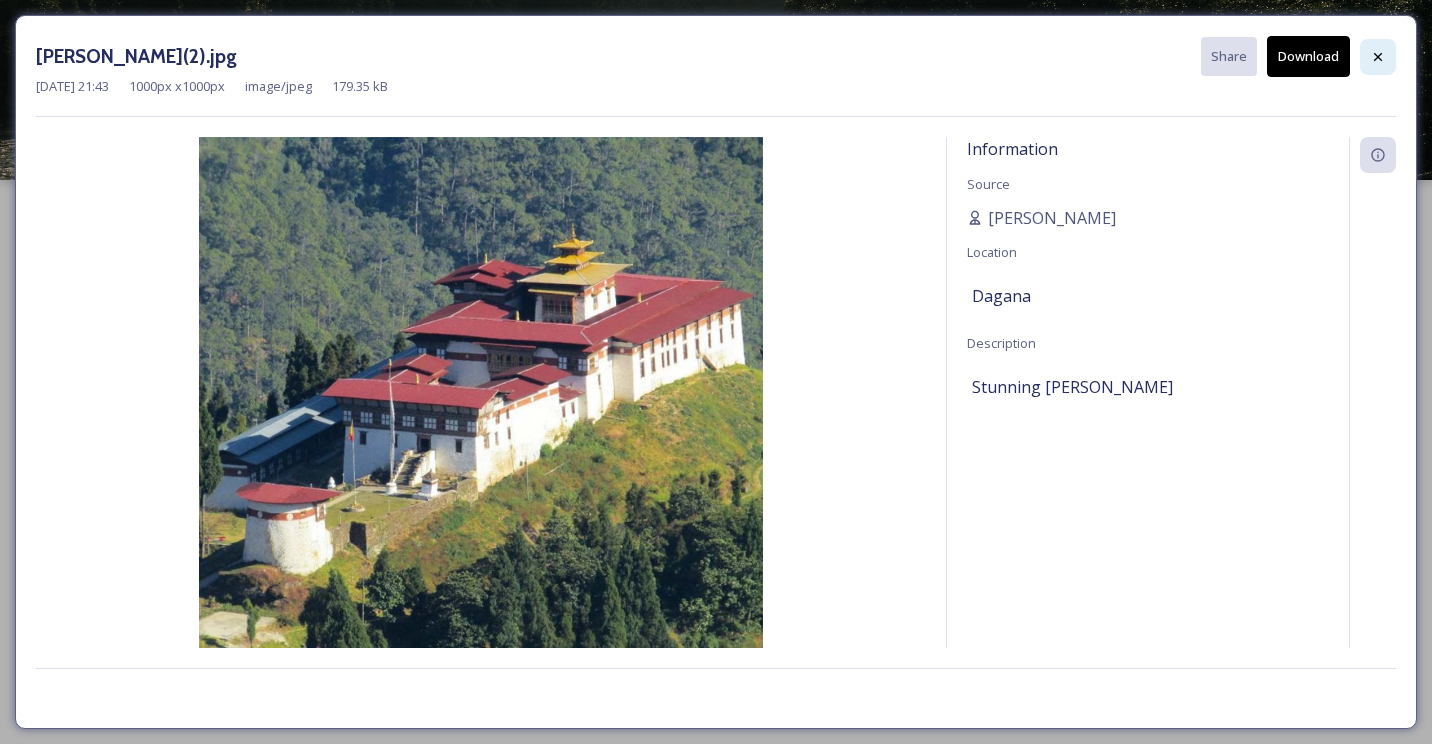 click at bounding box center (1378, 57) 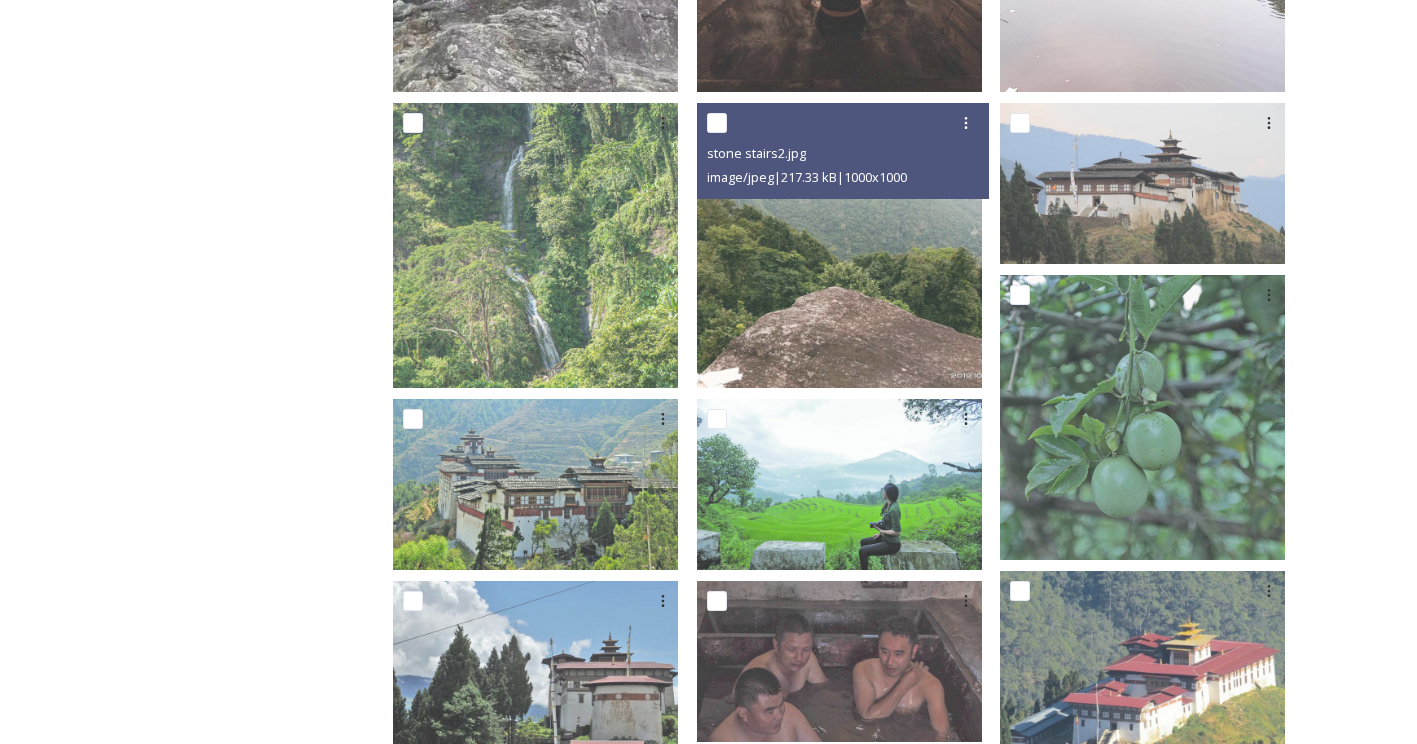 scroll, scrollTop: 1083, scrollLeft: 0, axis: vertical 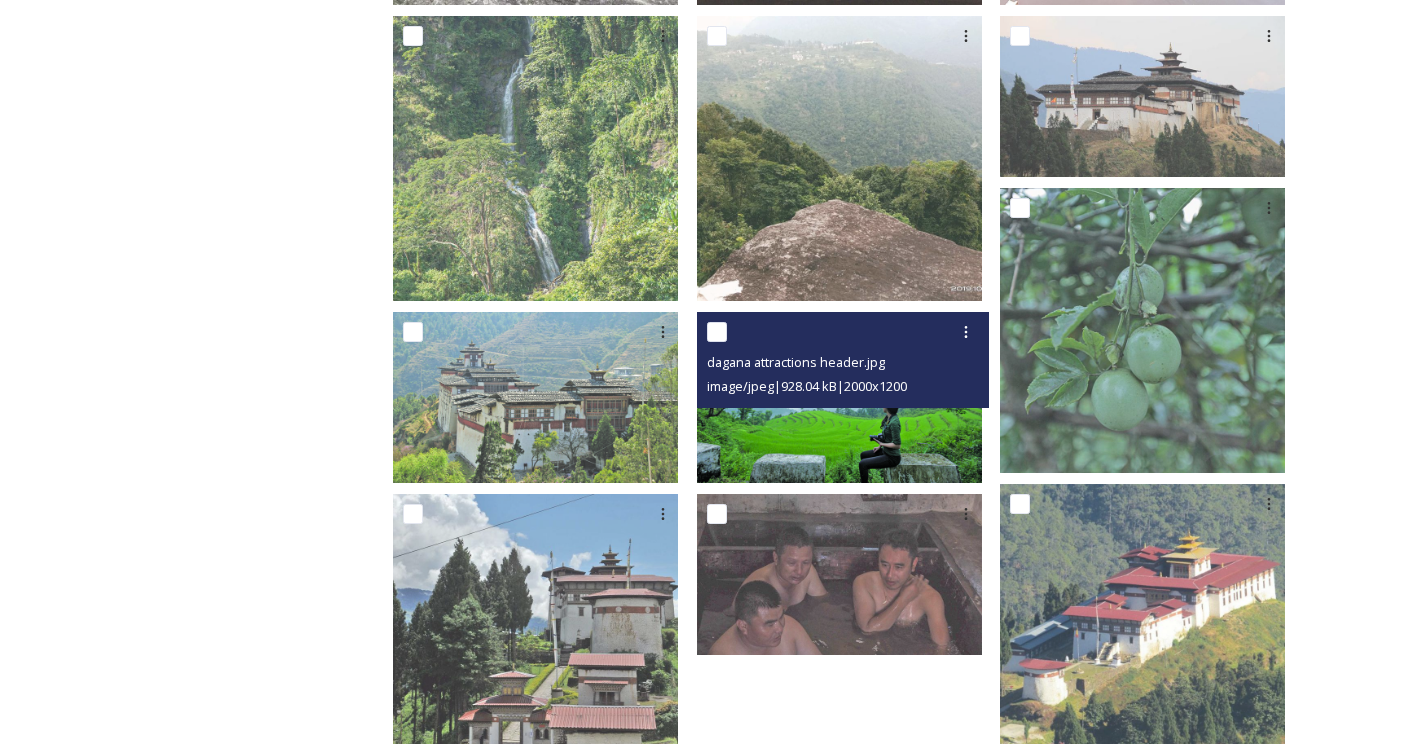 click at bounding box center (839, 397) 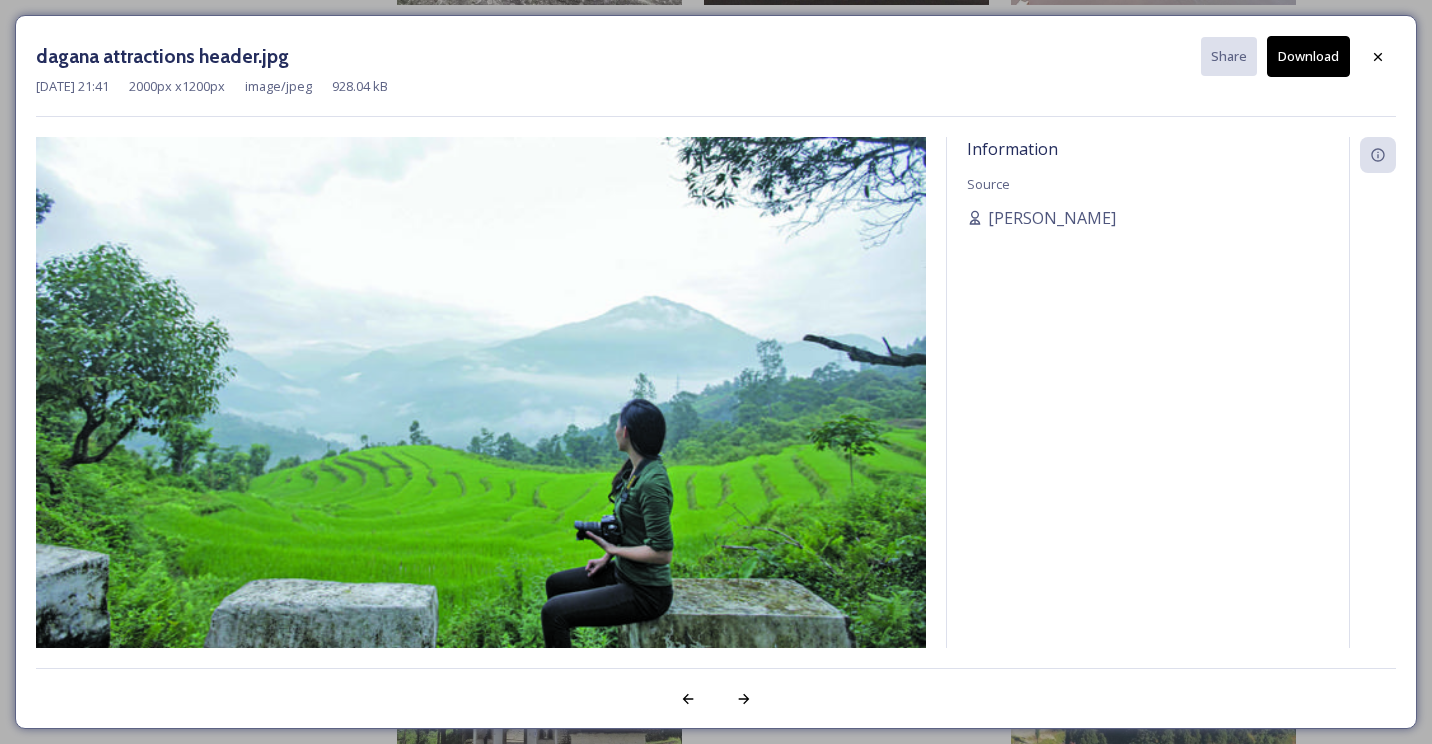 click at bounding box center (481, 404) 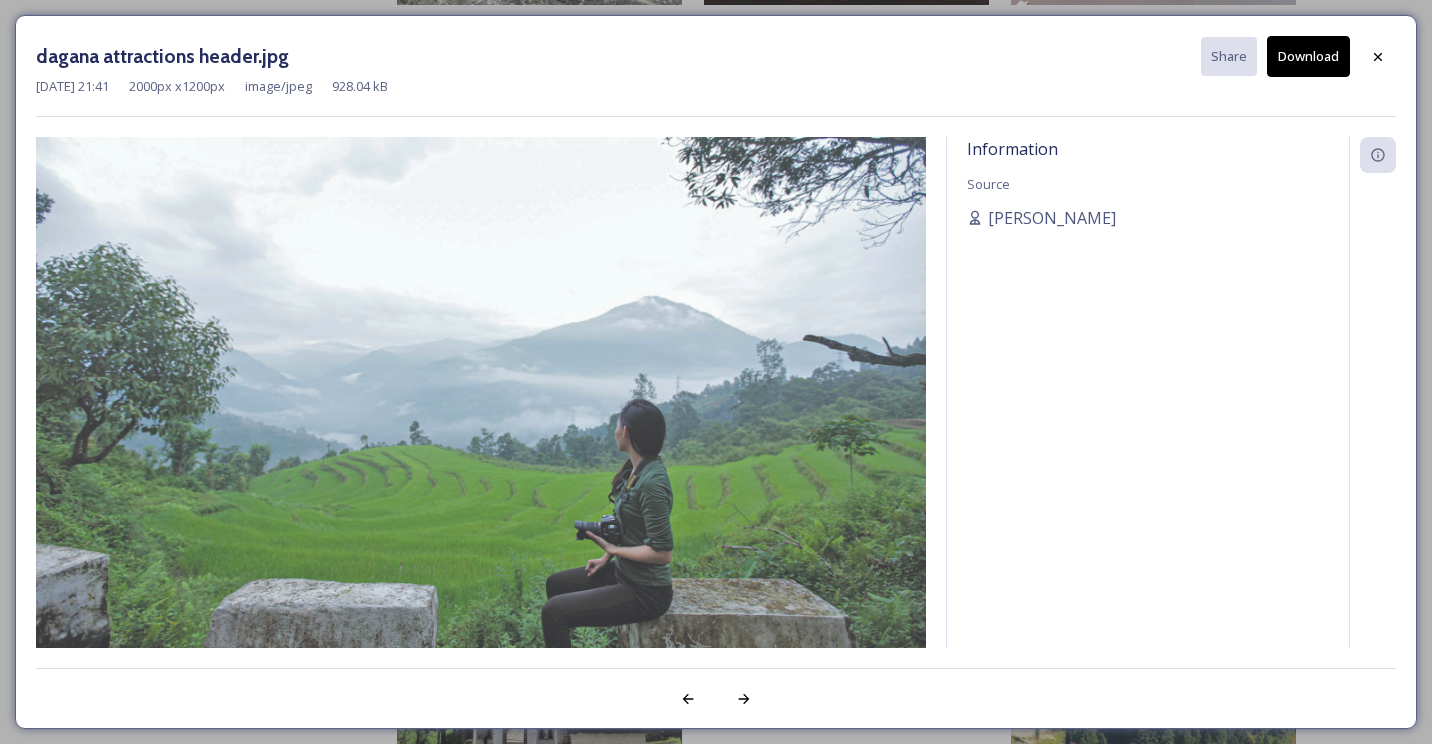 click on "Download" at bounding box center [1308, 56] 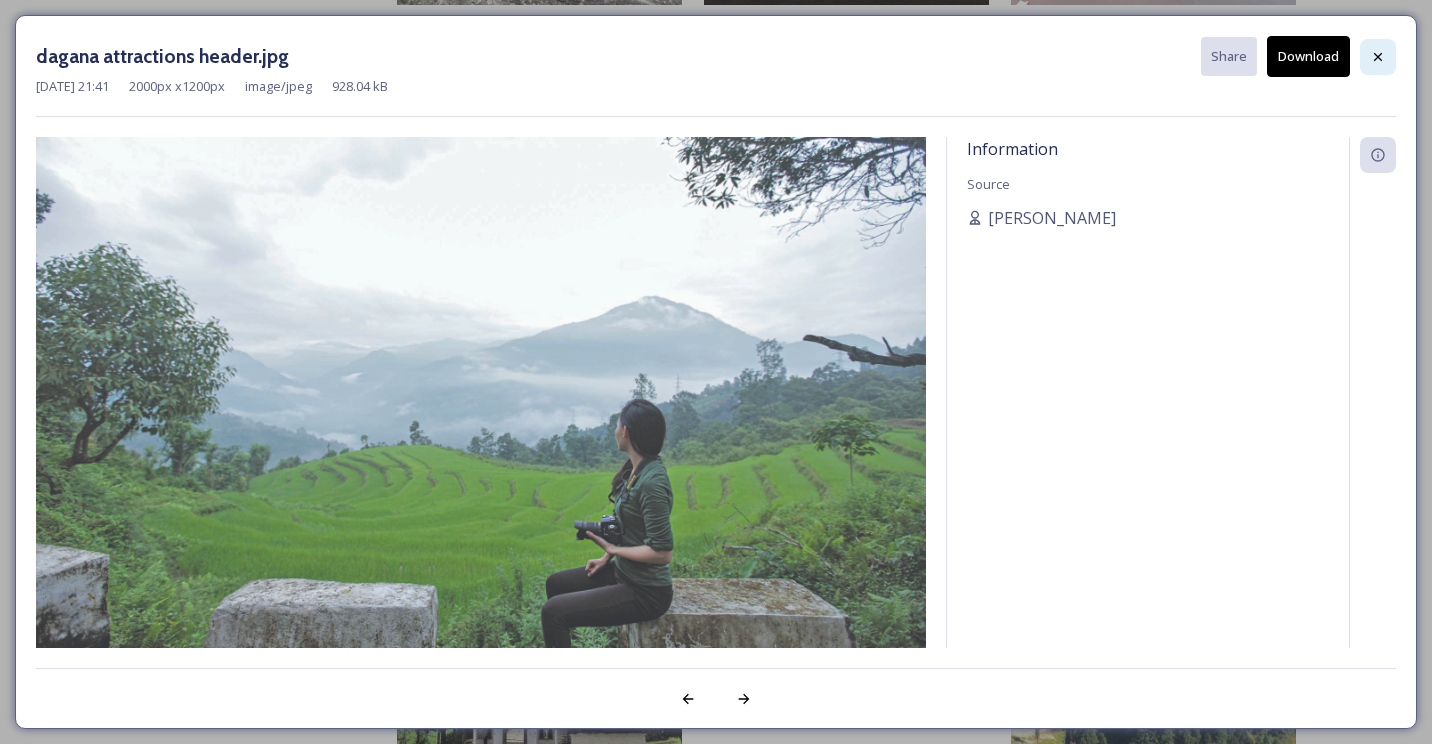 click 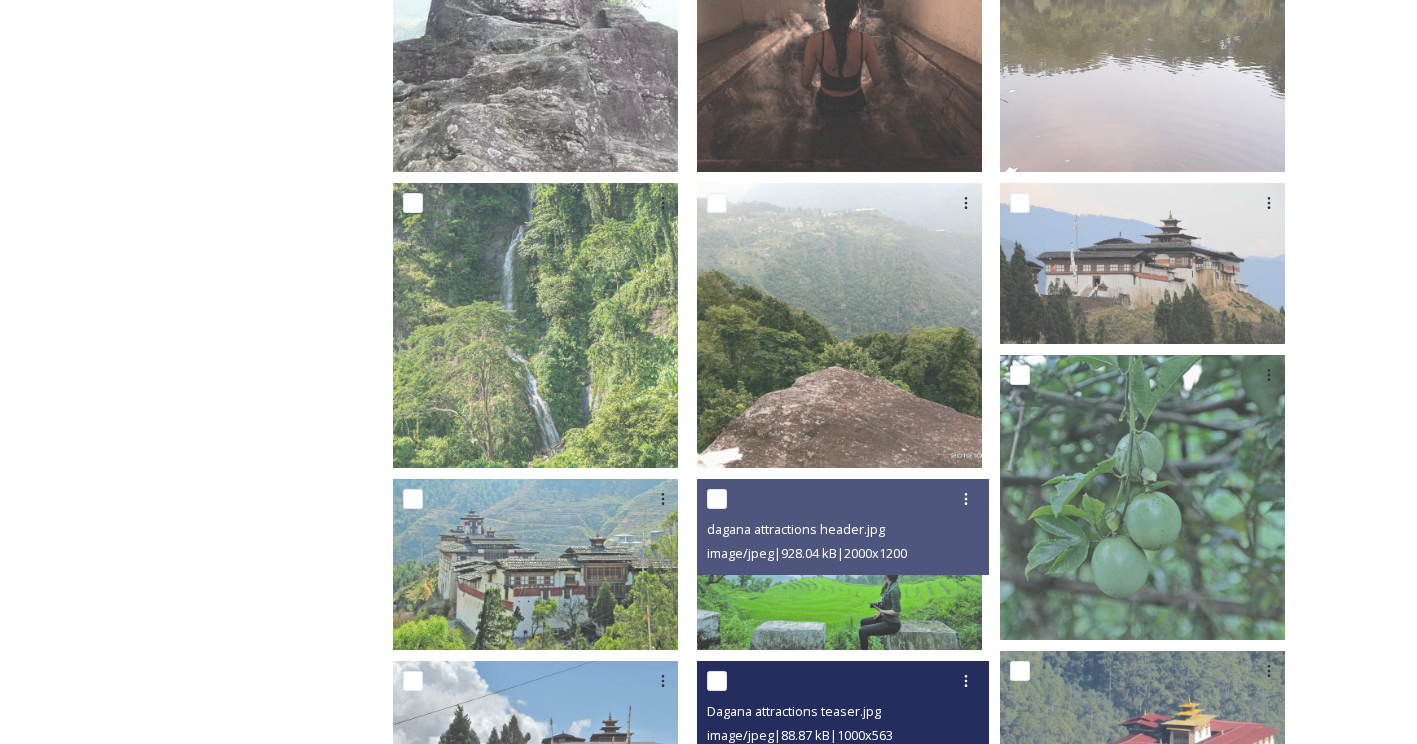 scroll, scrollTop: 917, scrollLeft: 0, axis: vertical 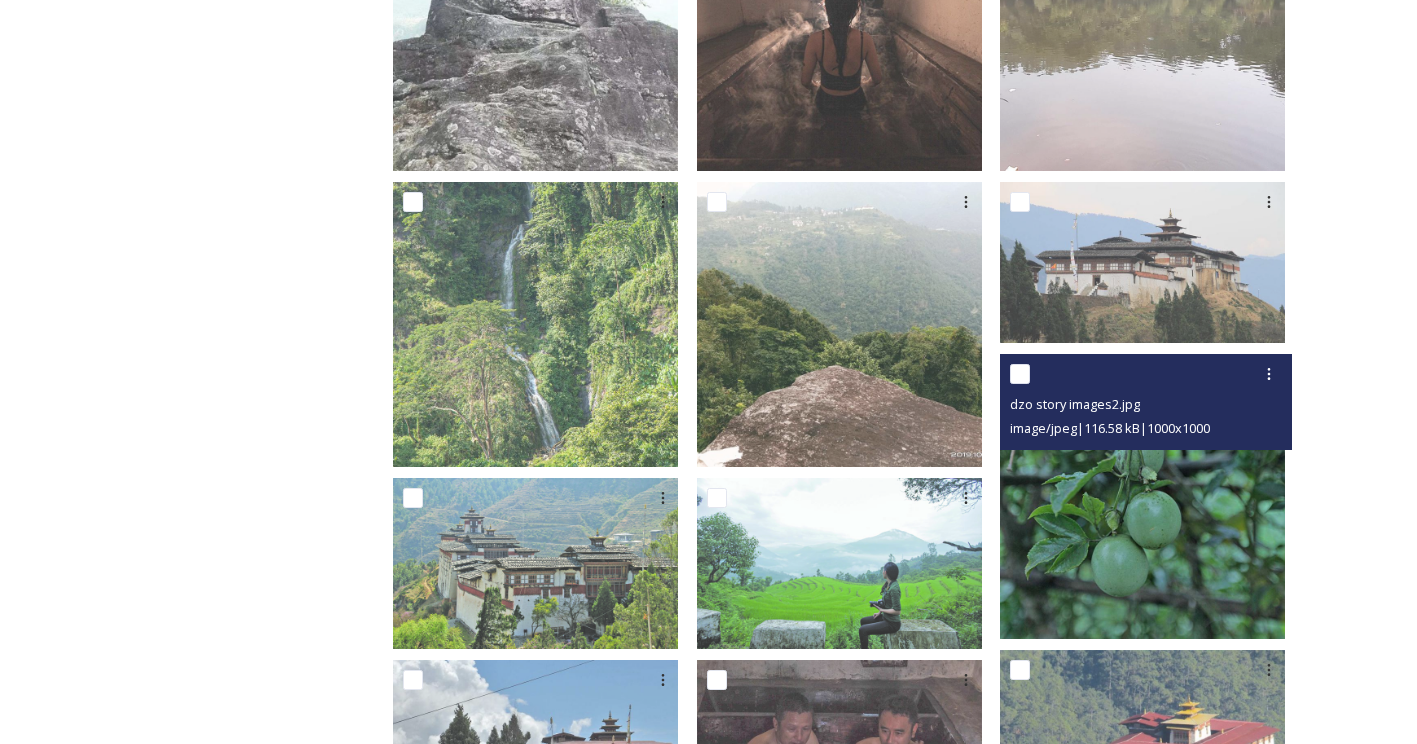 click at bounding box center (1142, 496) 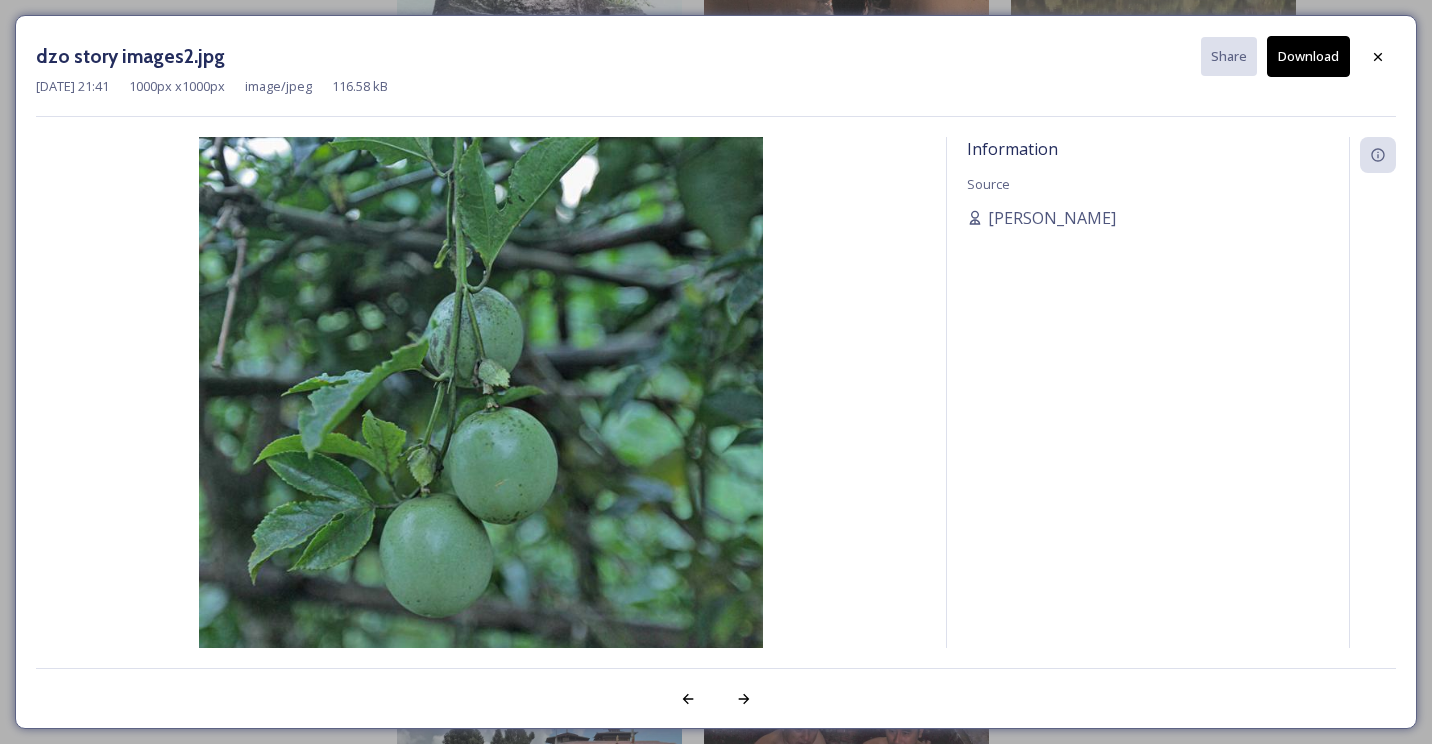 click on "Information Source Scarlette DG" at bounding box center (1148, 419) 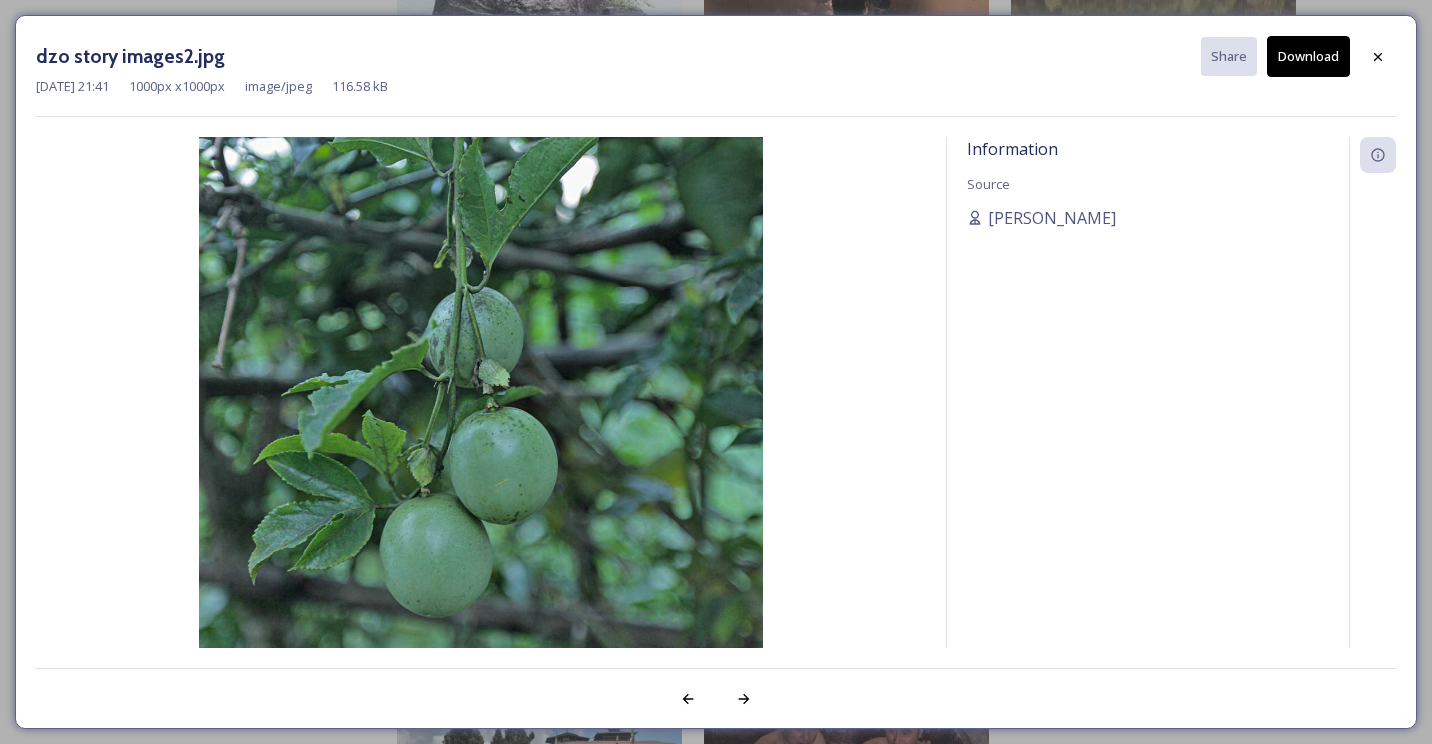 click on "Download" at bounding box center [1308, 56] 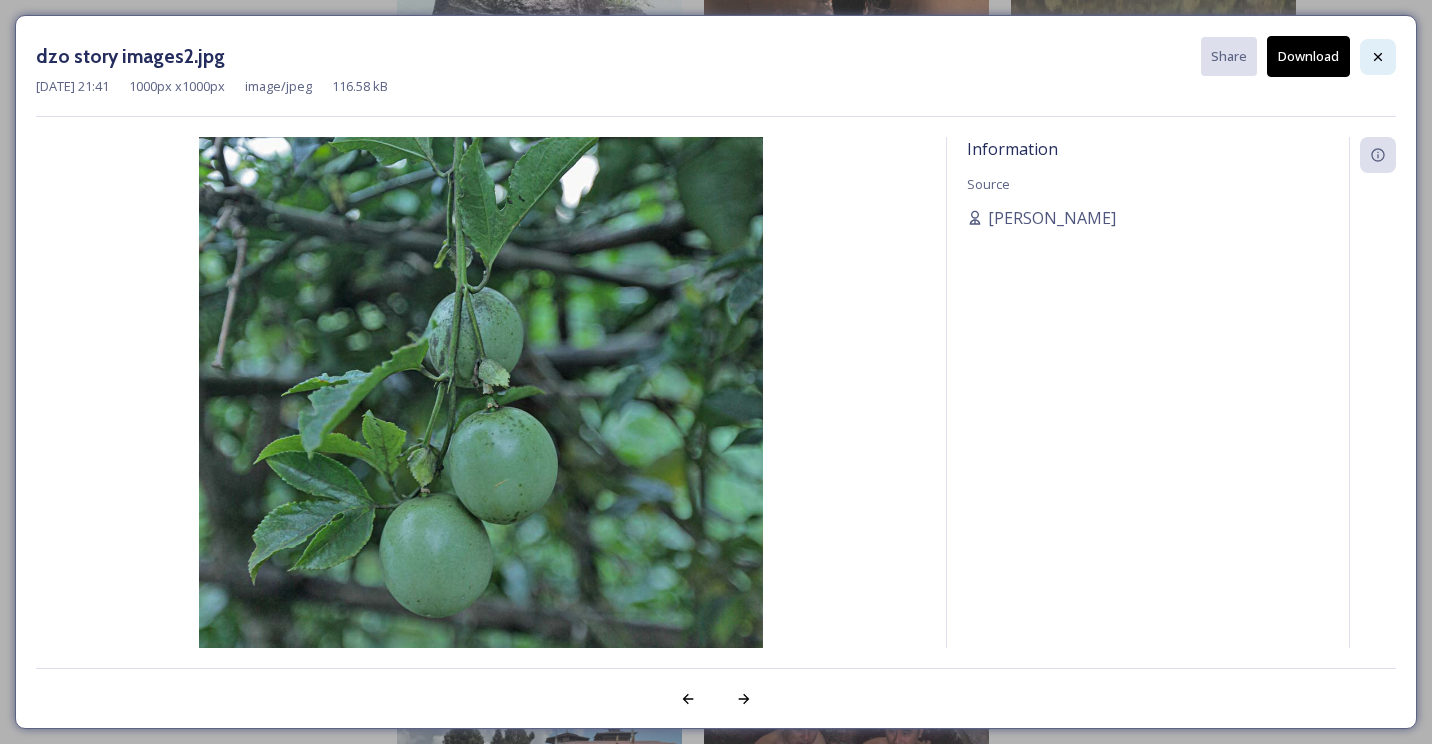 click at bounding box center [1378, 57] 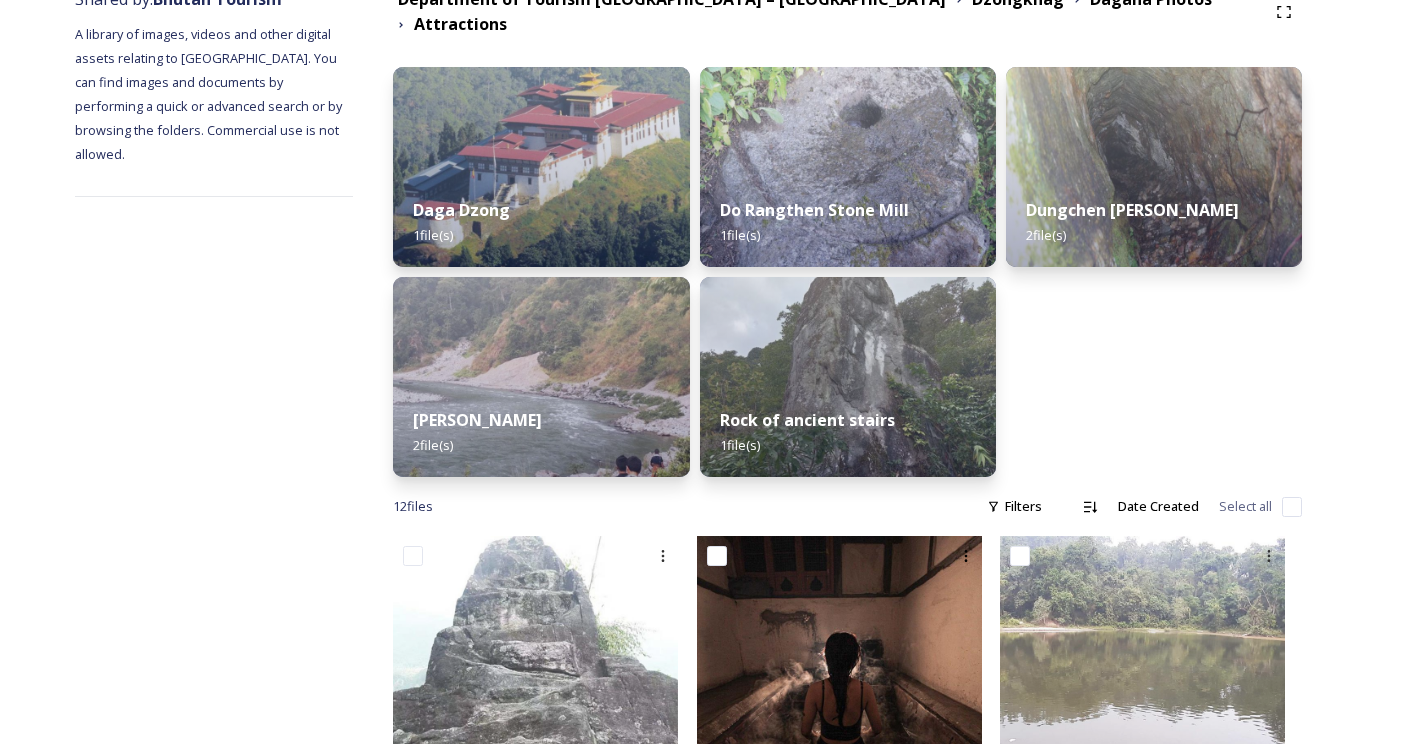 scroll, scrollTop: 268, scrollLeft: 0, axis: vertical 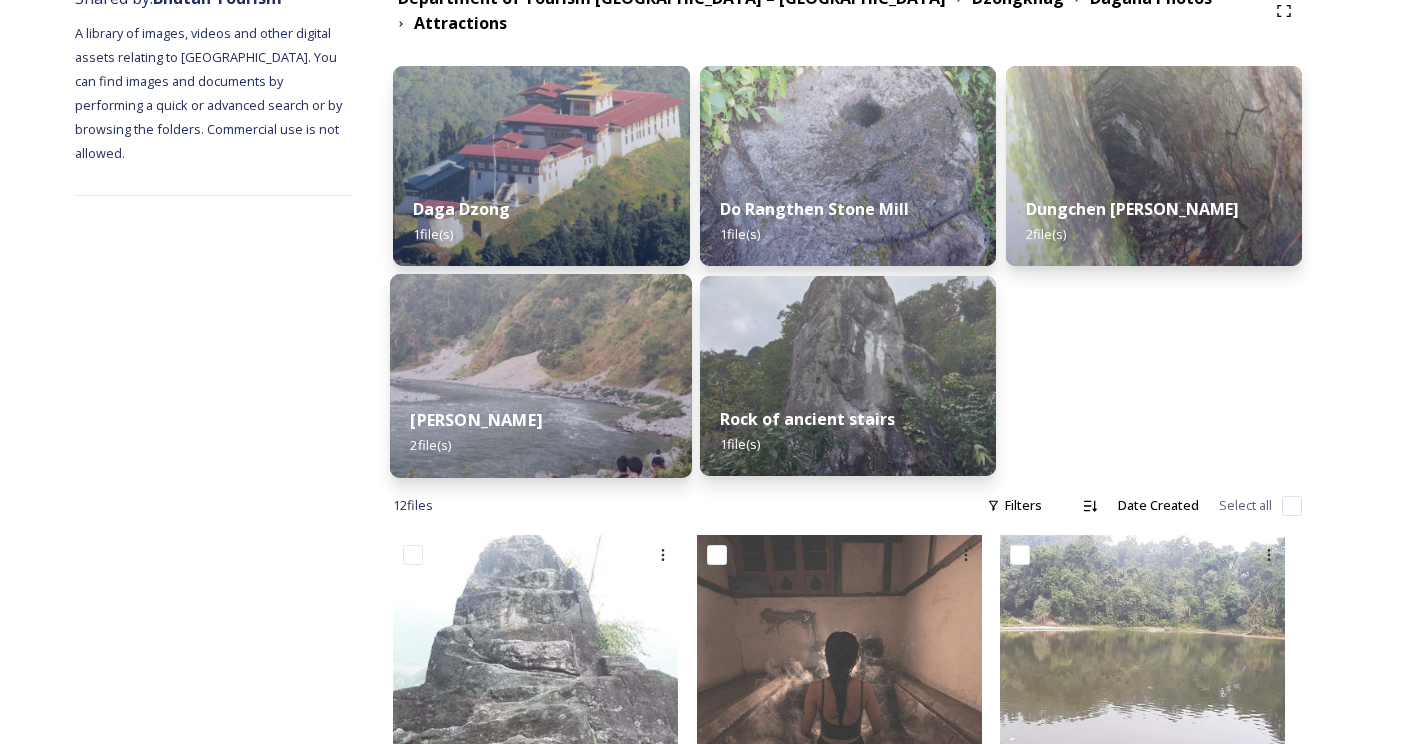 click at bounding box center [541, 376] 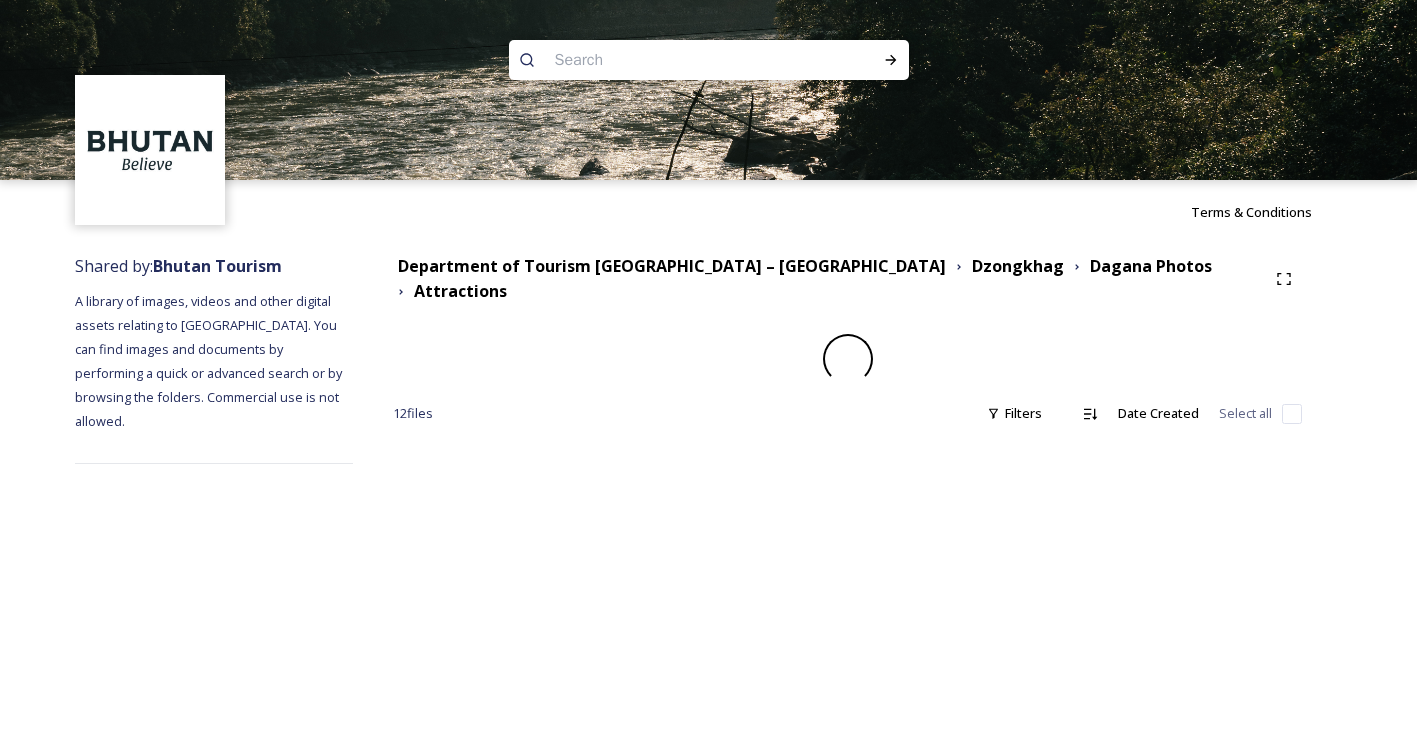 scroll, scrollTop: 0, scrollLeft: 0, axis: both 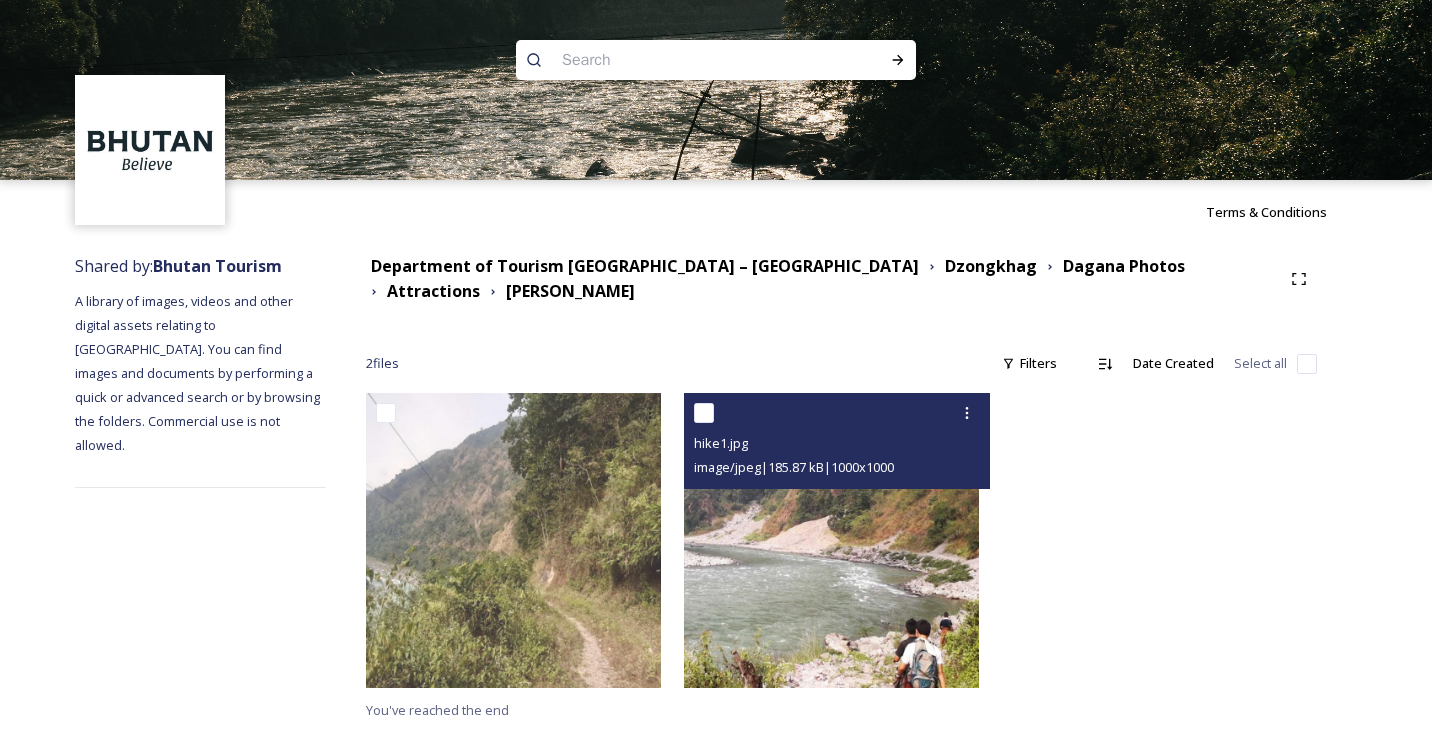 click at bounding box center [831, 540] 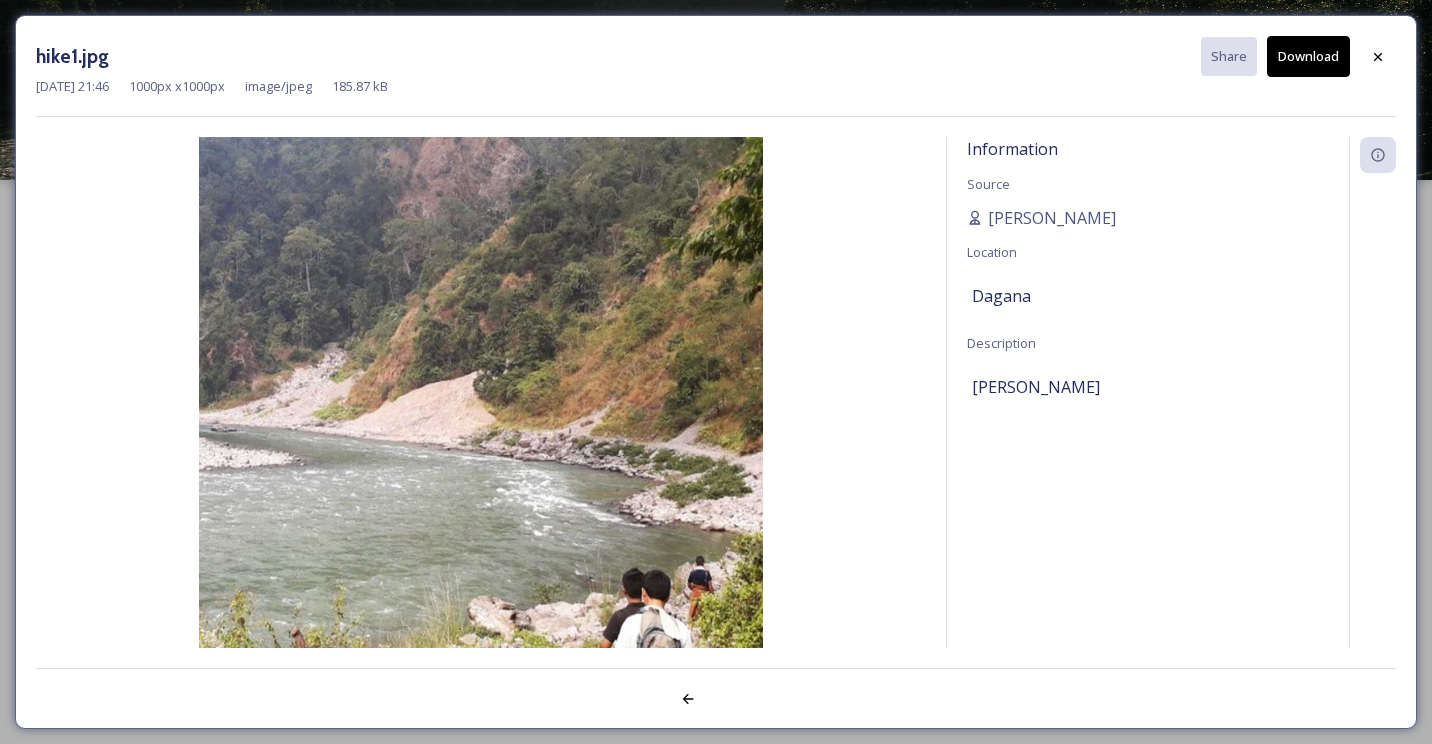 click at bounding box center (481, 419) 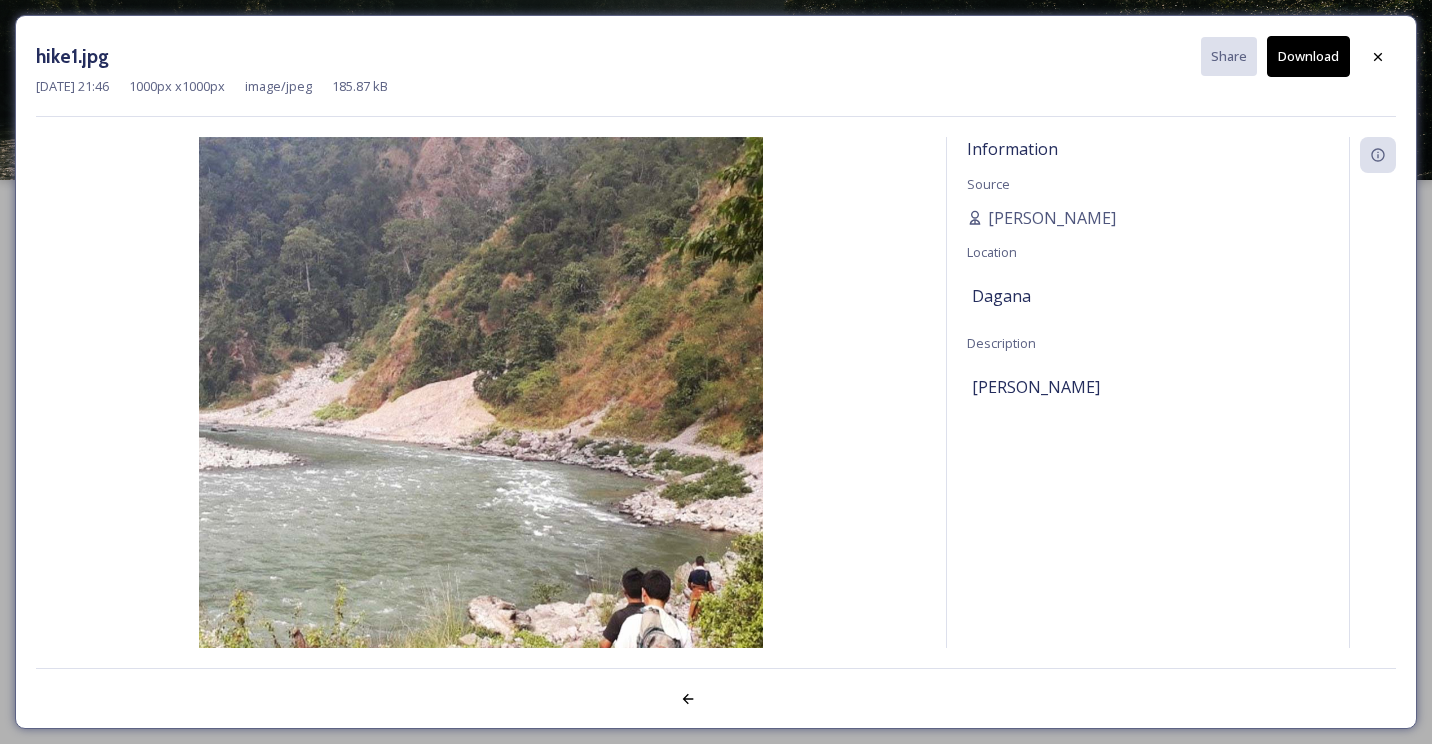 click on "Download" at bounding box center (1308, 56) 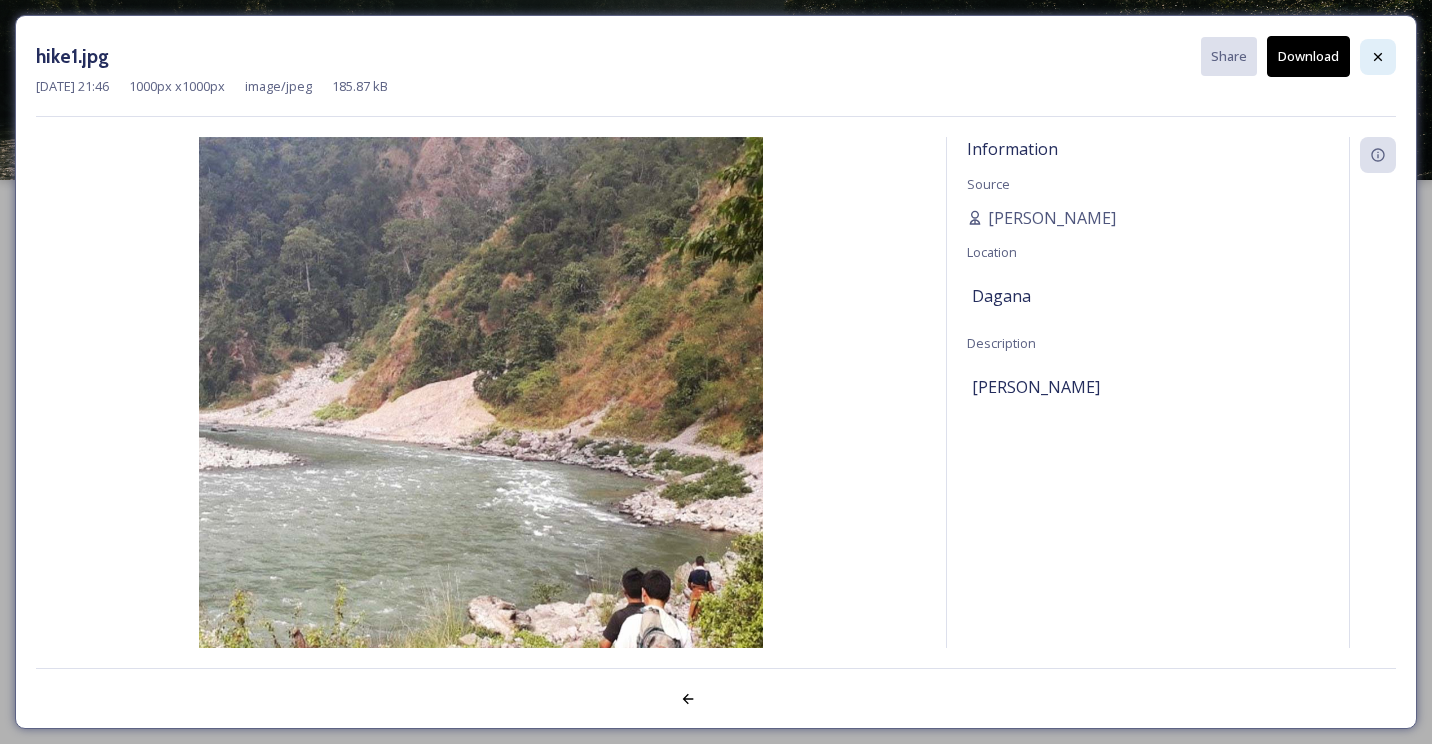 click at bounding box center (1378, 57) 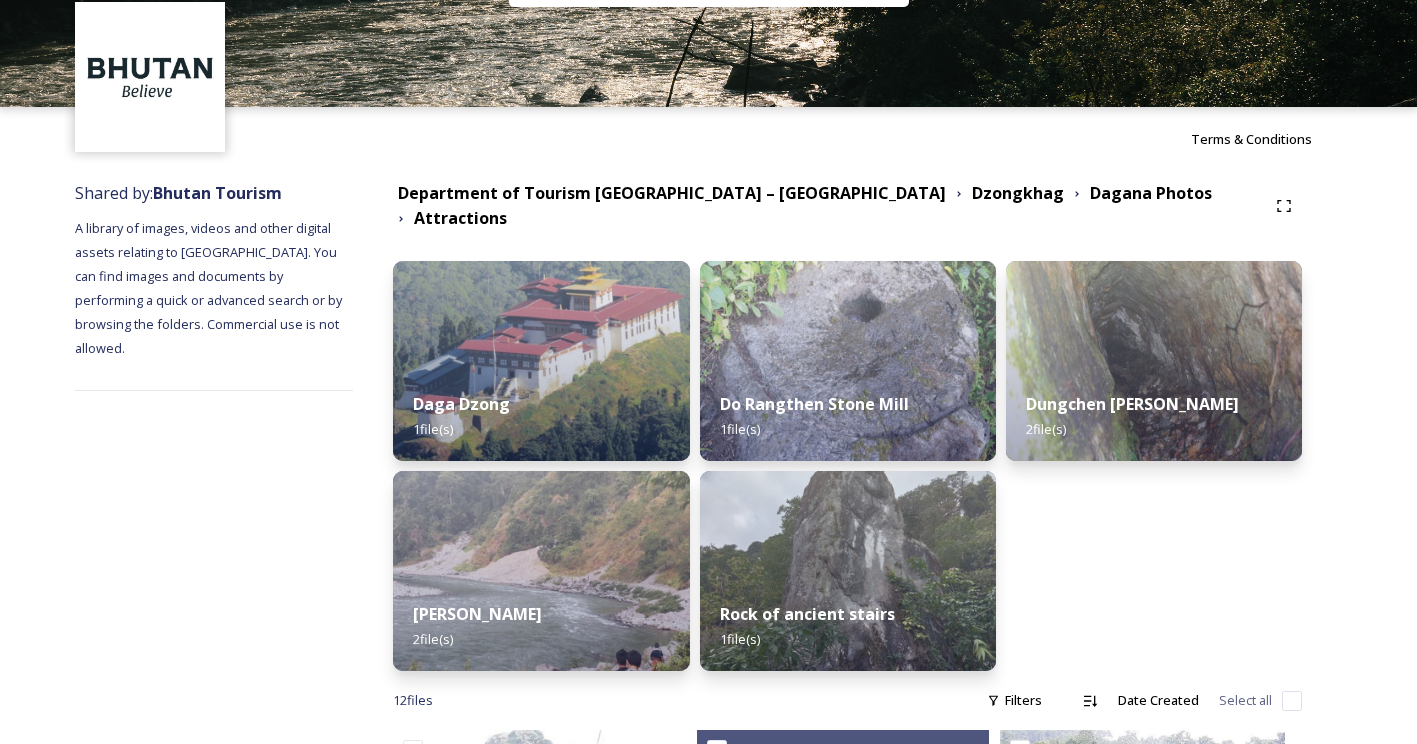 scroll, scrollTop: 0, scrollLeft: 0, axis: both 